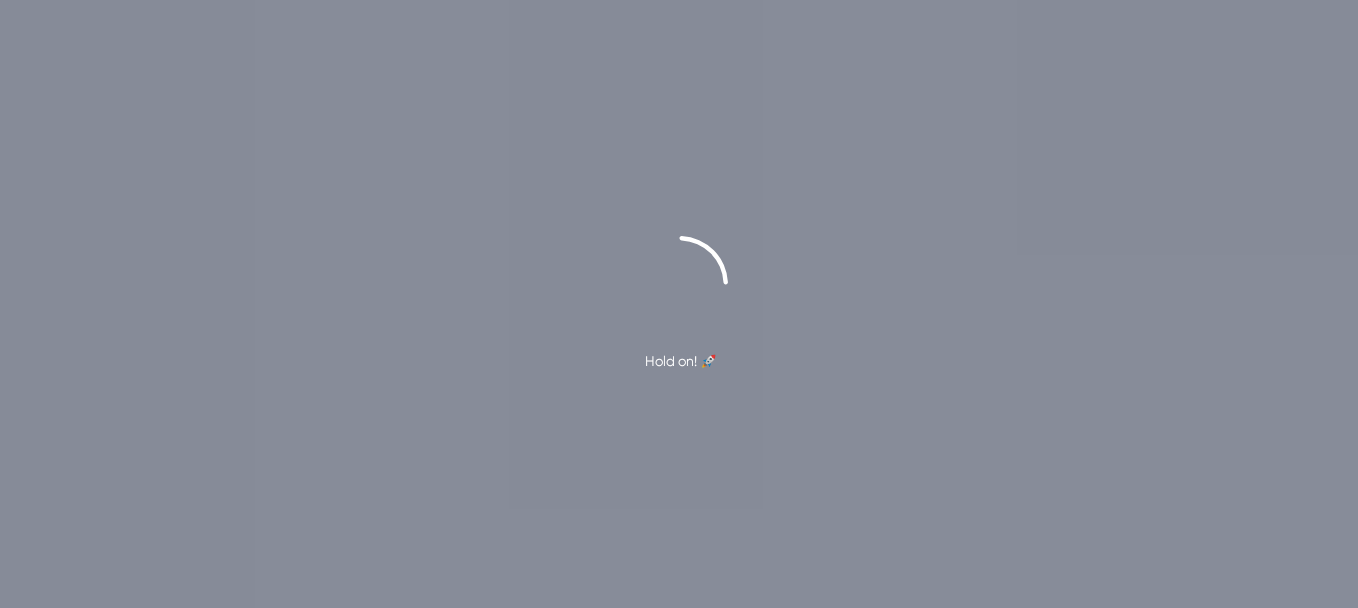 scroll, scrollTop: 0, scrollLeft: 0, axis: both 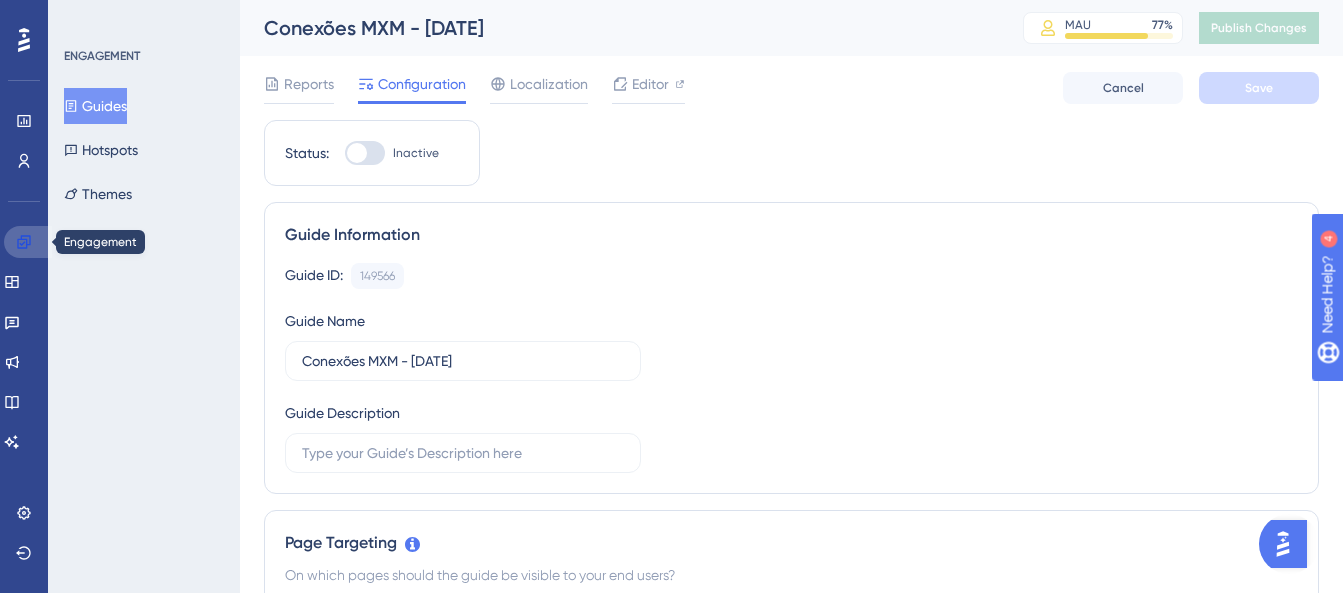 click at bounding box center [28, 242] 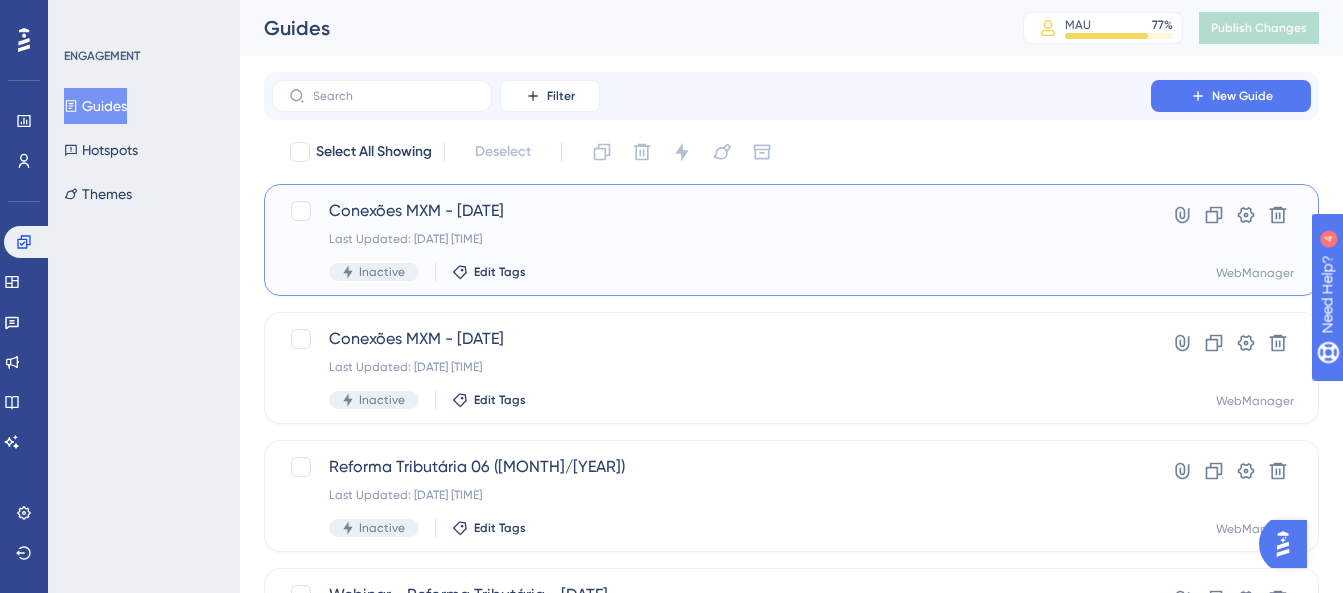 click on "Conexões MXM - 20/08/2025 Last Updated: 07 de ago. de 2025 03:46 PM Inactive Edit Tags" at bounding box center [711, 240] 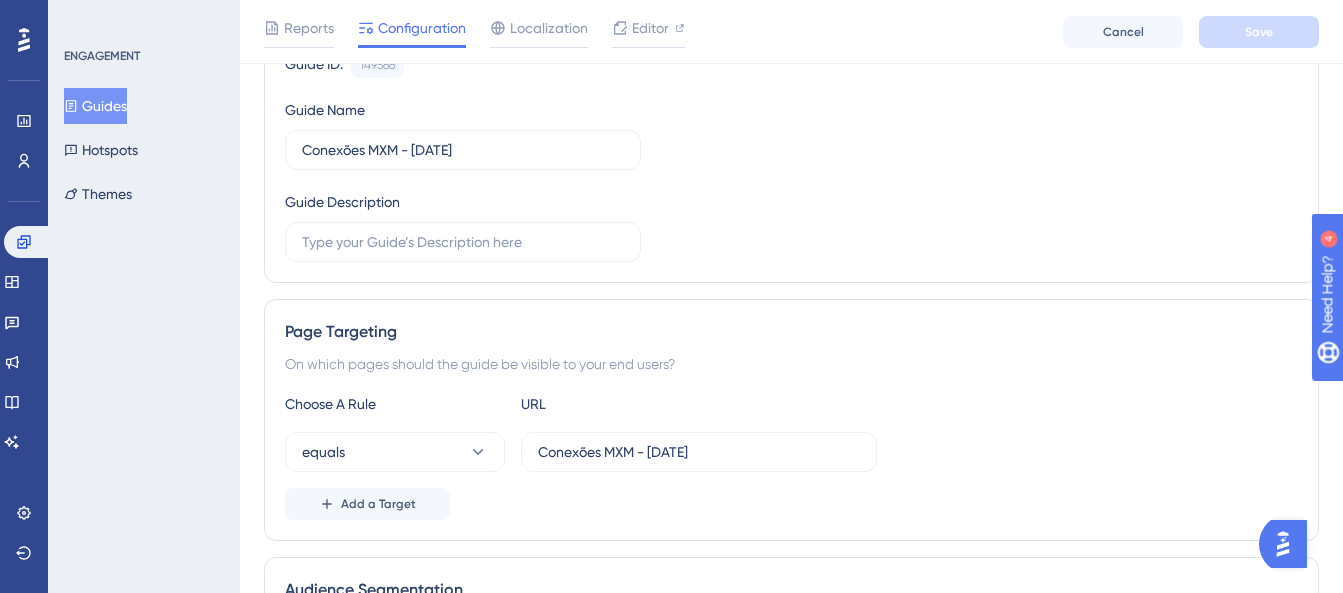 scroll, scrollTop: 600, scrollLeft: 0, axis: vertical 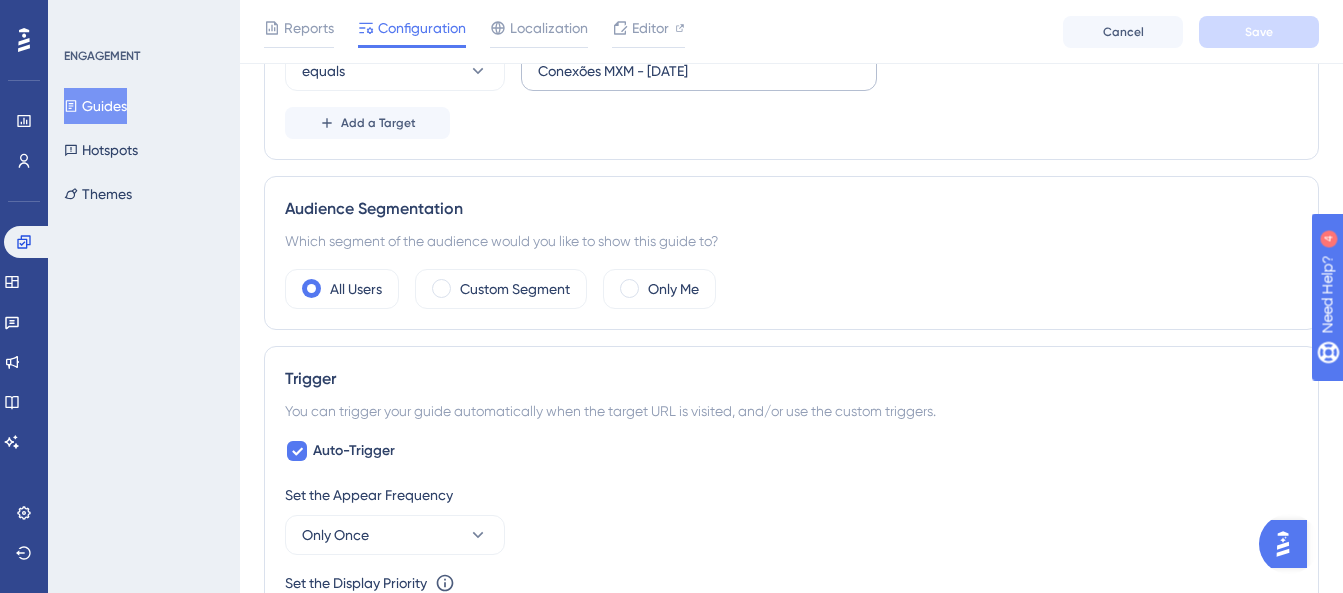 click on "https://webmanager.mxmcloud.com.br/back/controledeacesso/Auth/Login?ReturnUrl=%2Fback%2Fcontroledeacesso%2Fconnect%2Fauthorize%2Fcallback%3Fclient_id%3D685B0C0C-3939-4941-9D78-413E32BBC1EF%26redirect_uri%3Dhttps%253A%252F%252Fwebmanager.mxmcloud.com.br%26response_type%3Dcode%26scope%3Dopenid%2520profile%2520offline_access%2520informacoes_de_controle_de_acesso%26nonce%3Df802f59f6ef323ad74aa2c41e886cbaa843ldSYdq%26state%3D6fda75cb6c6a6d051cc1d9ad0617981b06mvc9D6U%26code_challenge%3D7vuhWv1WcKvH3Zs3yqZAsbgiVgm5aW6HNMZRwDUcZwE%26code_challenge_method%3DS256" at bounding box center [699, 71] 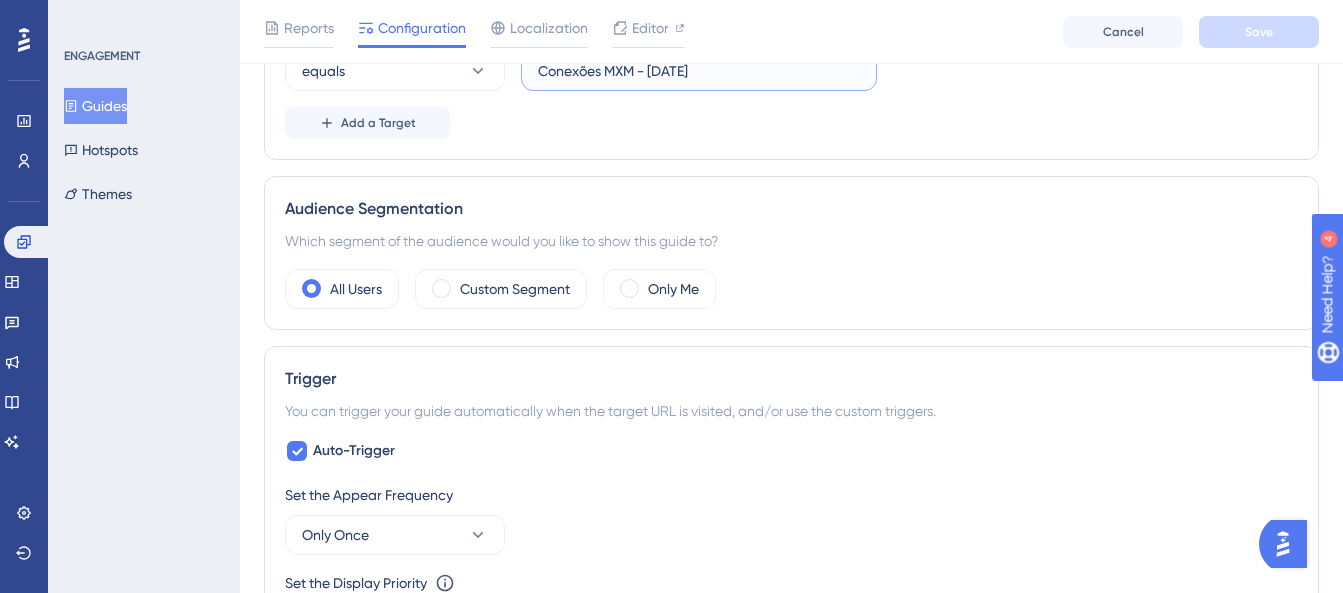 click on "https://webmanager.mxmcloud.com.br/back/controledeacesso/Auth/Login?ReturnUrl=%2Fback%2Fcontroledeacesso%2Fconnect%2Fauthorize%2Fcallback%3Fclient_id%3D685B0C0C-3939-4941-9D78-413E32BBC1EF%26redirect_uri%3Dhttps%253A%252F%252Fwebmanager.mxmcloud.com.br%26response_type%3Dcode%26scope%3Dopenid%2520profile%2520offline_access%2520informacoes_de_controle_de_acesso%26nonce%3Df802f59f6ef323ad74aa2c41e886cbaa843ldSYdq%26state%3D6fda75cb6c6a6d051cc1d9ad0617981b06mvc9D6U%26code_challenge%3D7vuhWv1WcKvH3Zs3yqZAsbgiVgm5aW6HNMZRwDUcZwE%26code_challenge_method%3DS256" at bounding box center [699, 71] 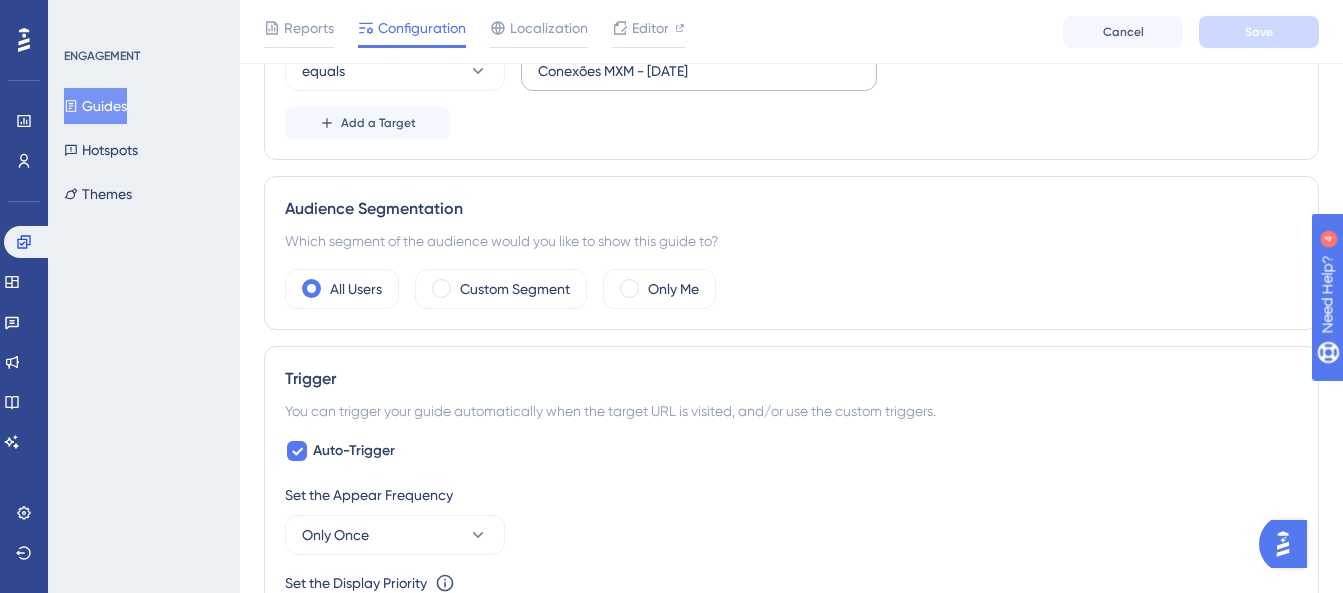 scroll, scrollTop: 0, scrollLeft: 0, axis: both 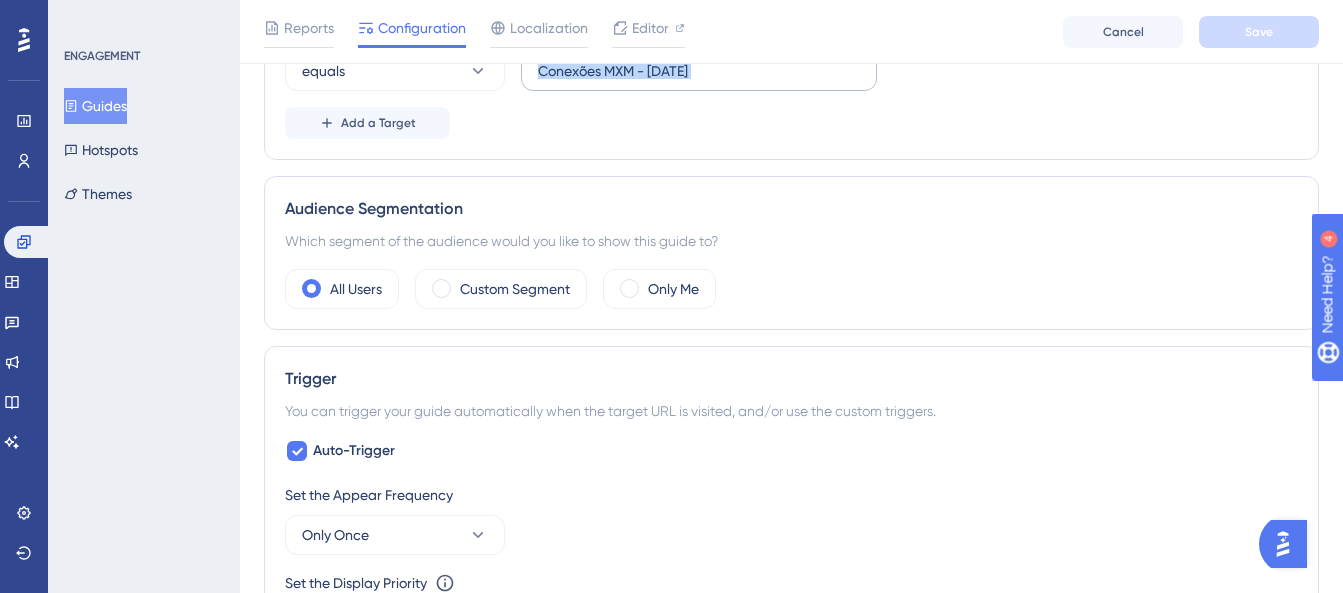 click on "https://webmanager.mxmcloud.com.br/back/controledeacesso/Auth/Login?ReturnUrl=%2Fback%2Fcontroledeacesso%2Fconnect%2Fauthorize%2Fcallback%3Fclient_id%3D685B0C0C-3939-4941-9D78-413E32BBC1EF%26redirect_uri%3Dhttps%253A%252F%252Fwebmanager.mxmcloud.com.br%26response_type%3Dcode%26scope%3Dopenid%2520profile%2520offline_access%2520informacoes_de_controle_de_acesso%26nonce%3Df802f59f6ef323ad74aa2c41e886cbaa843ldSYdq%26state%3D6fda75cb6c6a6d051cc1d9ad0617981b06mvc9D6U%26code_challenge%3D7vuhWv1WcKvH3Zs3yqZAsbgiVgm5aW6HNMZRwDUcZwE%26code_challenge_method%3DS256" at bounding box center (699, 71) 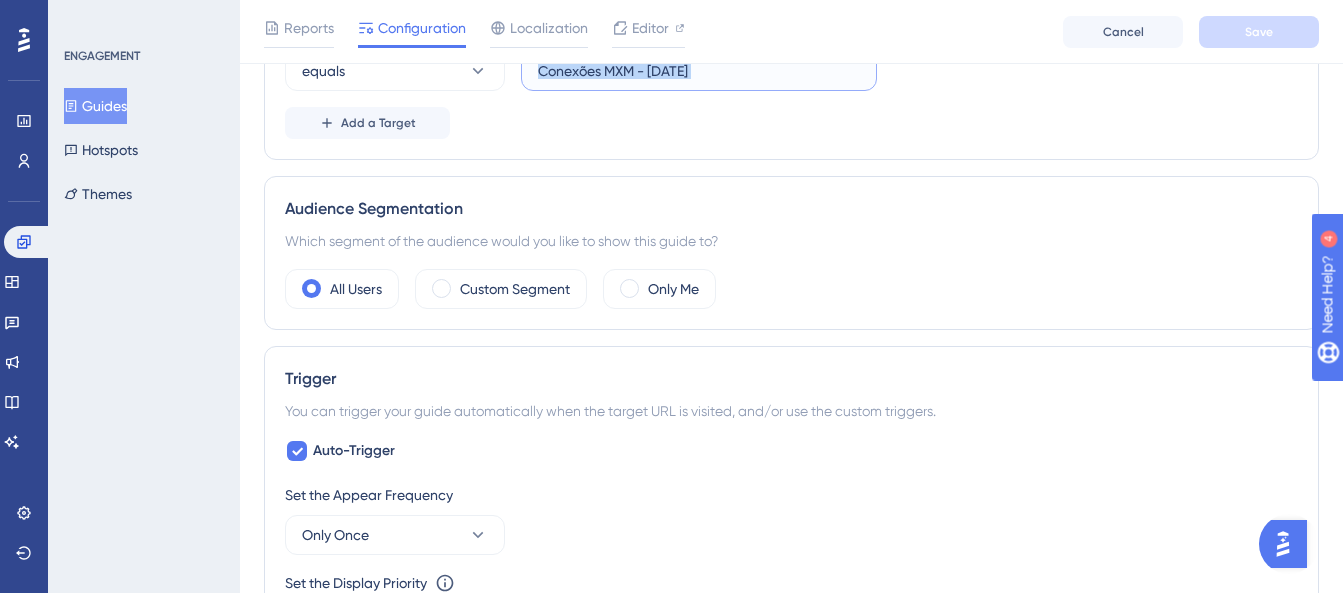 drag, startPoint x: 708, startPoint y: 86, endPoint x: 675, endPoint y: 74, distance: 35.1141 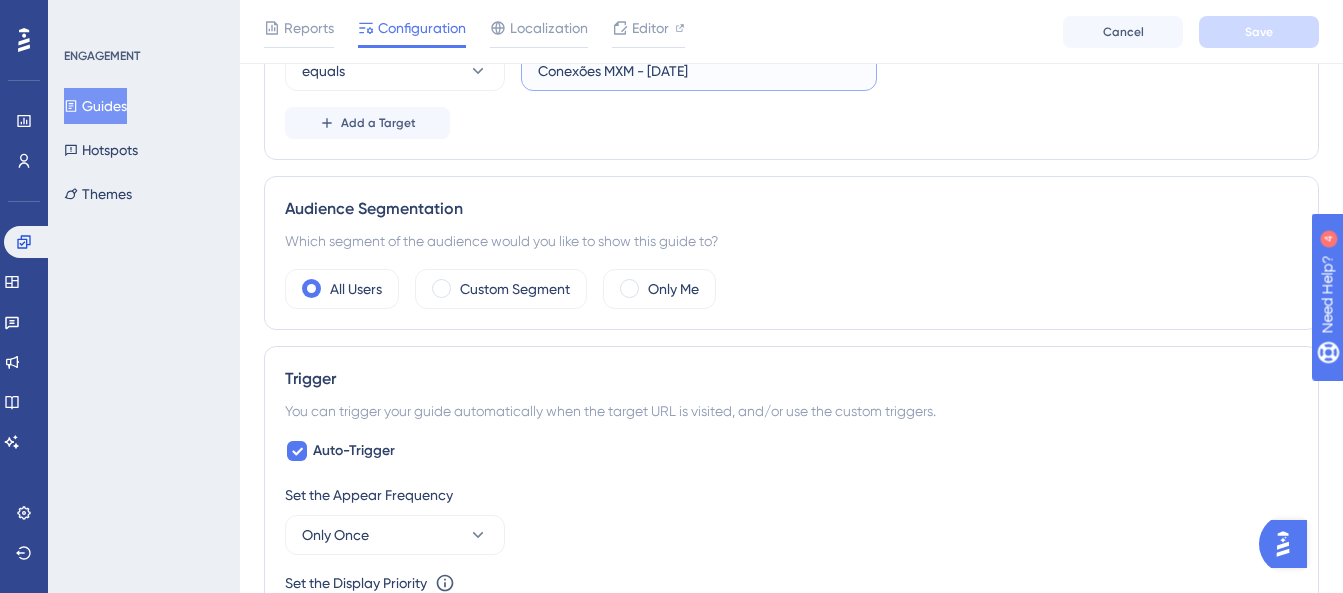 click on "https://webmanager.mxmcloud.com.br/back/controledeacesso/Auth/Login?ReturnUrl=%2Fback%2Fcontroledeacesso%2Fconnect%2Fauthorize%2Fcallback%3Fclient_id%3D685B0C0C-3939-4941-9D78-413E32BBC1EF%26redirect_uri%3Dhttps%253A%252F%252Fwebmanager.mxmcloud.com.br%26response_type%3Dcode%26scope%3Dopenid%2520profile%2520offline_access%2520informacoes_de_controle_de_acesso%26nonce%3Df802f59f6ef323ad74aa2c41e886cbaa843ldSYdq%26state%3D6fda75cb6c6a6d051cc1d9ad0617981b06mvc9D6U%26code_challenge%3D7vuhWv1WcKvH3Zs3yqZAsbgiVgm5aW6HNMZRwDUcZwE%26code_challenge_method%3DS256" at bounding box center (699, 71) 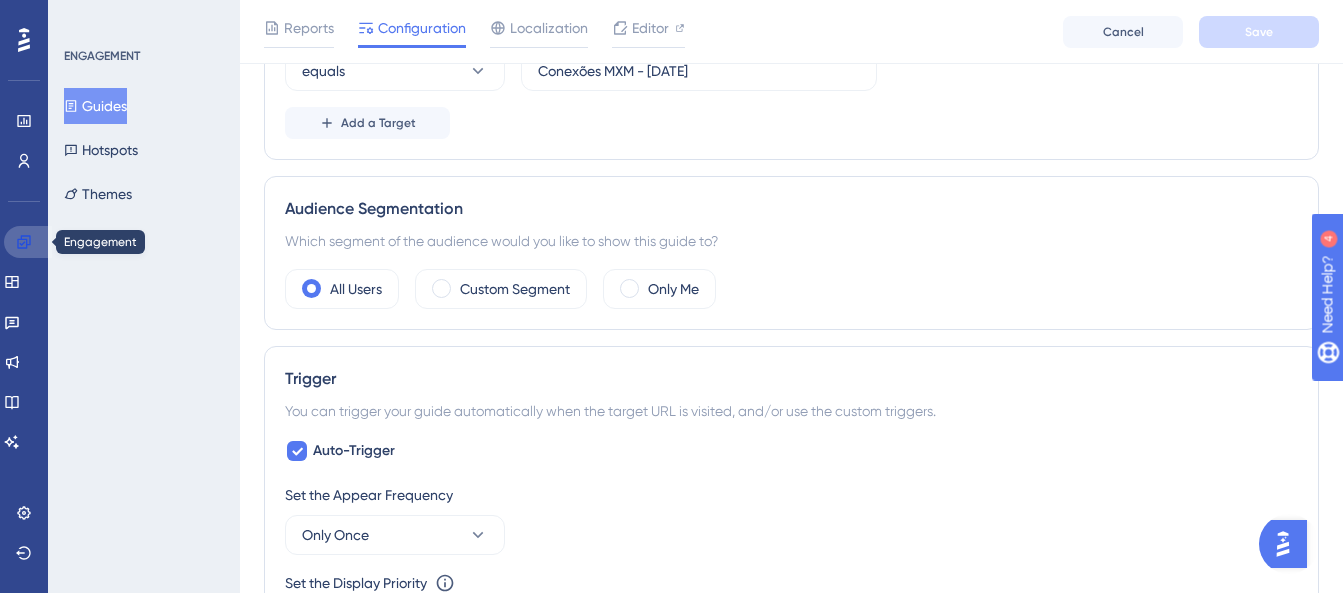 click 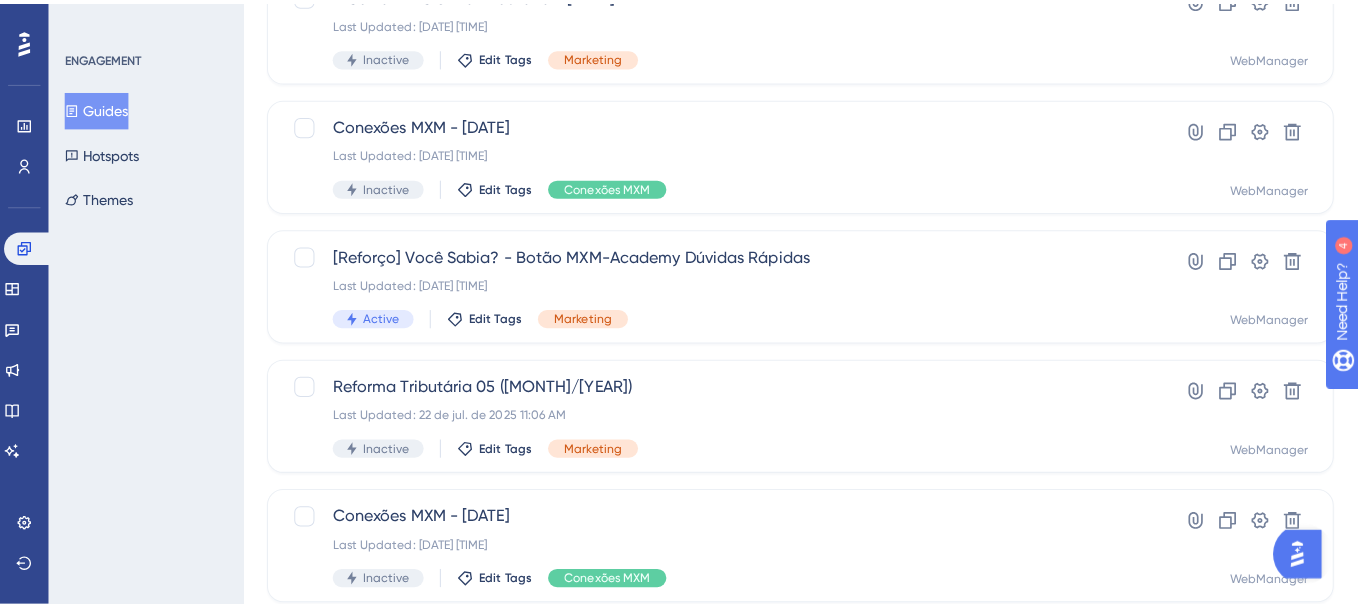 scroll, scrollTop: 0, scrollLeft: 0, axis: both 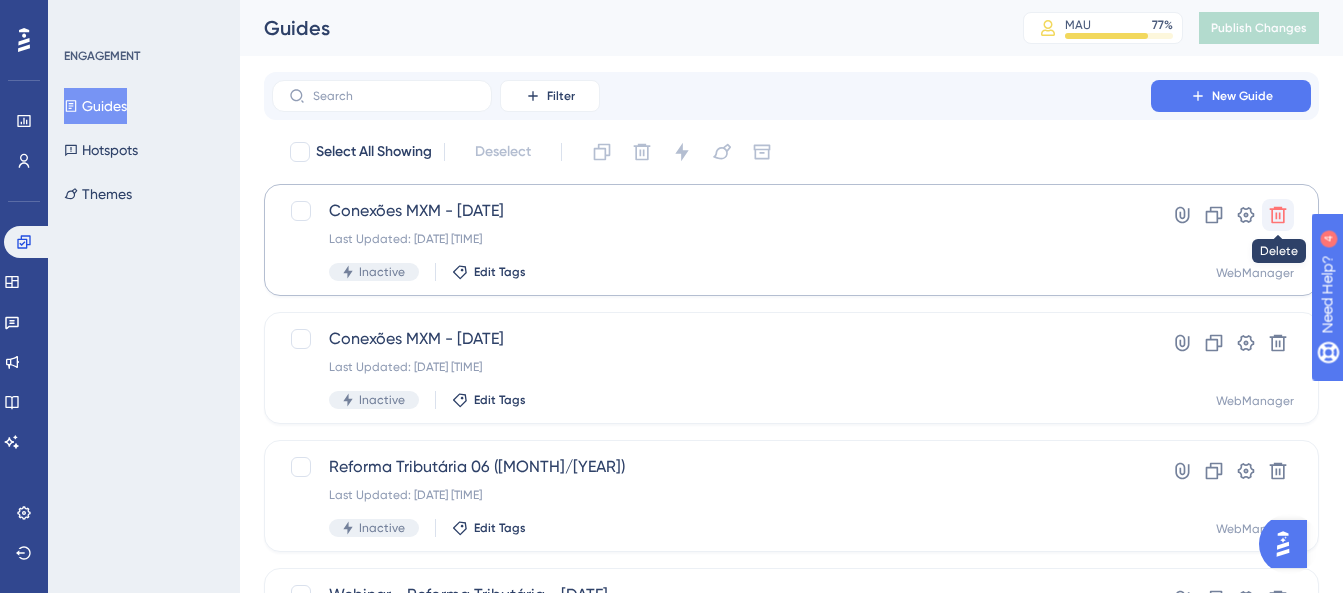 click 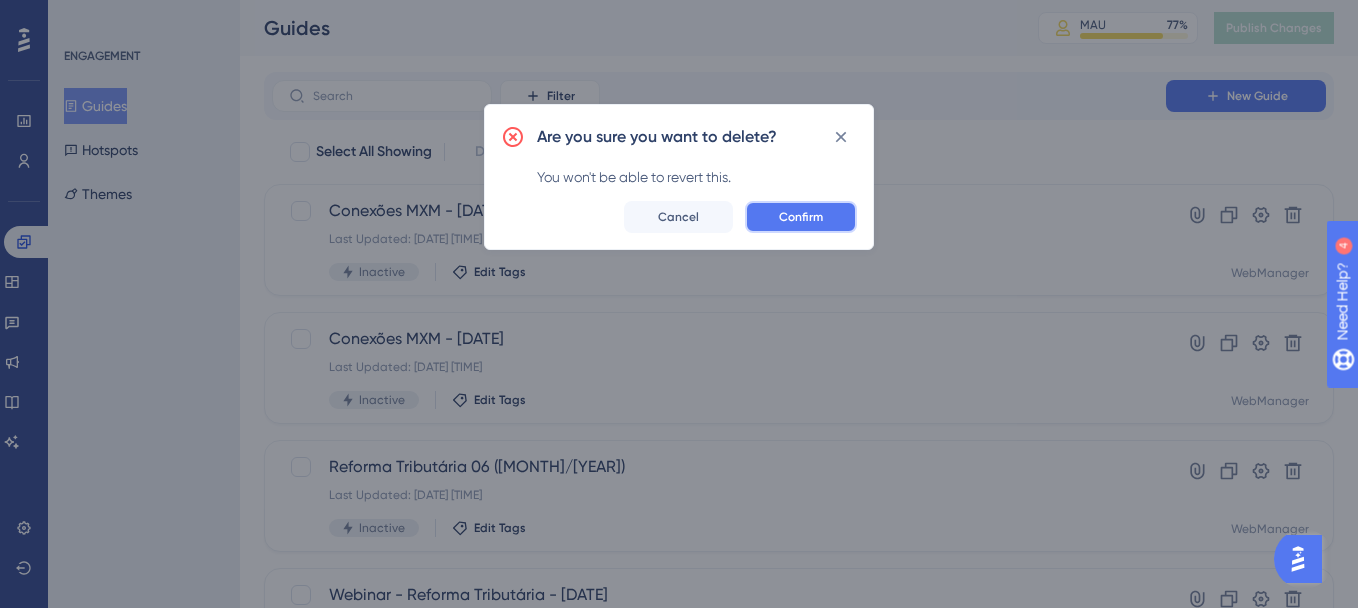 click on "Confirm" at bounding box center [801, 217] 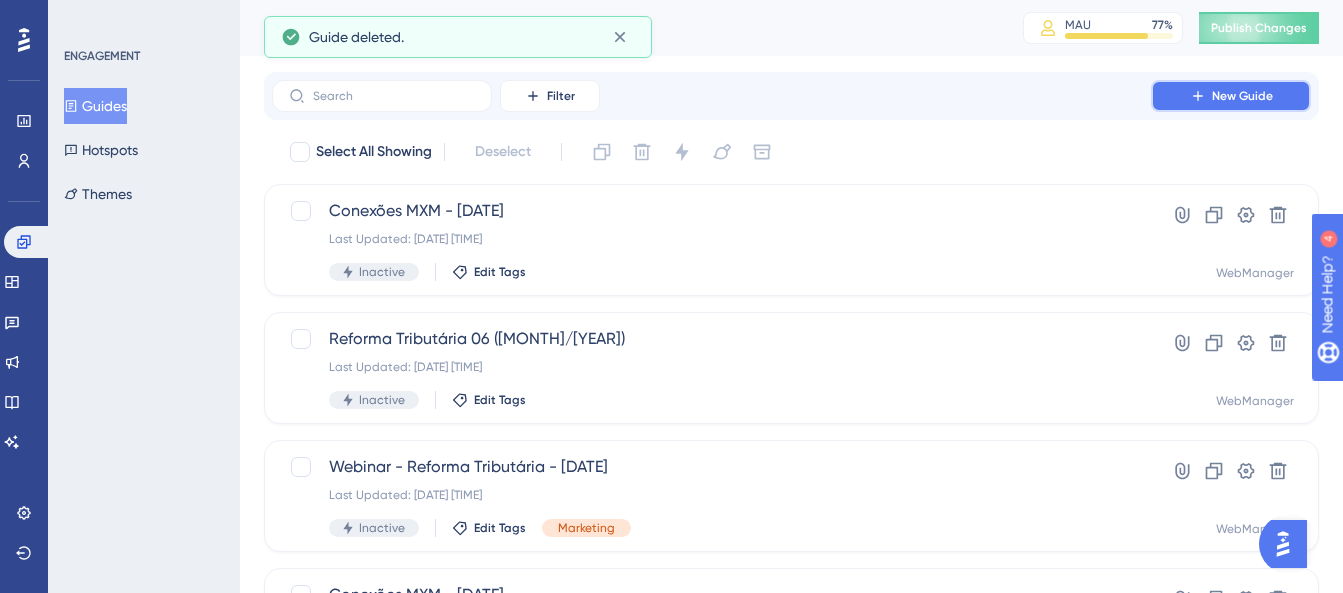 drag, startPoint x: 1216, startPoint y: 92, endPoint x: 1172, endPoint y: 125, distance: 55 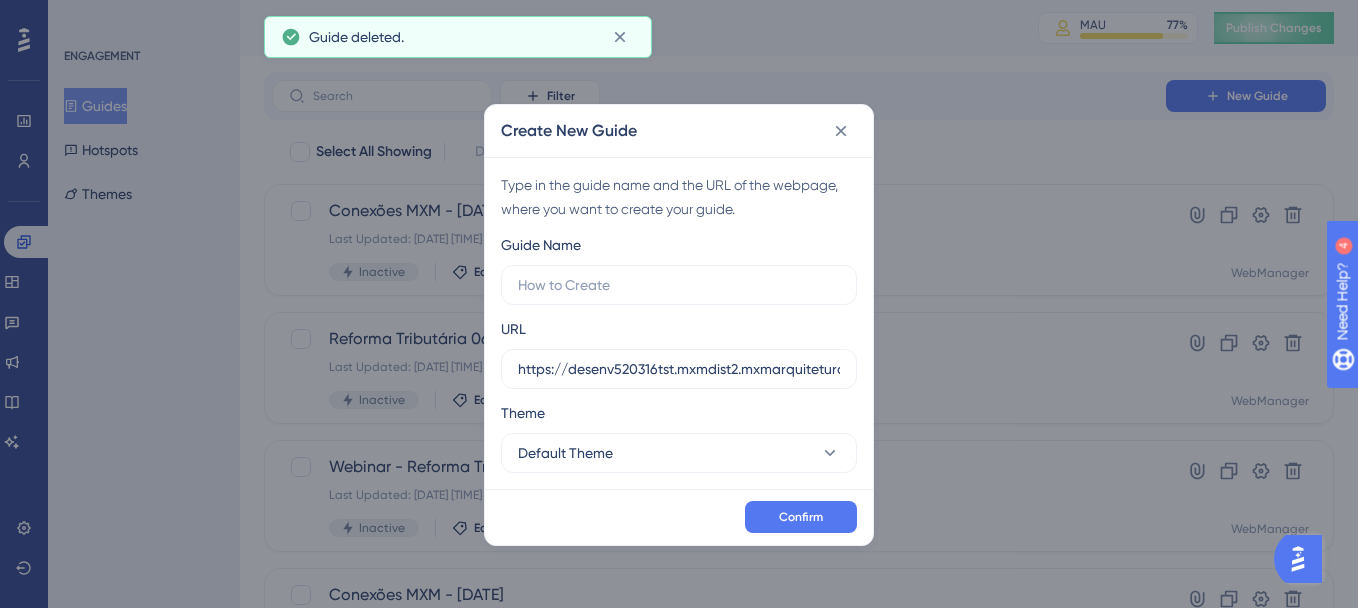 type on "https://webmanager.mxmcloud.com.br/back/controledeacesso/Auth/Login?ReturnUrl=%2Fback%2Fcontroledeacesso%2Fconnect%2Fauthorize%2Fcallback%3Fclient_id%3D685B0C0C-3939-4941-9D78-413E32BBC1EF%26redirect_" 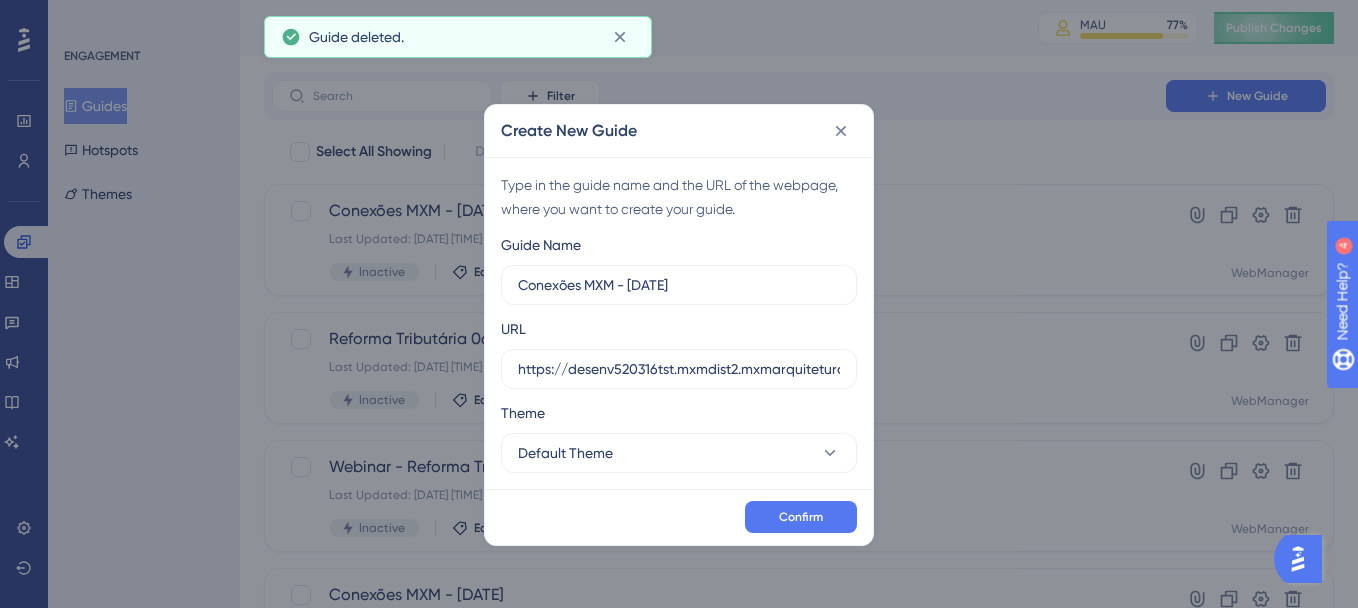 scroll, scrollTop: 0, scrollLeft: 1166, axis: horizontal 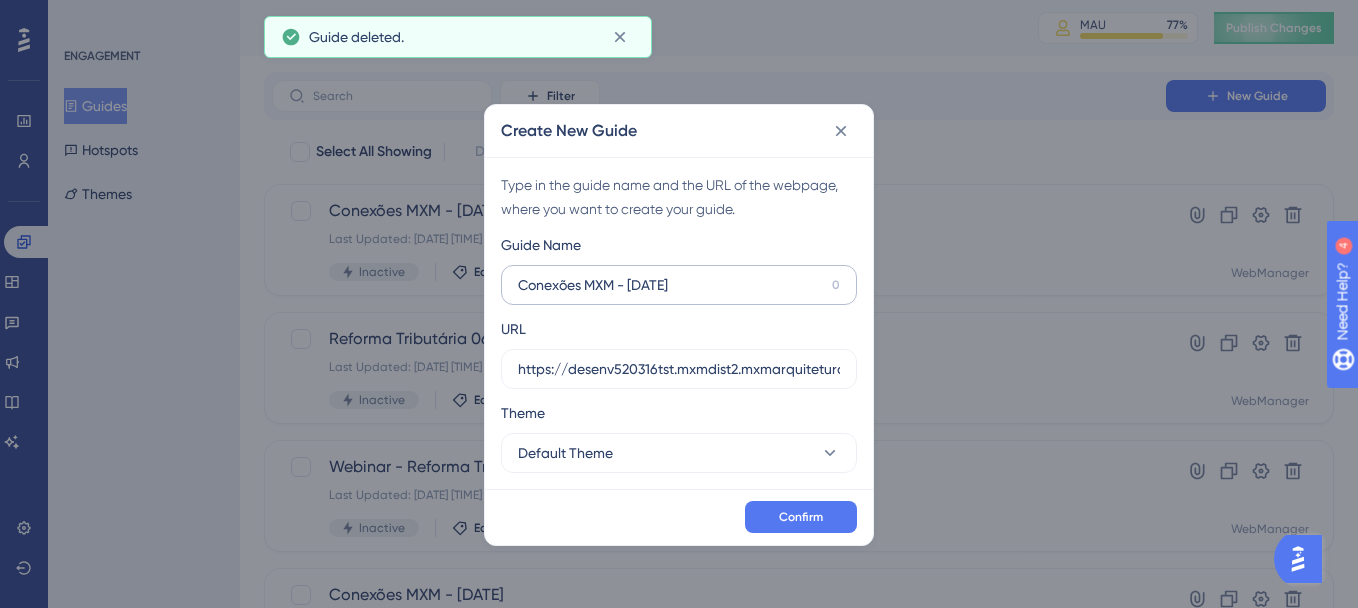 click on "https://webmanager.mxmcloud.com.br/back/controledeacesso/Auth/Login?ReturnUrl=%2Fback%2Fcontroledeacesso%2Fconnect%2Fauthorize%2Fcallback%3Fclient_id%3D685B0C0C-3939-4941-9D78-413E32BBC1EF%26redirect_" at bounding box center (671, 285) 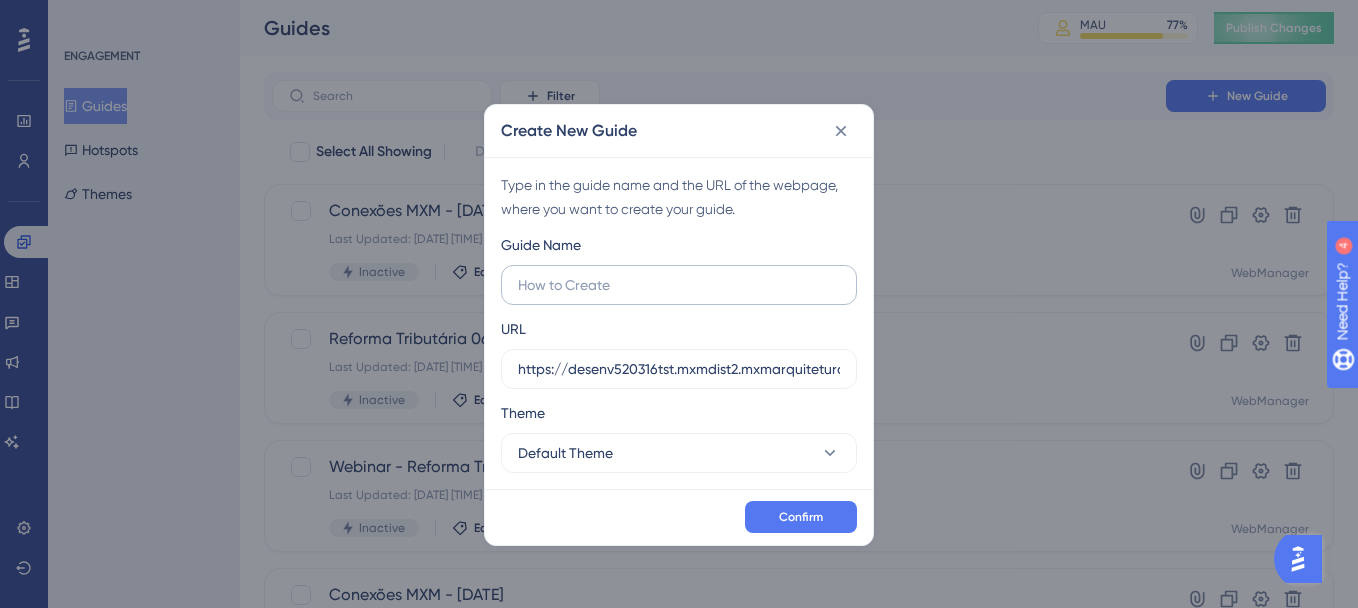 scroll, scrollTop: 0, scrollLeft: 0, axis: both 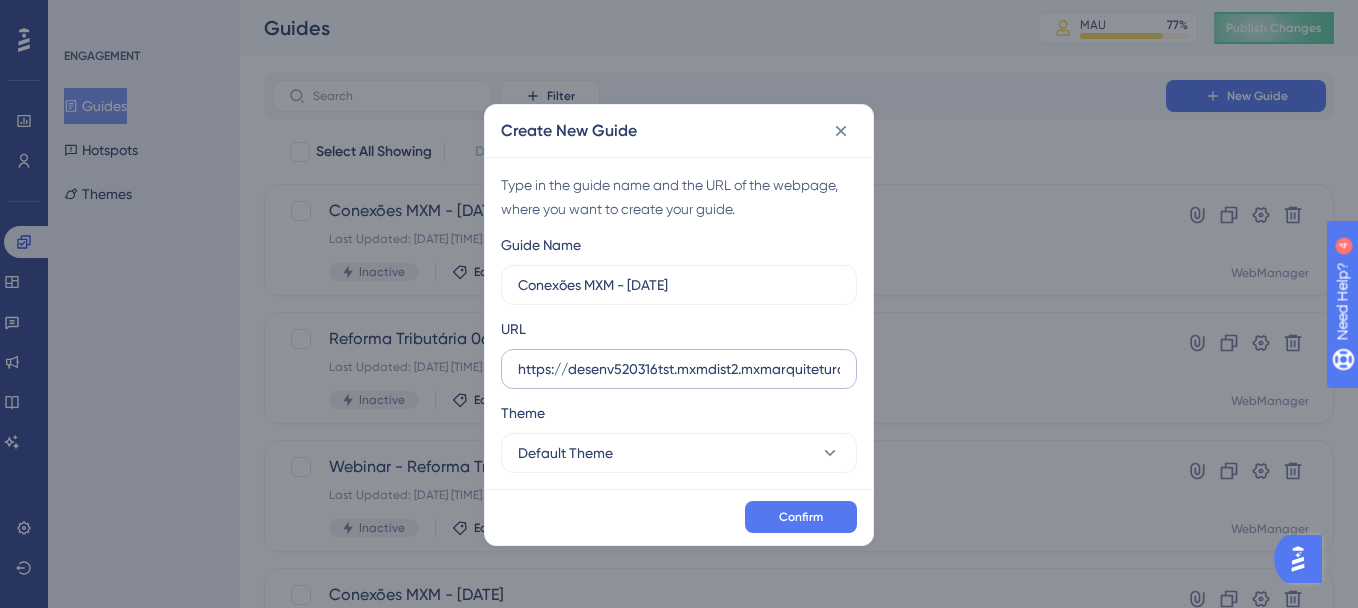 type on "Conexões MXM - 20/08/2025" 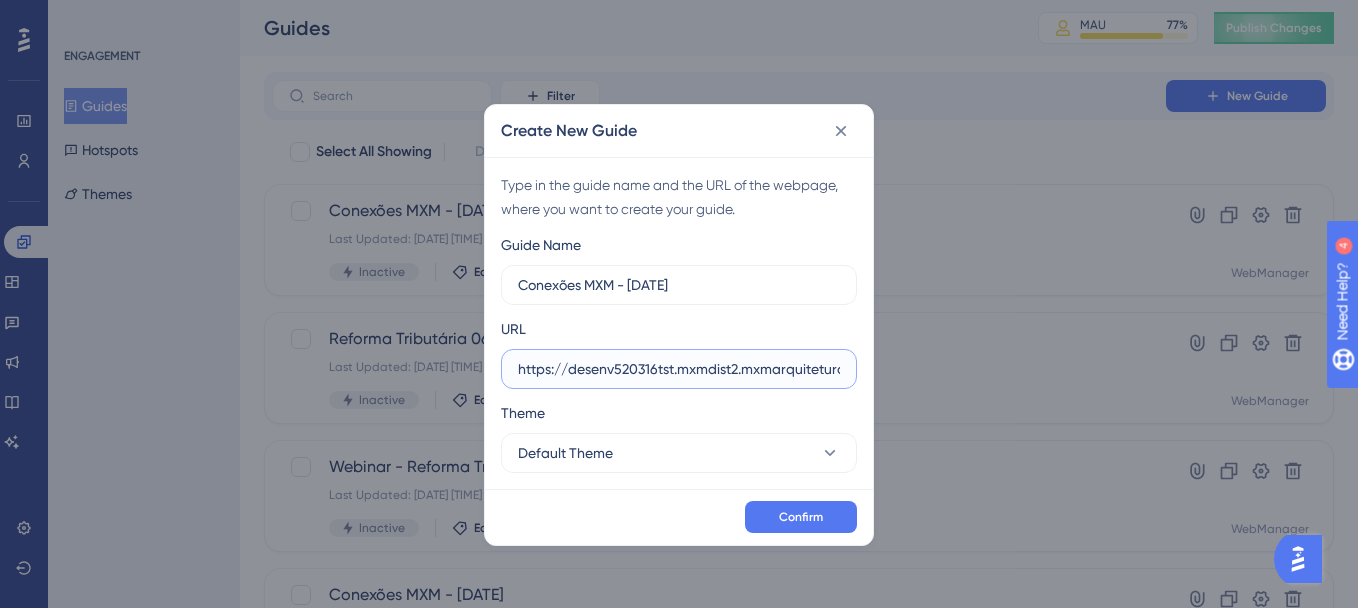 click on "https://desenv520316tst.mxmdist2.mxmarquitetura.com.br" at bounding box center (679, 369) 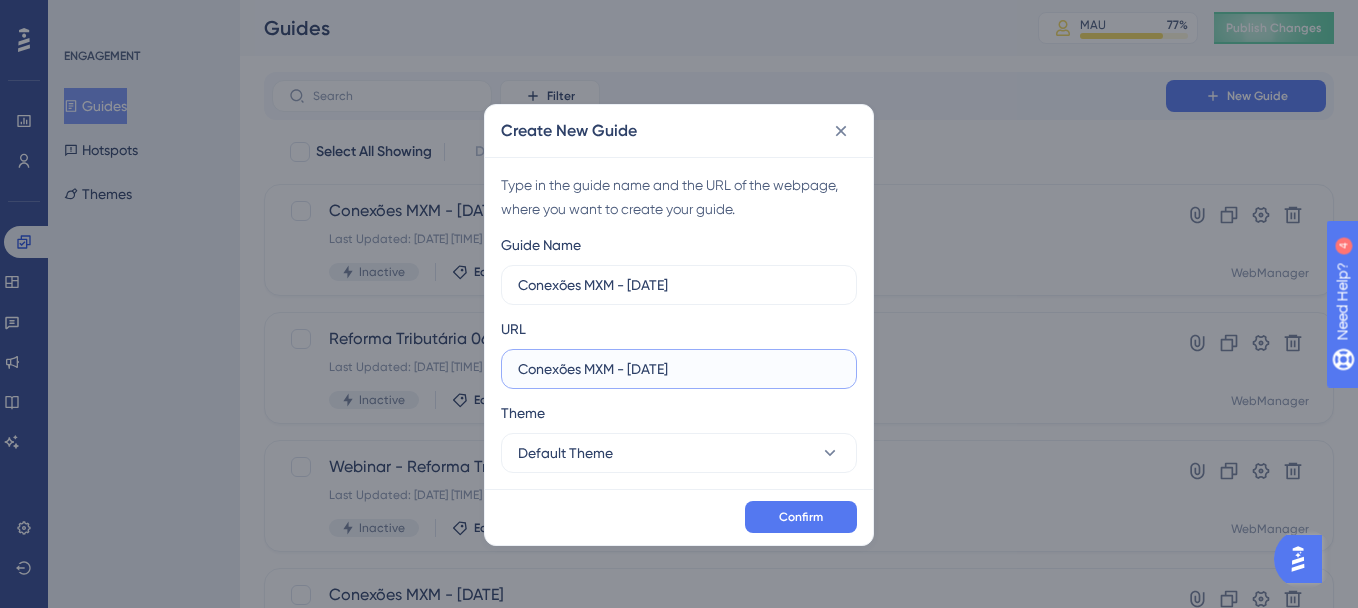scroll, scrollTop: 0, scrollLeft: 2663, axis: horizontal 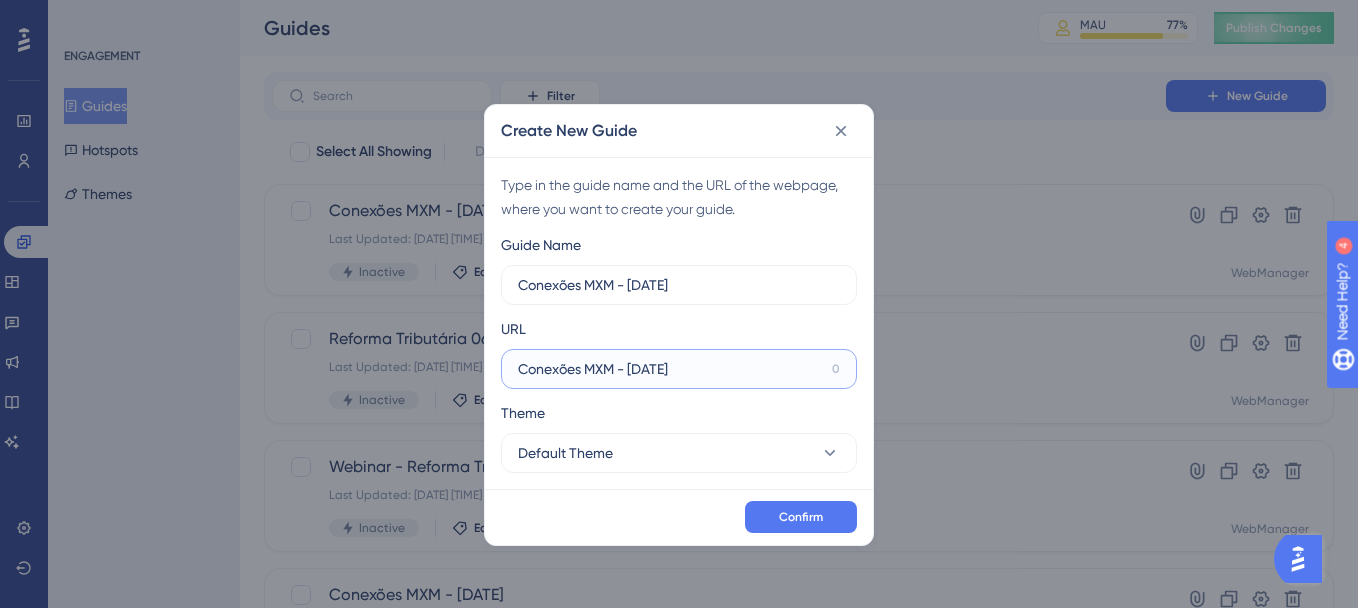 click on "https://webmanager.mxmcloud.com.br/back/controledeacesso/Auth/Login?ReturnUrl=%2Fback%2Fcontroledeacesso%2Fconnect%2Fauthorize%2Fcallback%3Fclient_id%3D685B0C0C-3939-4941-9D78-413E32BBC1EF%26redirect_uri%3Dhttps%253A%252F%252Fwebmanager.mxmcloud.com.br%26response_type%3Dcode%26scope%3Dopenid%2520profile%2520offline_access%2520informacoes_de_controle_de_acesso%26nonce%3Df802f59f6ef323ad74aa2c41e886" at bounding box center [671, 369] 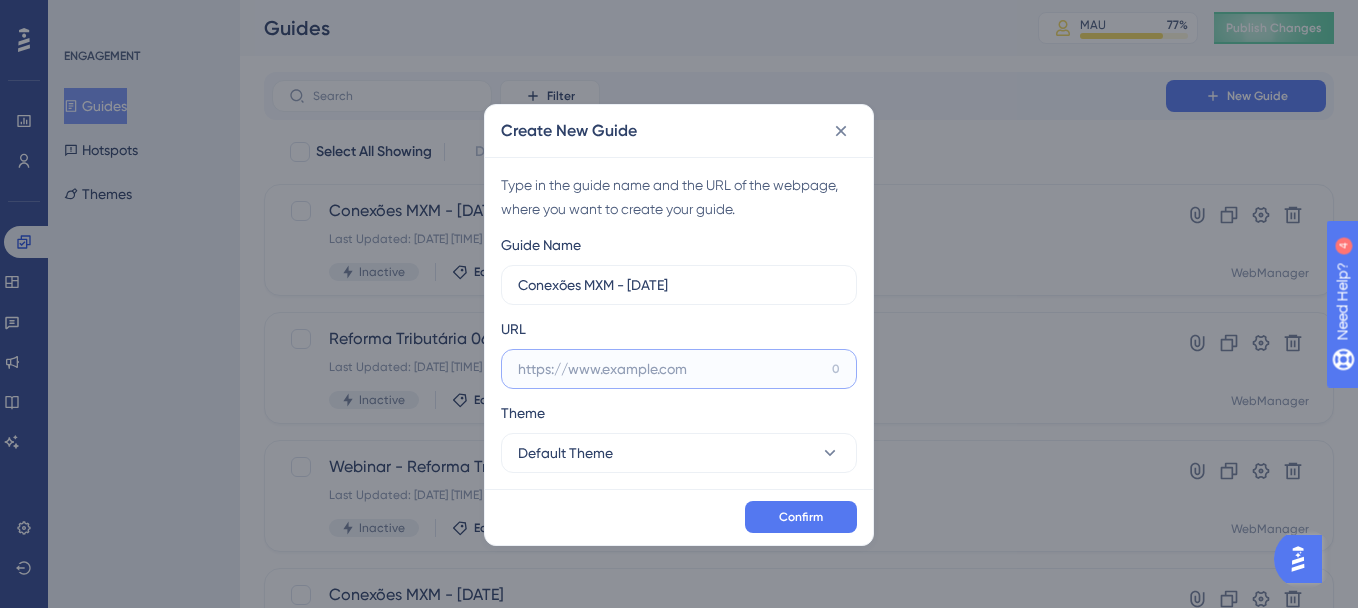 scroll, scrollTop: 0, scrollLeft: 0, axis: both 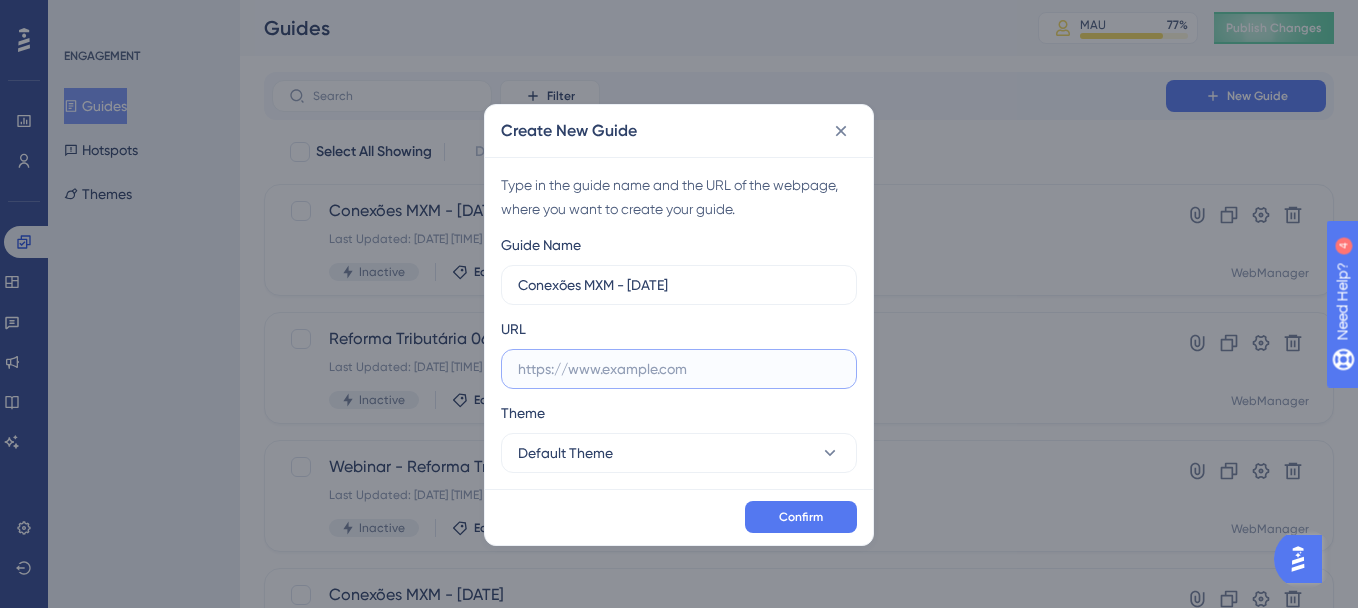 paste on "https://webmanager.mxmcloud.com.br/back/controledeacesso/Auth/Login?ReturnUrl=%2Fback%2Fcontroledeacesso%2Fconnect%2Fauthorize%2Fcallback%3Fclient_id%3D685B0C0C-3939-4941-9D78-413E32BBC1EF%26redirect_uri%3Dhttps%253A%252F%252Fwebmanager.mxmcloud.com.br%26response_type%3Dcode%26scope%3Dopenid%2520profile%2520offline_access%2520informacoes_de_controle_de_acesso%26nonce%3Df802f59f6ef323ad74aa2c41e886" 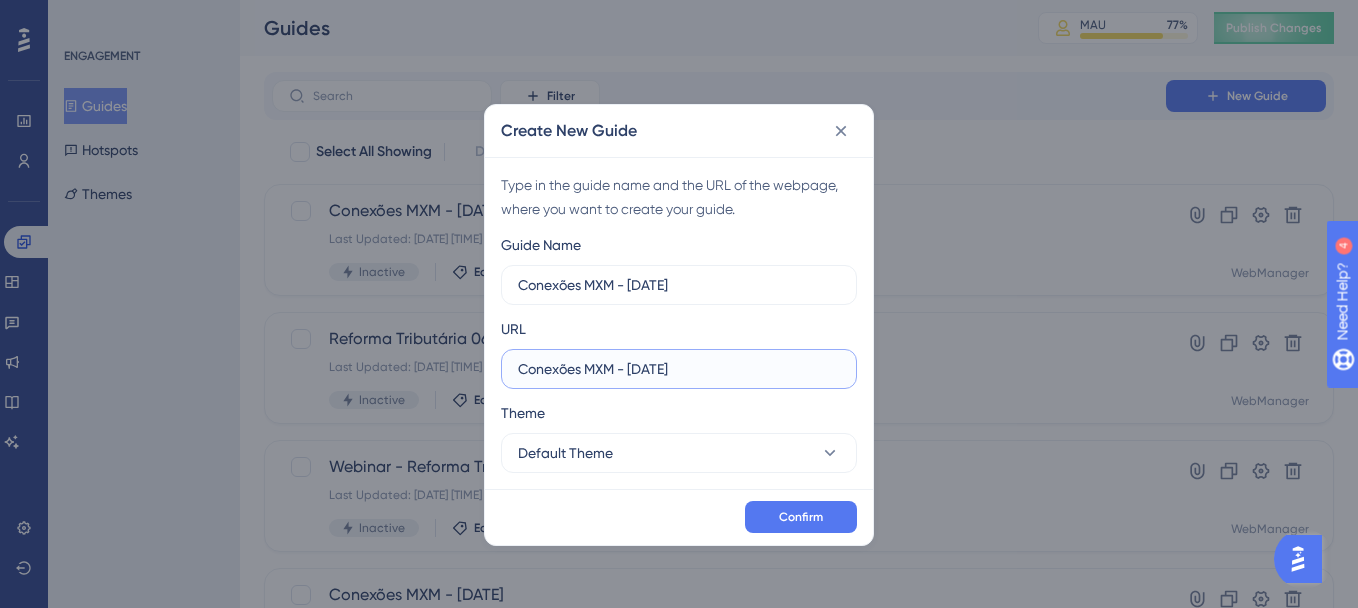 scroll, scrollTop: 0, scrollLeft: 2663, axis: horizontal 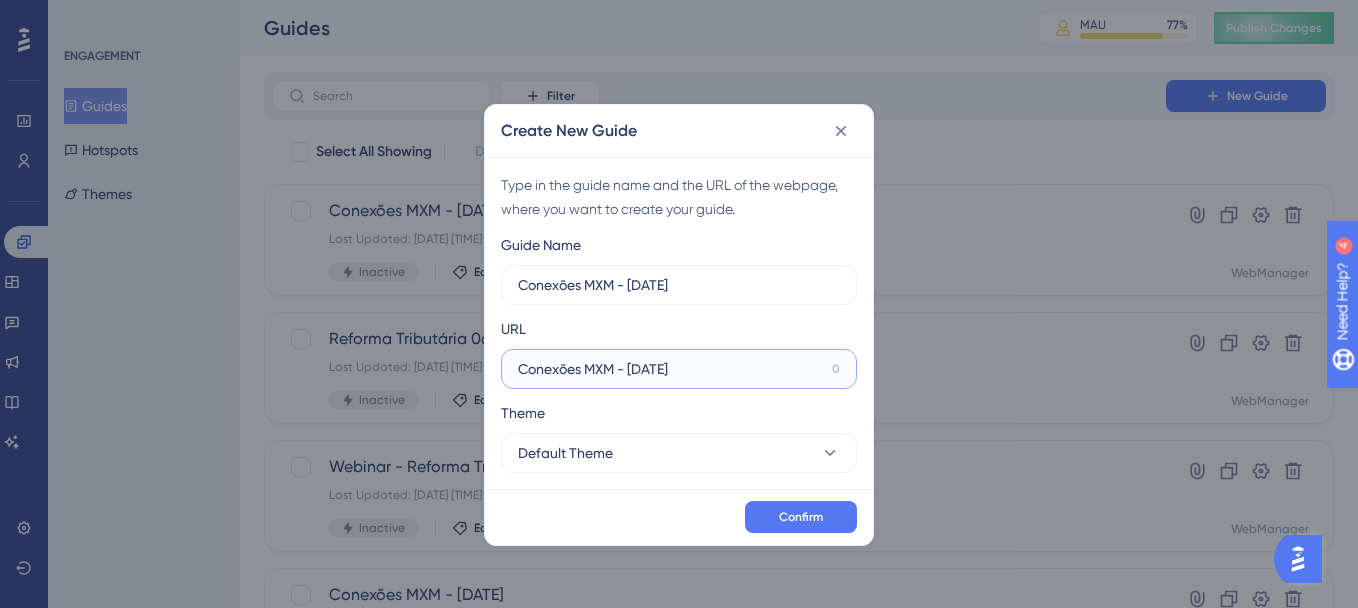 drag, startPoint x: 738, startPoint y: 379, endPoint x: 541, endPoint y: 388, distance: 197.20547 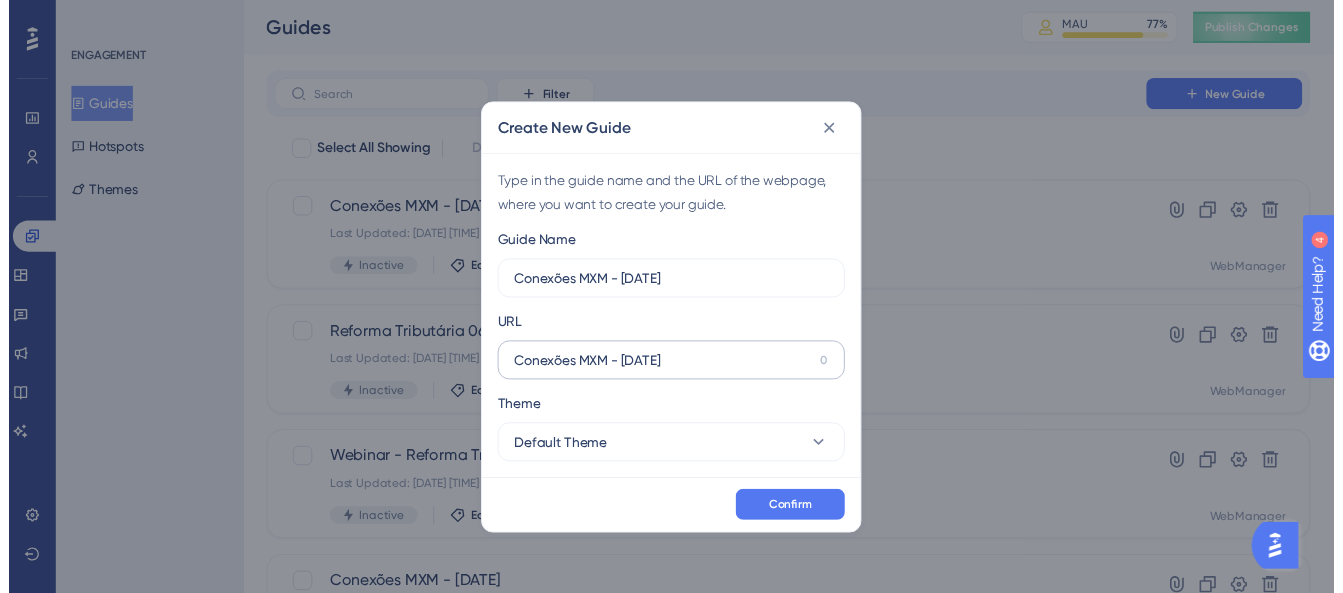 scroll, scrollTop: 0, scrollLeft: 0, axis: both 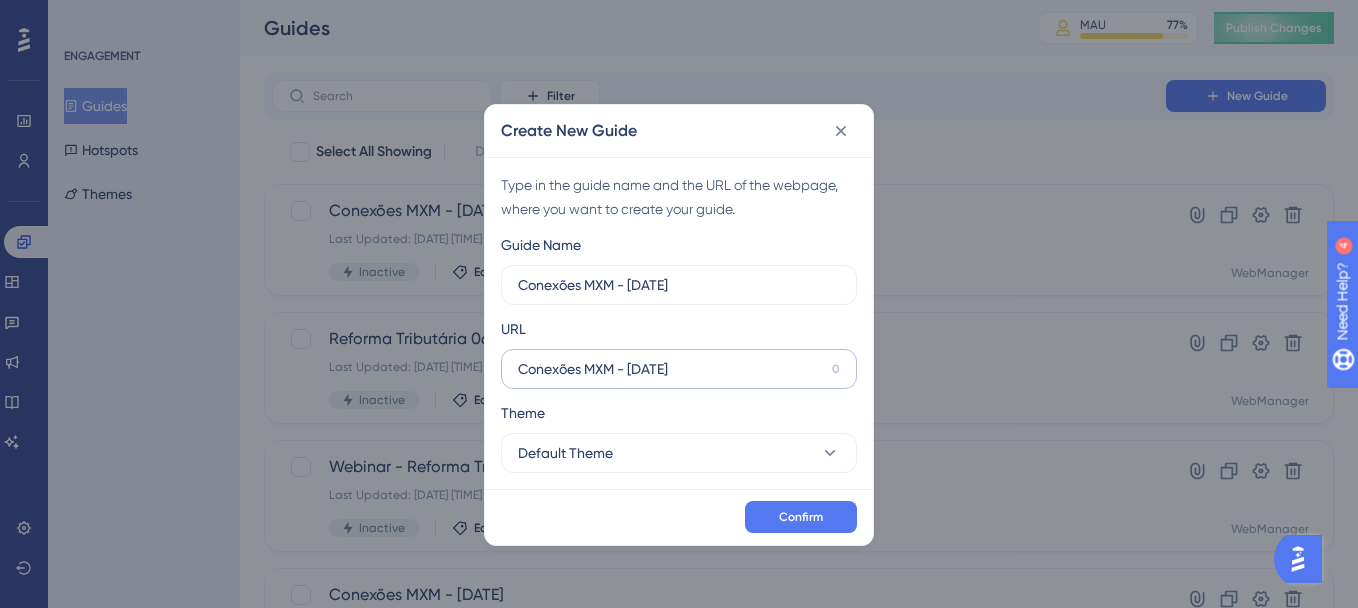 drag, startPoint x: 541, startPoint y: 381, endPoint x: 521, endPoint y: 381, distance: 20 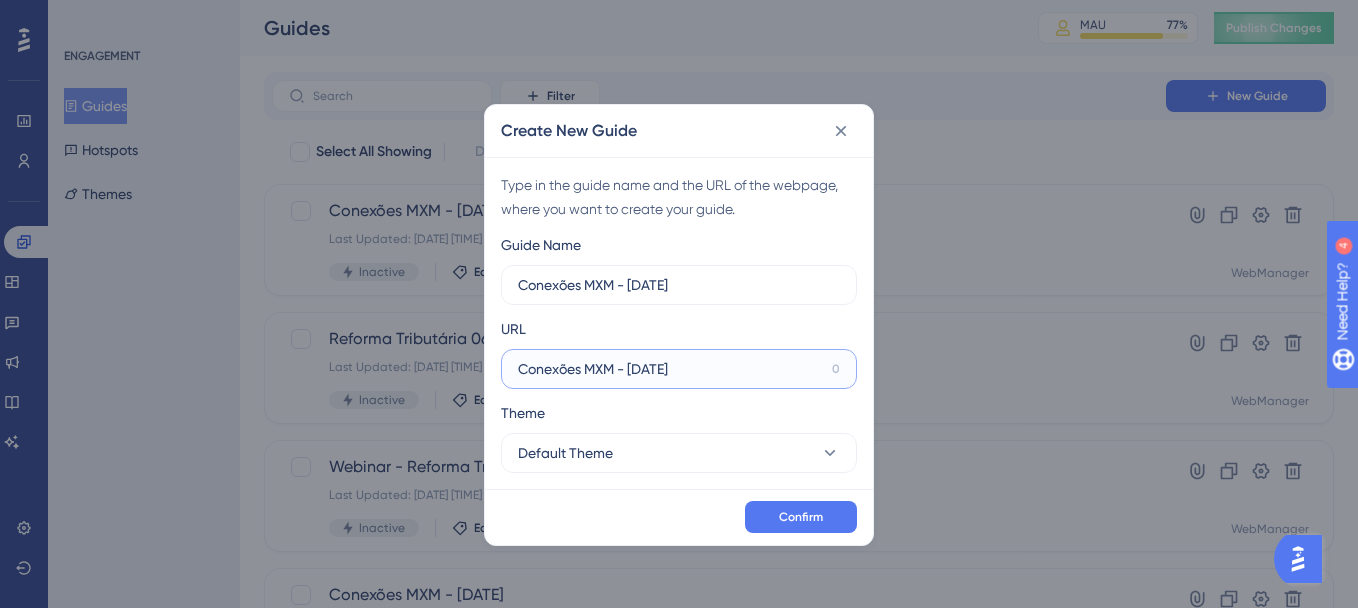 click on "https://webmanager.mxmcloud.com.br/back/controledeacesso/Auth/Login?ReturnUrl=%2Fback%2Fcontroledeacesso%2Fconnect%2Fauthorize%2Fcallback%3Fclient_id%3D685B0C0C-3939-4941-9D78-413E32BBC1EF%26redirect_uri%3Dhttps%253A%252F%252Fwebmanager.mxmcloud.com.br%26response_type%3Dcode%26scope%3Dopenid%2520profile%2520offline_access%2520informacoes_de_controle_de_acesso%26nonce%3Df802f59f6ef323ad74aa2c41e886" at bounding box center (671, 369) 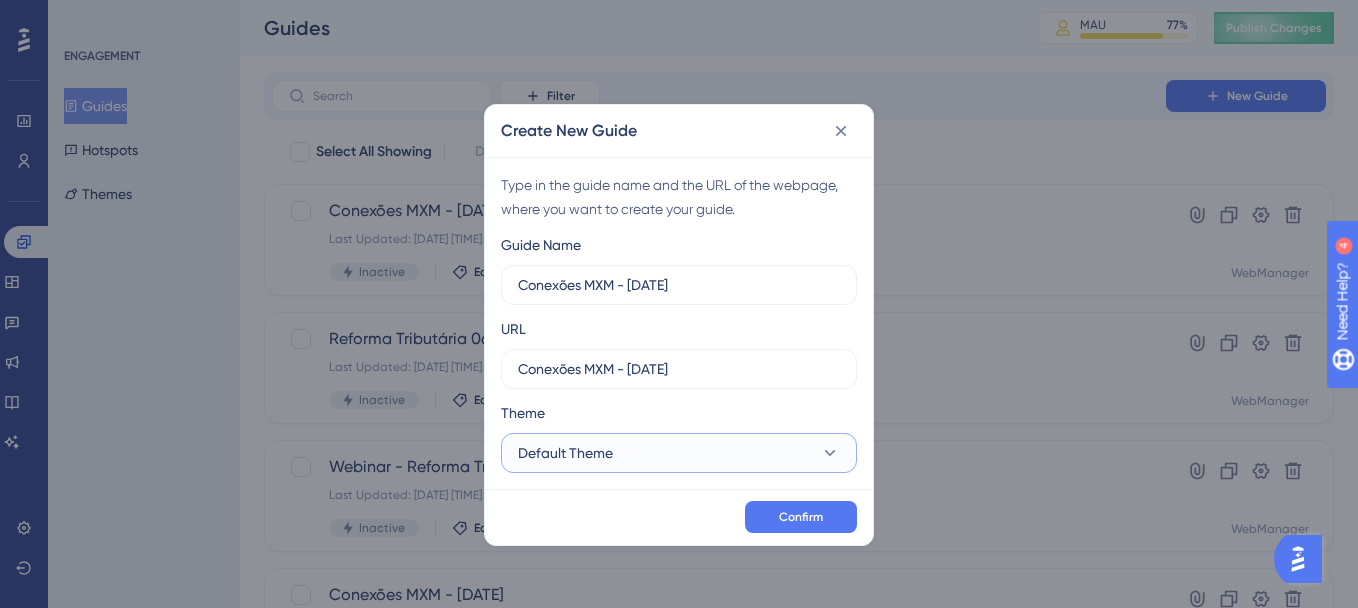 click on "Default Theme" at bounding box center (565, 453) 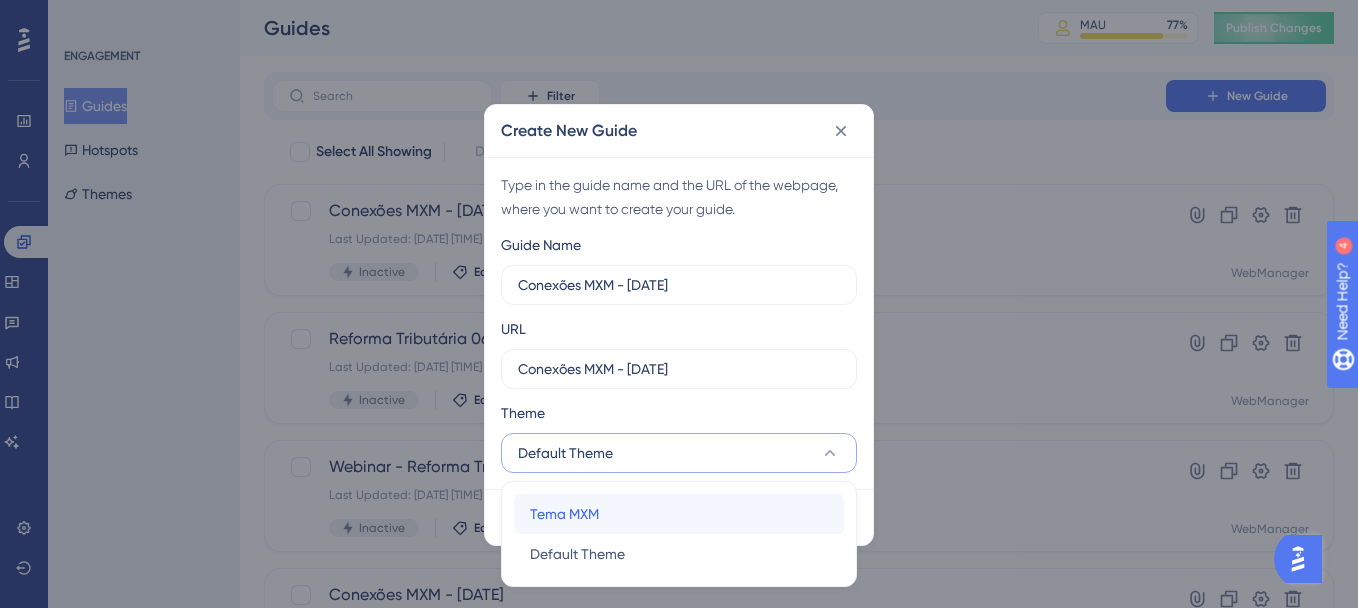click on "Tema MXM" at bounding box center (564, 514) 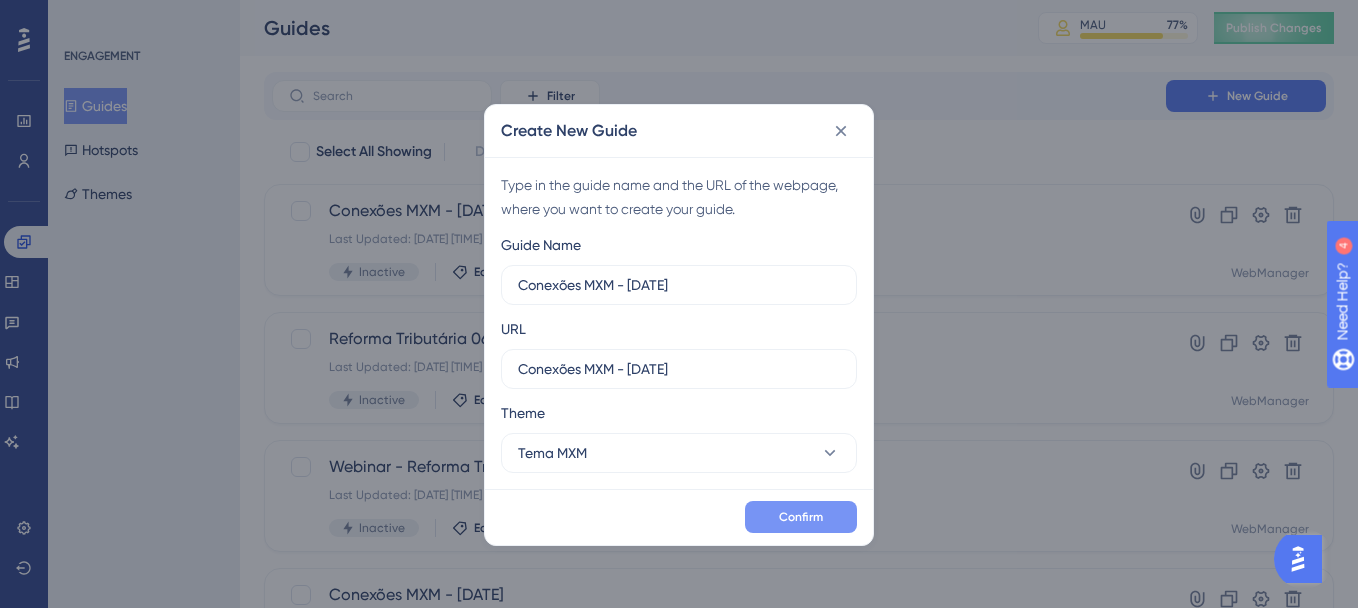 click on "Confirm" at bounding box center (801, 517) 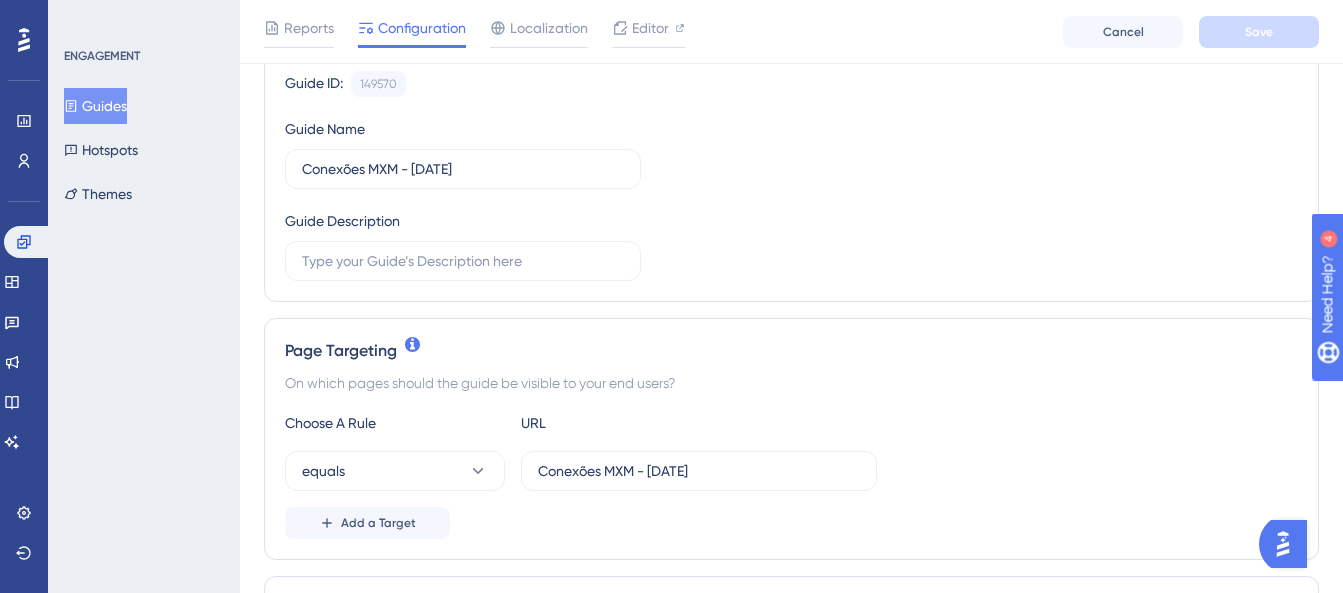scroll, scrollTop: 400, scrollLeft: 0, axis: vertical 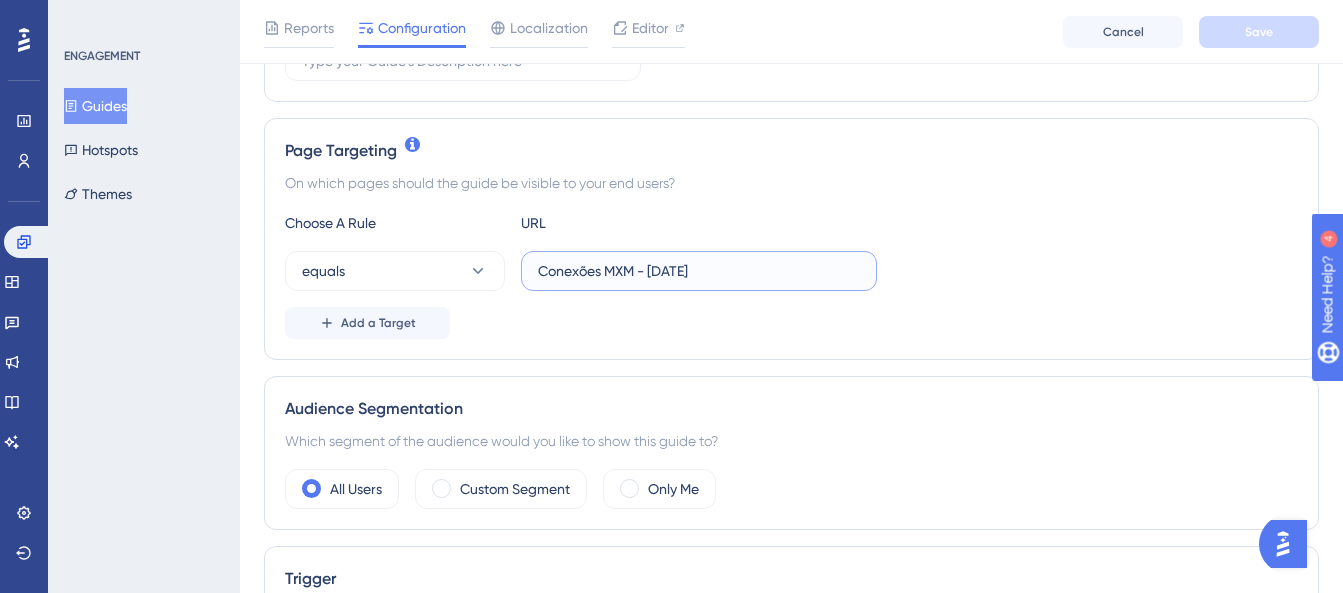 click on "https://webmanager.mxmcloud.com.br/back/controledeacesso/Auth/Login?ReturnUrl=%2Fback%2Fcontroledeacesso%2Fconnect%2Fauthorize%2Fcallback%3Fclient_id%3D685B0C0C-3939-4941-9D78-413E32BBC1EF%26redirect_uri%3Dhttps%253A%252F%252Fwebmanager.mxmcloud.com.br%26response_type%3Dcode%26scope%3Dopenid%2520profile%2520offline_access%2520informacoes_de_controle_de_acesso%26nonce%3Df802f59f6ef323ad74aa2c41e886" at bounding box center [699, 271] 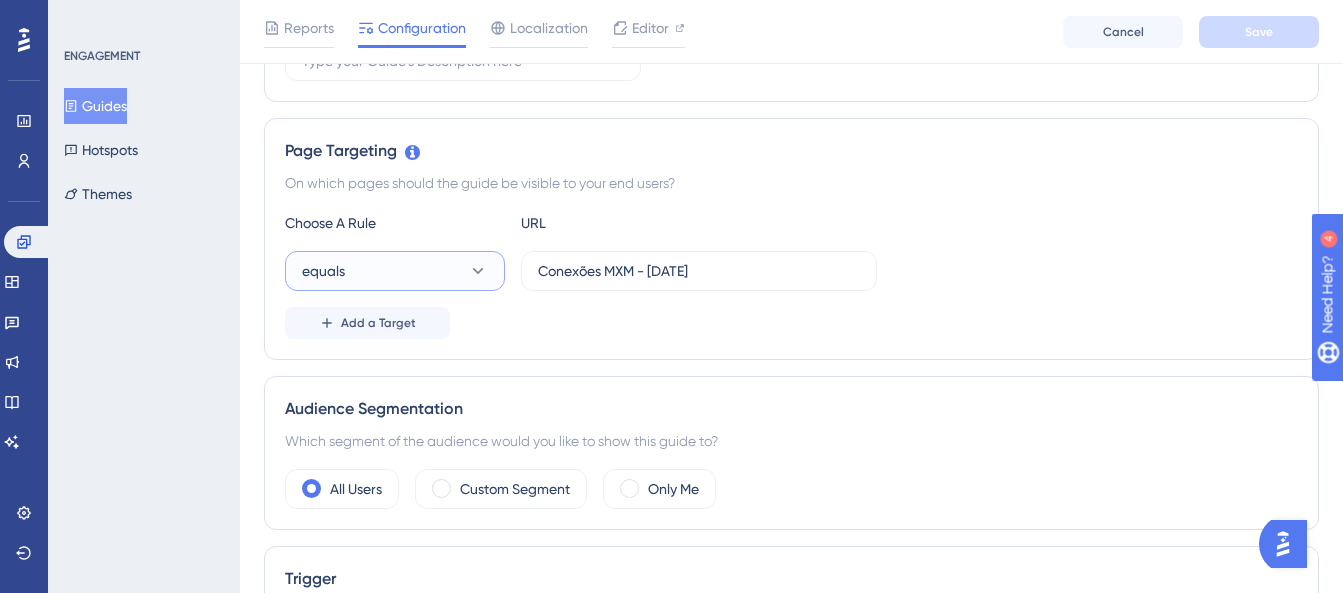 click on "equals" at bounding box center [395, 271] 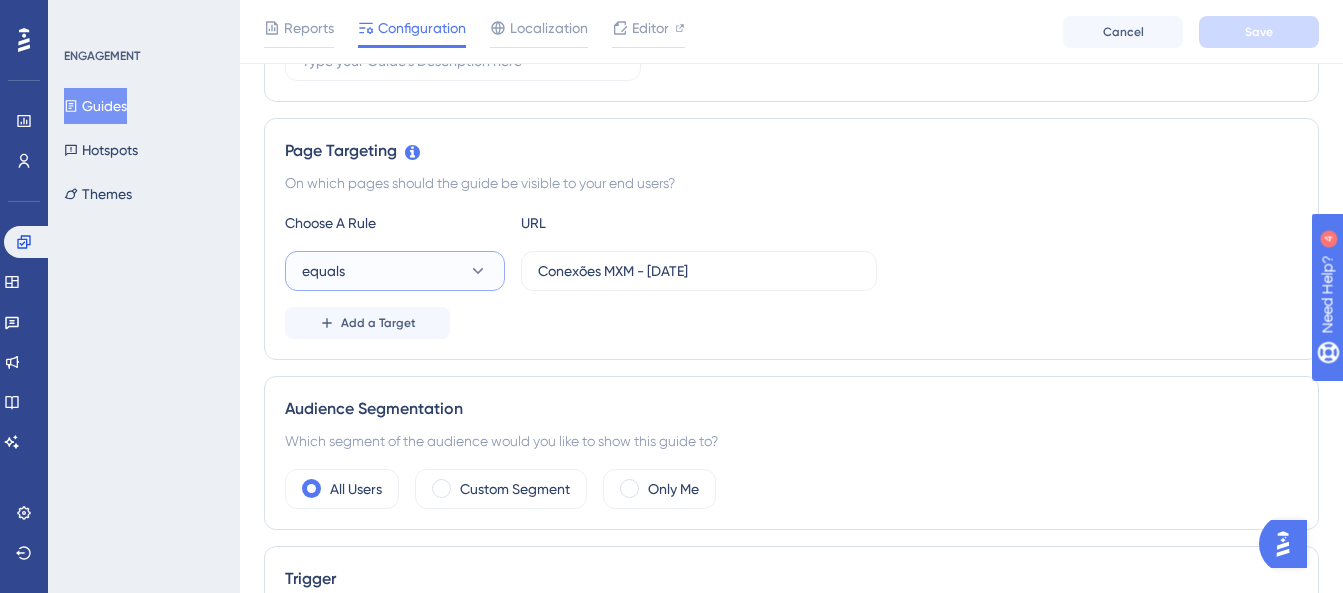 scroll, scrollTop: 556, scrollLeft: 0, axis: vertical 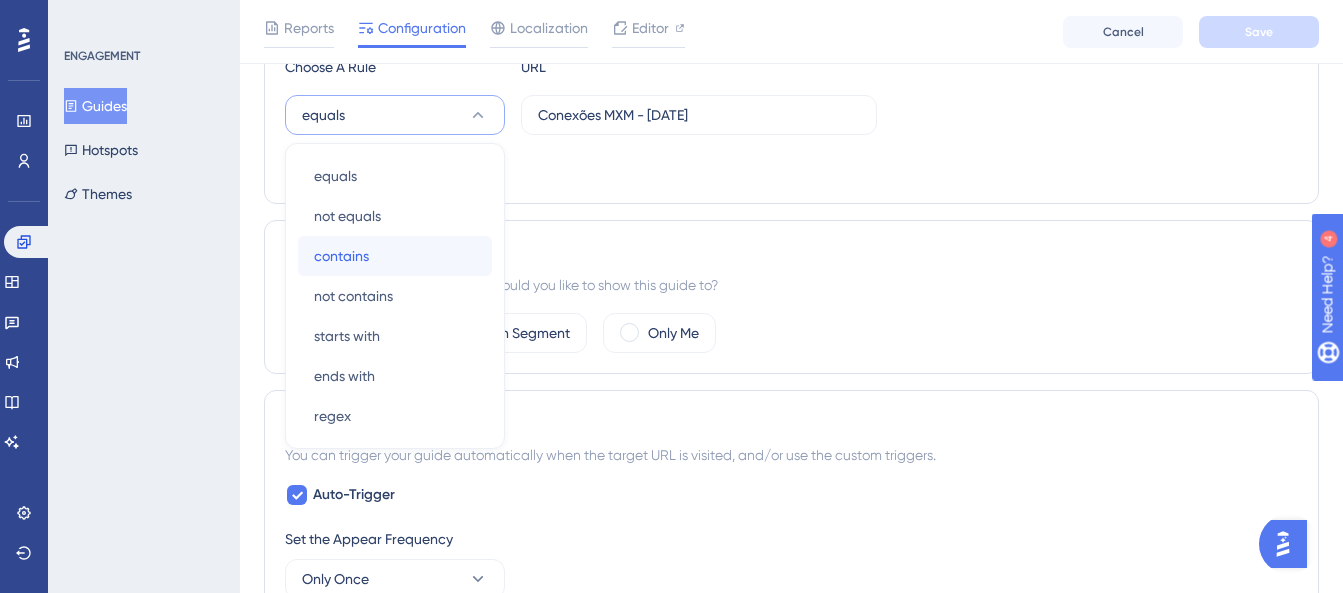 click on "contains contains" at bounding box center [395, 256] 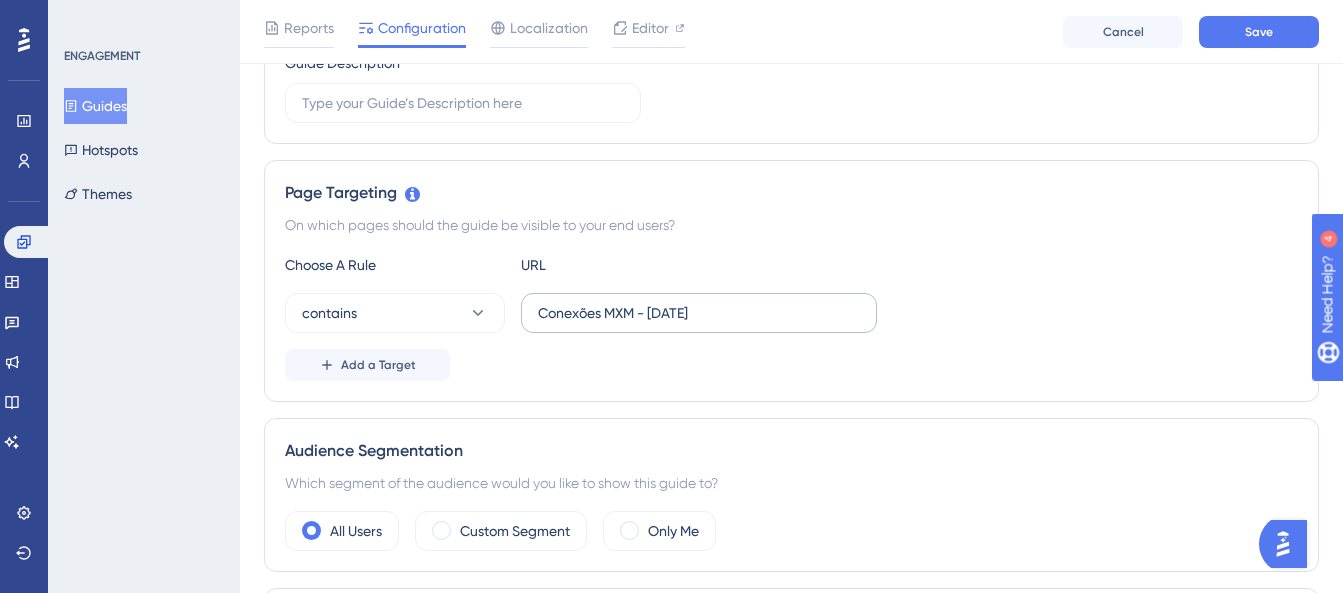 scroll, scrollTop: 356, scrollLeft: 0, axis: vertical 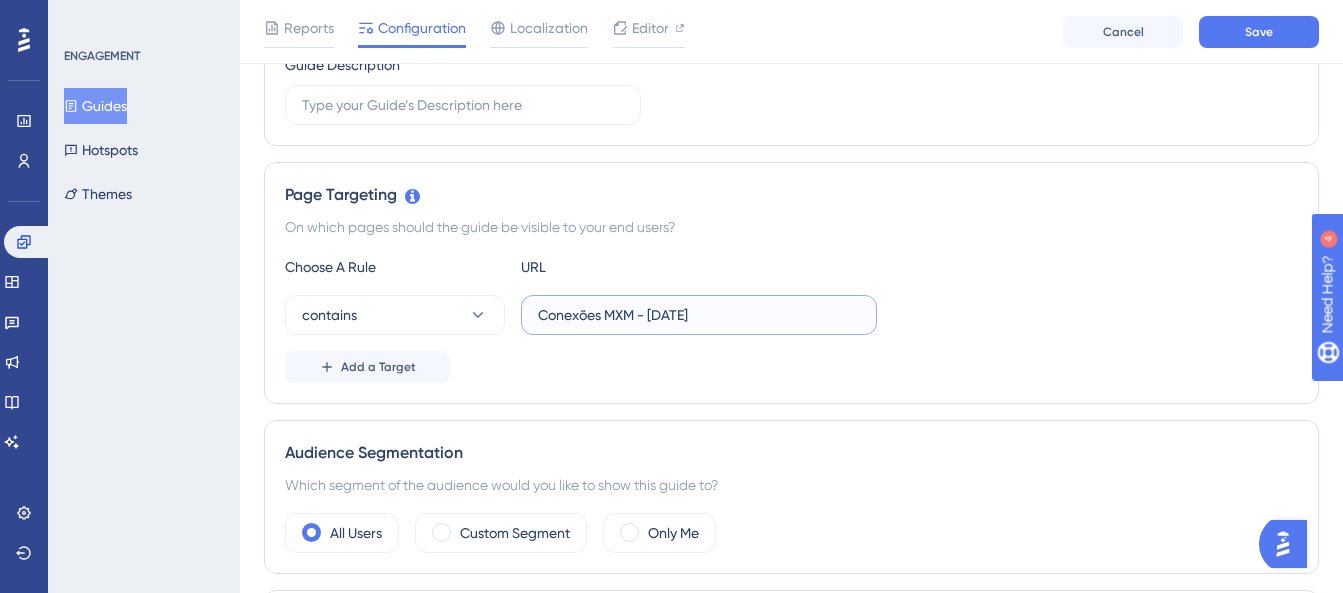 click on "https://webmanager.mxmcloud.com.br/back/controledeacesso/Auth/Login?ReturnUrl=%2Fback%2Fcontroledeacesso%2Fconnect%2Fauthorize%2Fcallback%3Fclient_id%3D685B0C0C-3939-4941-9D78-413E32BBC1EF%26redirect_uri%3Dhttps%253A%252F%252Fwebmanager.mxmcloud.com.br%26response_type%3Dcode%26scope%3Dopenid%2520profile%2520offline_access%2520informacoes_de_controle_de_acesso%26nonce%3Df802f59f6ef323ad74aa2c41e886" at bounding box center (699, 315) 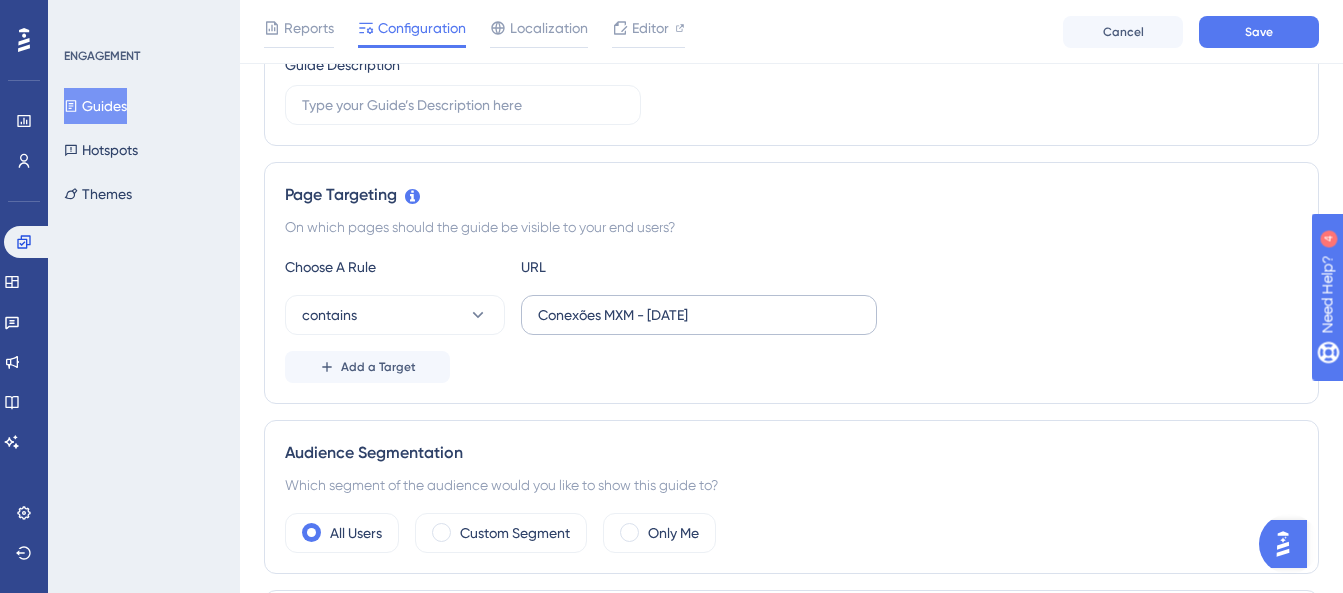 drag, startPoint x: 535, startPoint y: 315, endPoint x: 850, endPoint y: 314, distance: 315.0016 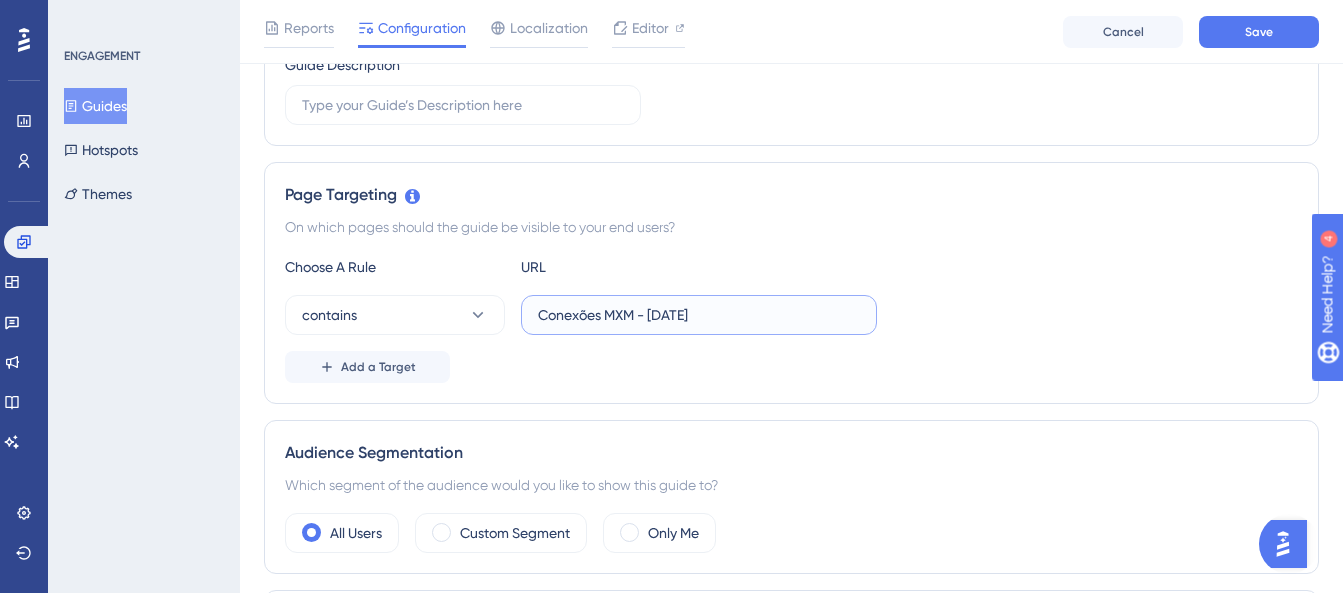click on "https://webmanager.mxmcloud.com.br/back/controledeacesso/Auth/Login?ReturnUrl=%2Fback%2Fcontroledeacesso%2Fconnect%2Fauthorize%2Fcallback%3Fclient_id%3D685B0C0C-3939-4941-9D78-413E32BBC1EF%26redirect_uri%3Dhttps%253A%252F%252Fwebmanager.mxmcloud.com.br%26response_type%3Dcode%26scope%3Dopenid%2520profile%2520offline_access%2520informacoes_de_controle_de_acesso%26nonce%3Df802f59f6ef323ad74aa2c41e886" at bounding box center (699, 315) 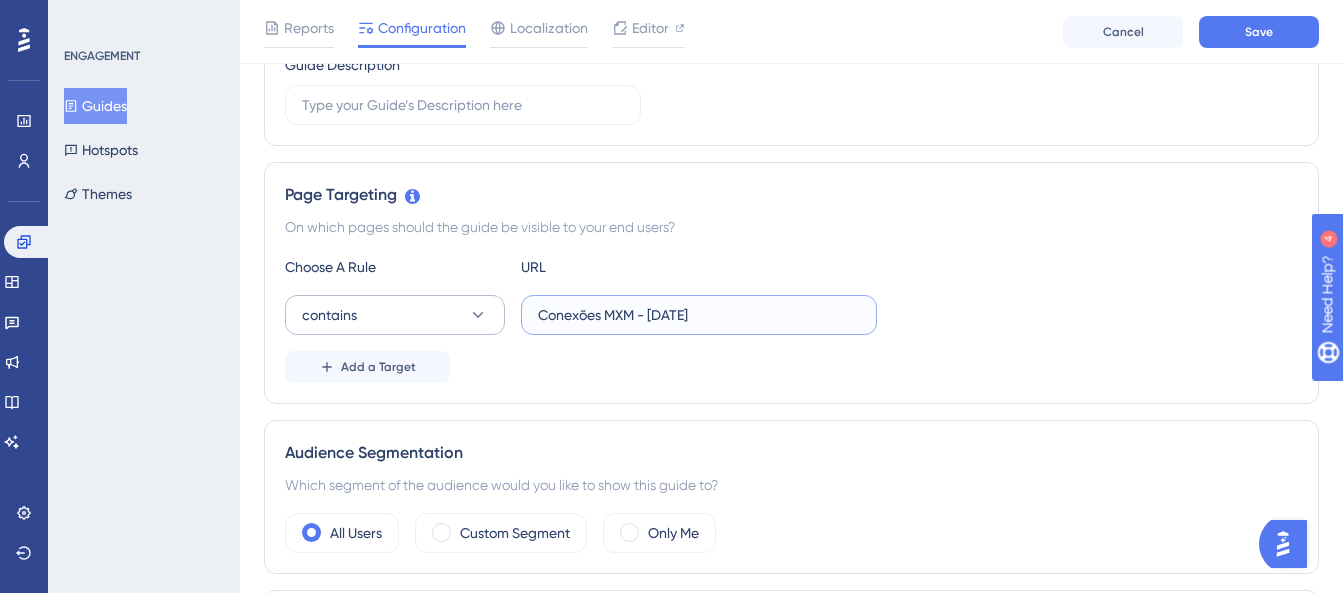 drag, startPoint x: 840, startPoint y: 317, endPoint x: 478, endPoint y: 313, distance: 362.0221 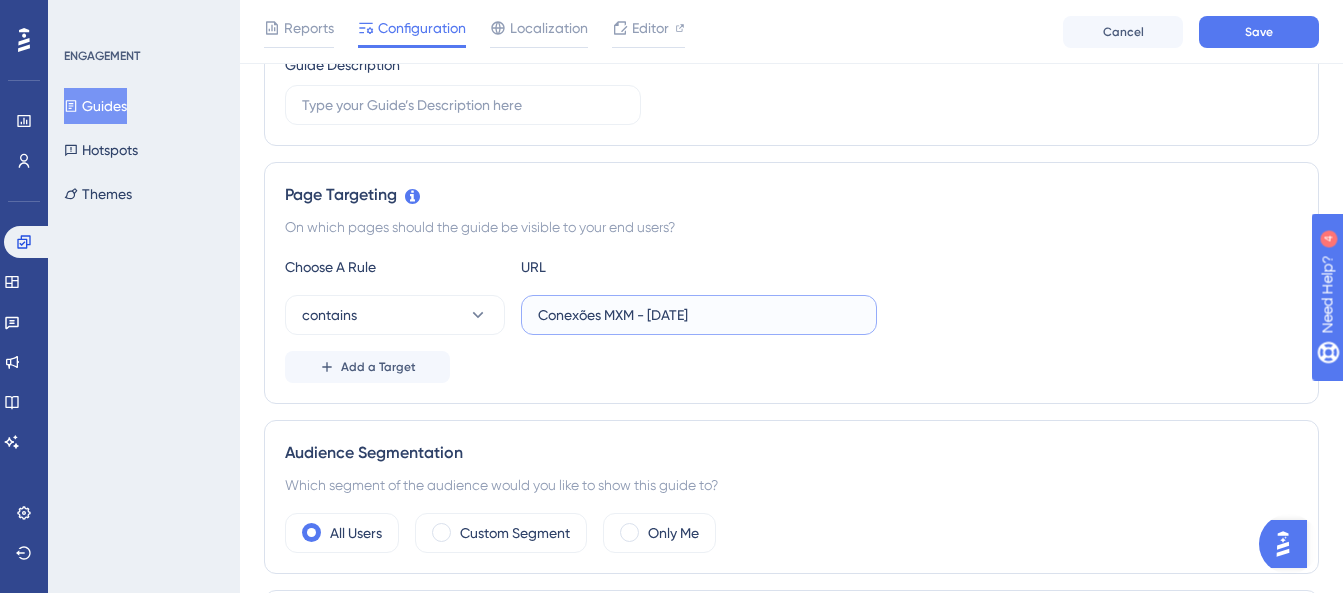 type on "controledeacesso/Auth/Login?ReturnUrl=%2Fback%2Fcontroledeacesso%2Fconnect%2Fauthorize%2Fcallback%3Fclient_id%3D685B0C0C-3939-4941-9D78-413E32BBC1EF%26redirect_uri%3Dhttps%253A%252F%252Fwebmanager.mxmcloud.com.br%26response_type%3Dcode%26scope%3Dopenid%2520profile%2520offline_access%2520informacoes_de_controle_de_acesso%26nonce%3Df802f59f6ef323ad74aa2c41e886" 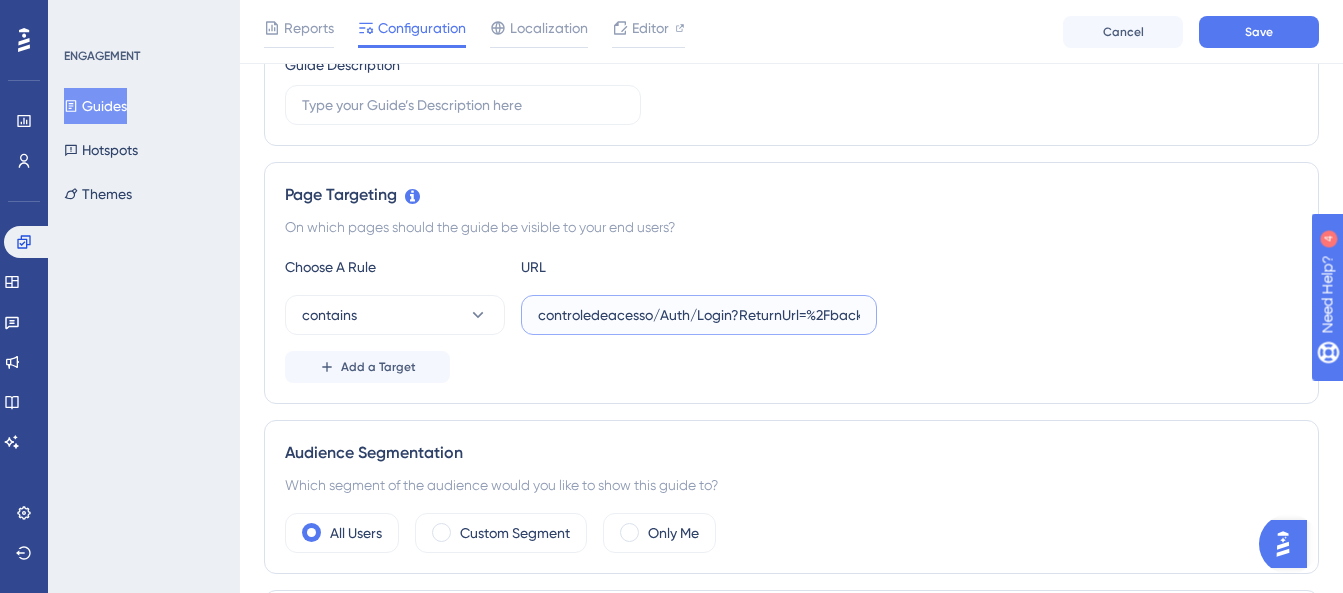 click on "controledeacesso/Auth/Login?ReturnUrl=%2Fback%2Fcontroledeacesso%2Fconnect%2Fauthorize%2Fcallback%3Fclient_id%3D685B0C0C-3939-4941-9D78-413E32BBC1EF%26redirect_uri%3Dhttps%253A%252F%252Fwebmanager.mxmcloud.com.br%26response_type%3Dcode%26scope%3Dopenid%2520profile%2520offline_access%2520informacoes_de_controle_de_acesso%26nonce%3Df802f59f6ef323ad74aa2c41e886" at bounding box center (699, 315) 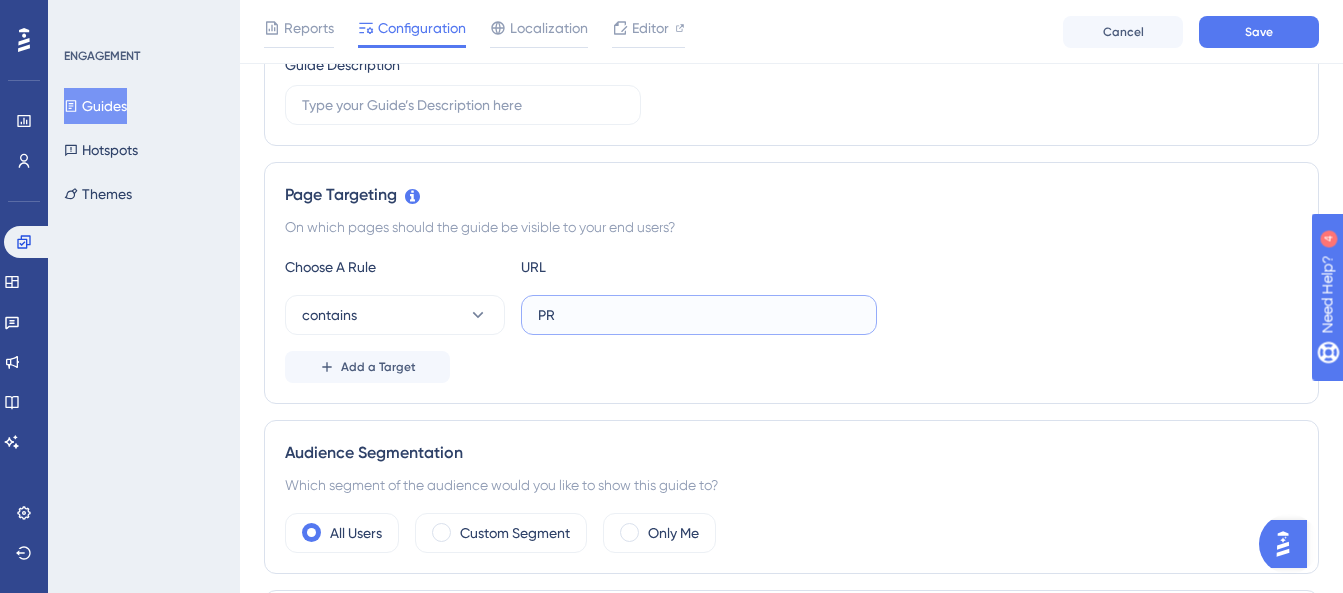 type on "P" 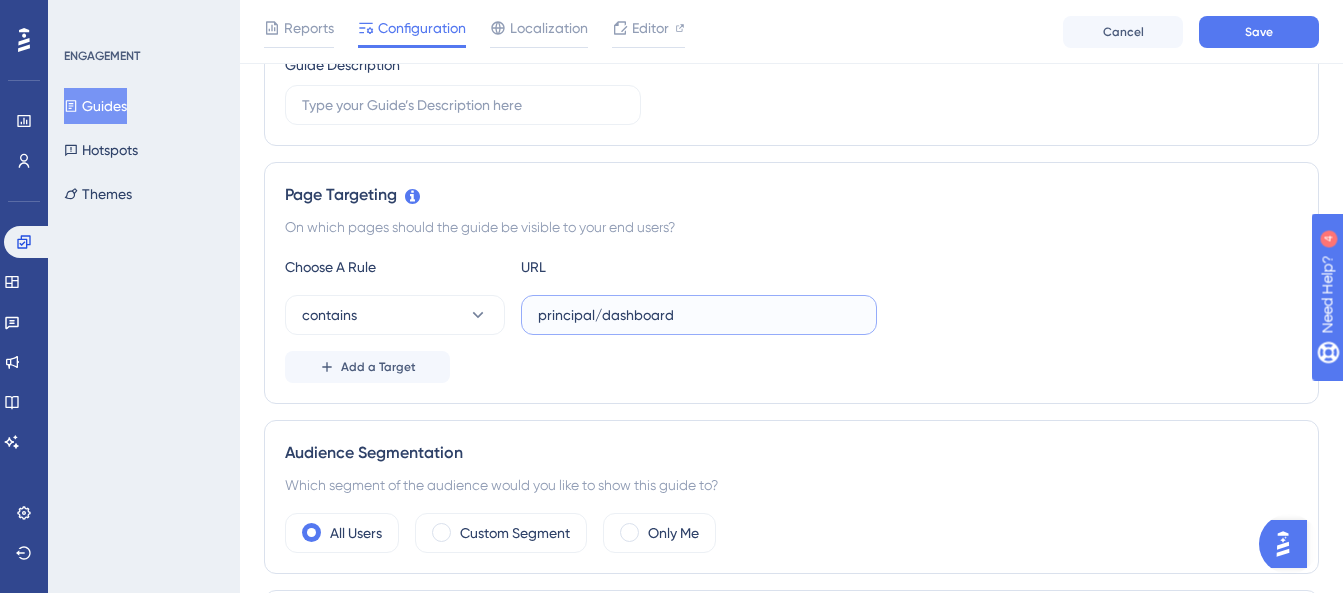 click on "principal/dashboard" at bounding box center (699, 315) 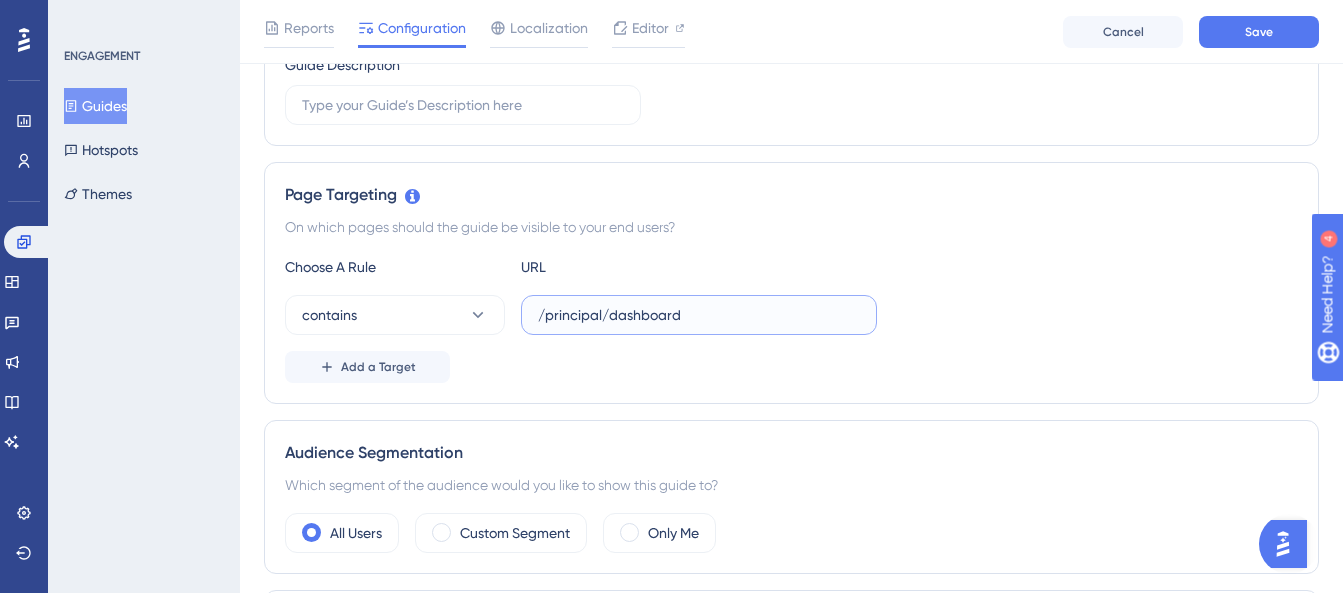 type on "/principal/dashboard" 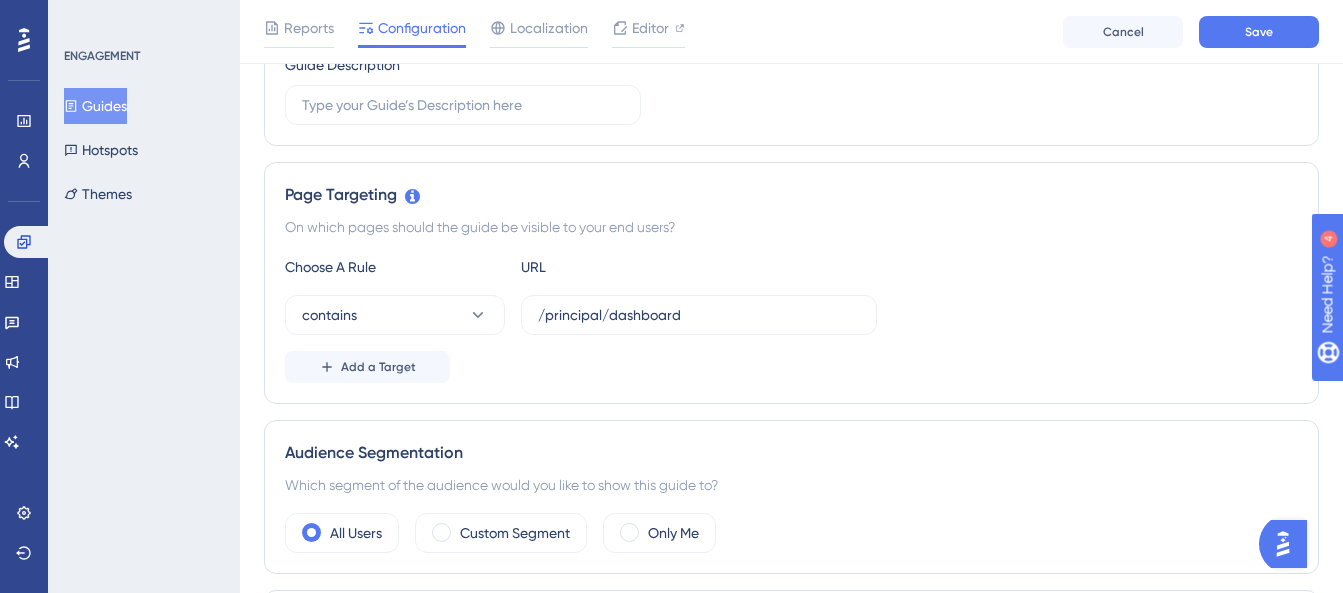 click on "Page Targeting
On which pages should the guide be visible to your end users?
Choose A Rule URL contains /principal/dashboard Add a Target" at bounding box center [791, 283] 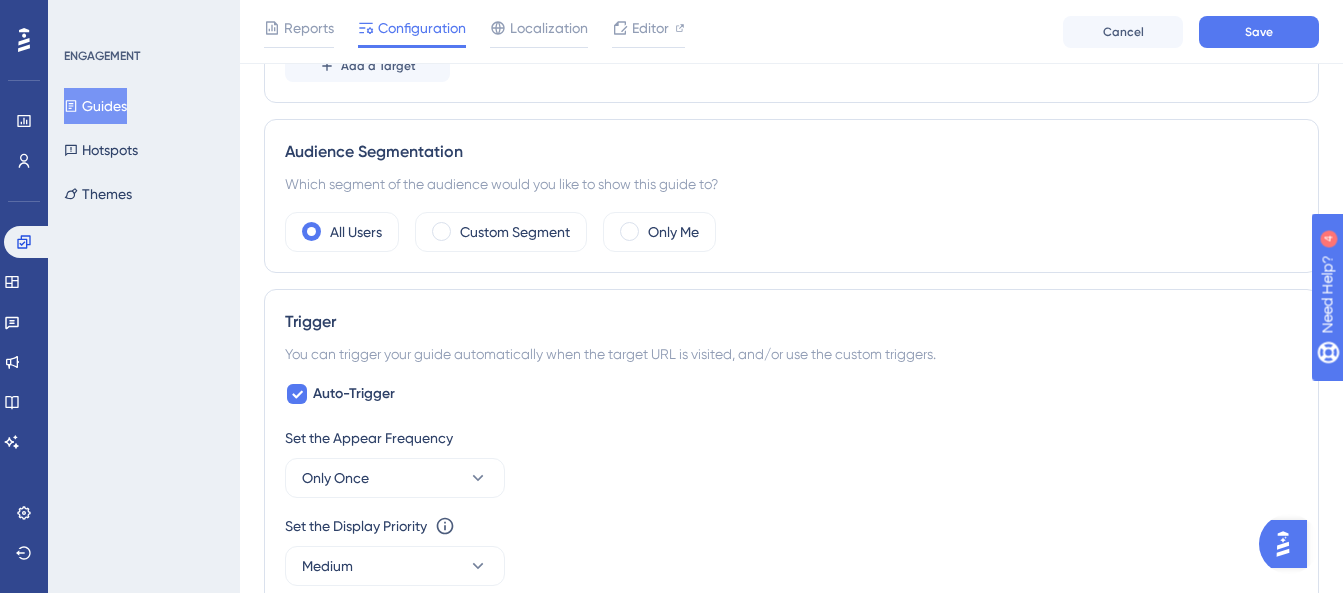 scroll, scrollTop: 656, scrollLeft: 0, axis: vertical 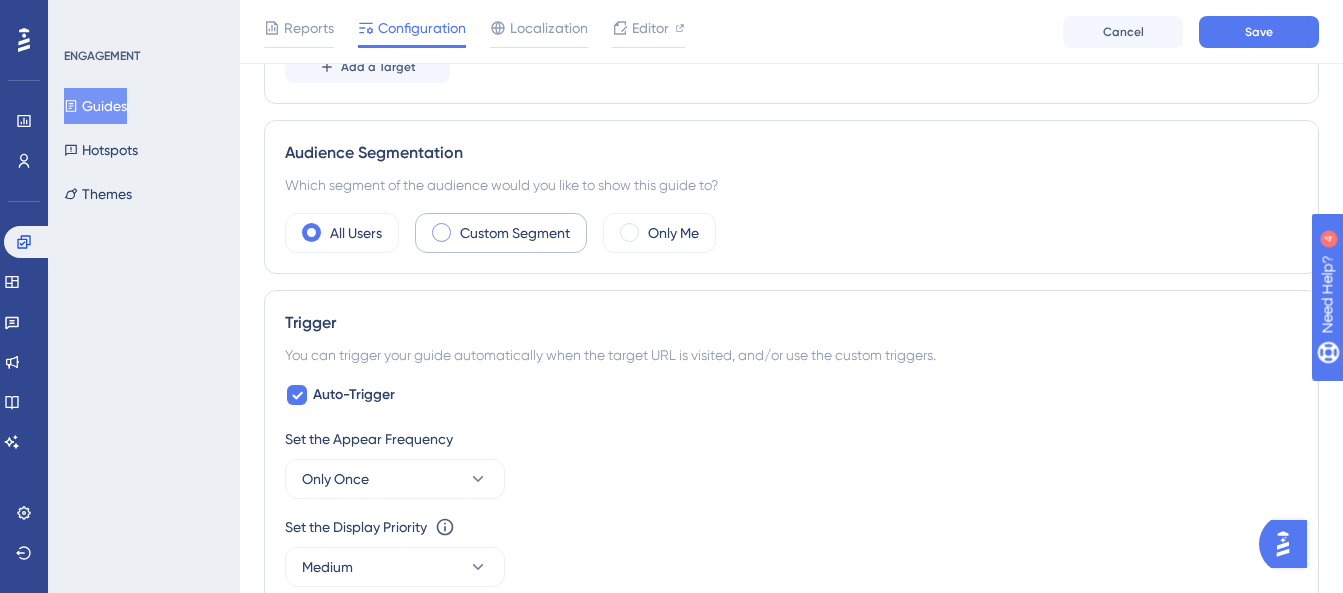 click on "Custom Segment" at bounding box center (515, 233) 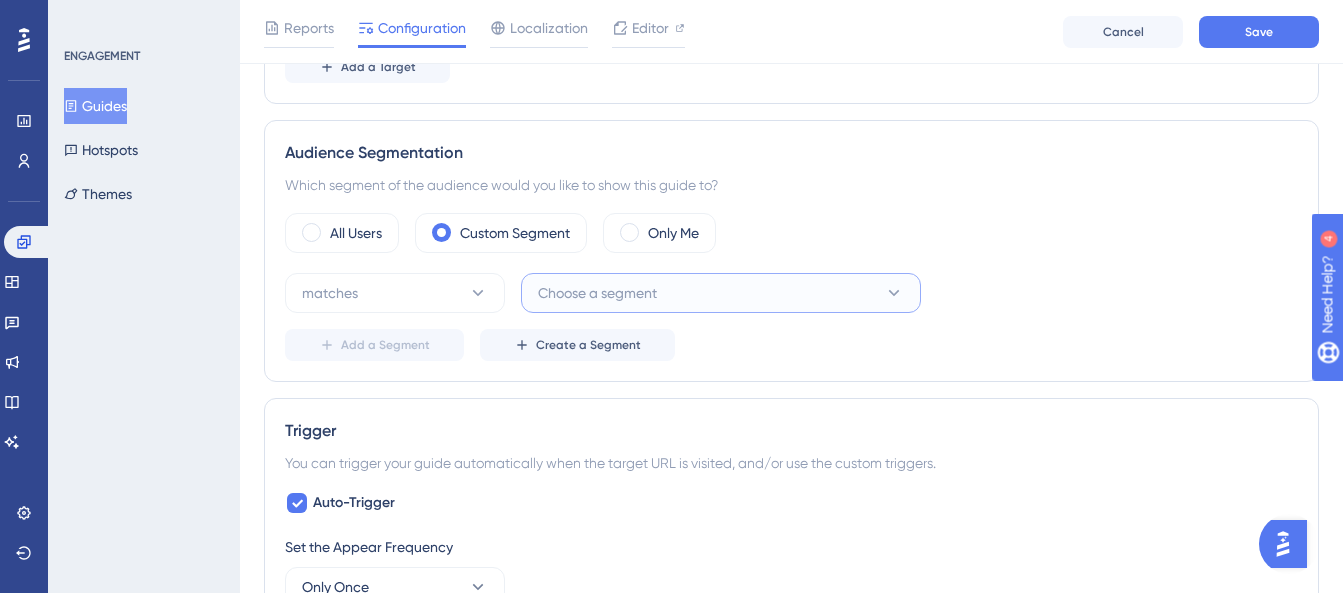 click on "Choose a segment" at bounding box center [597, 293] 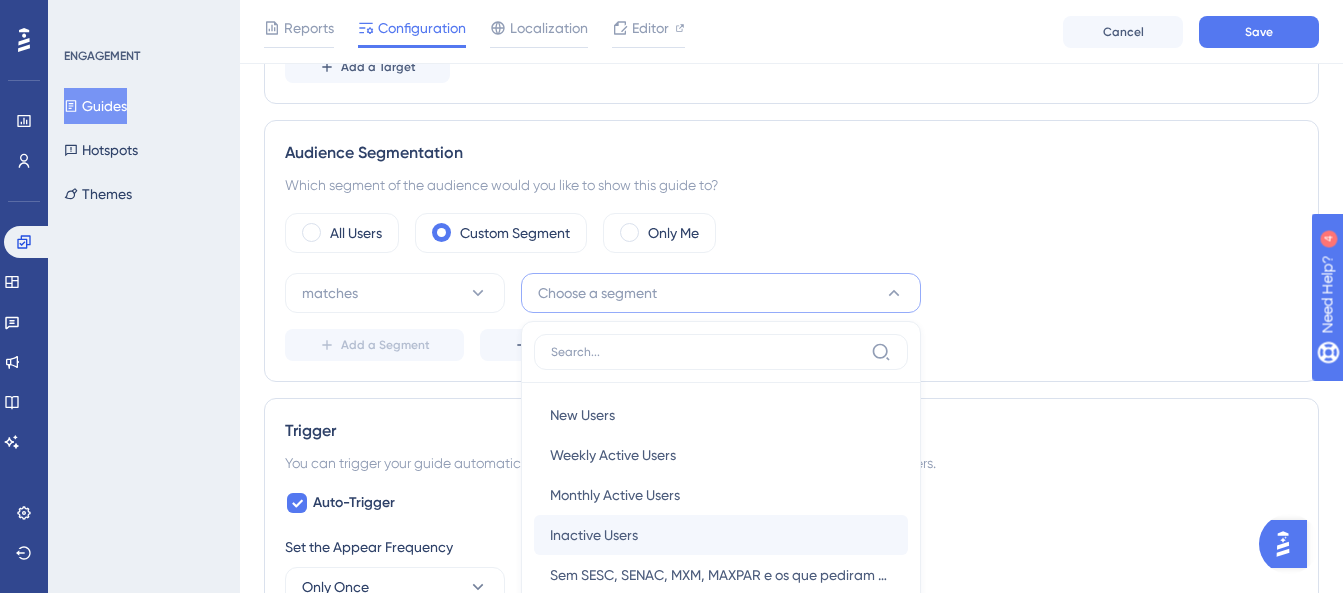 scroll, scrollTop: 874, scrollLeft: 0, axis: vertical 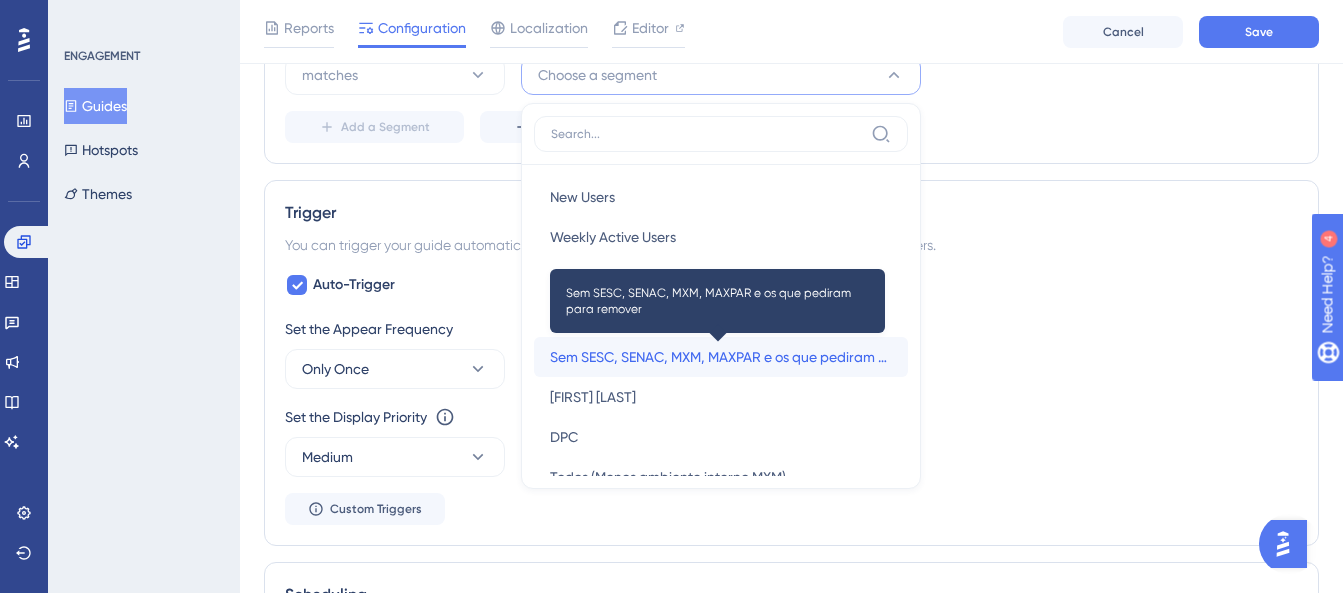 click on "Sem SESC, SENAC, MXM, MAXPAR e os que pediram para remover" at bounding box center (721, 357) 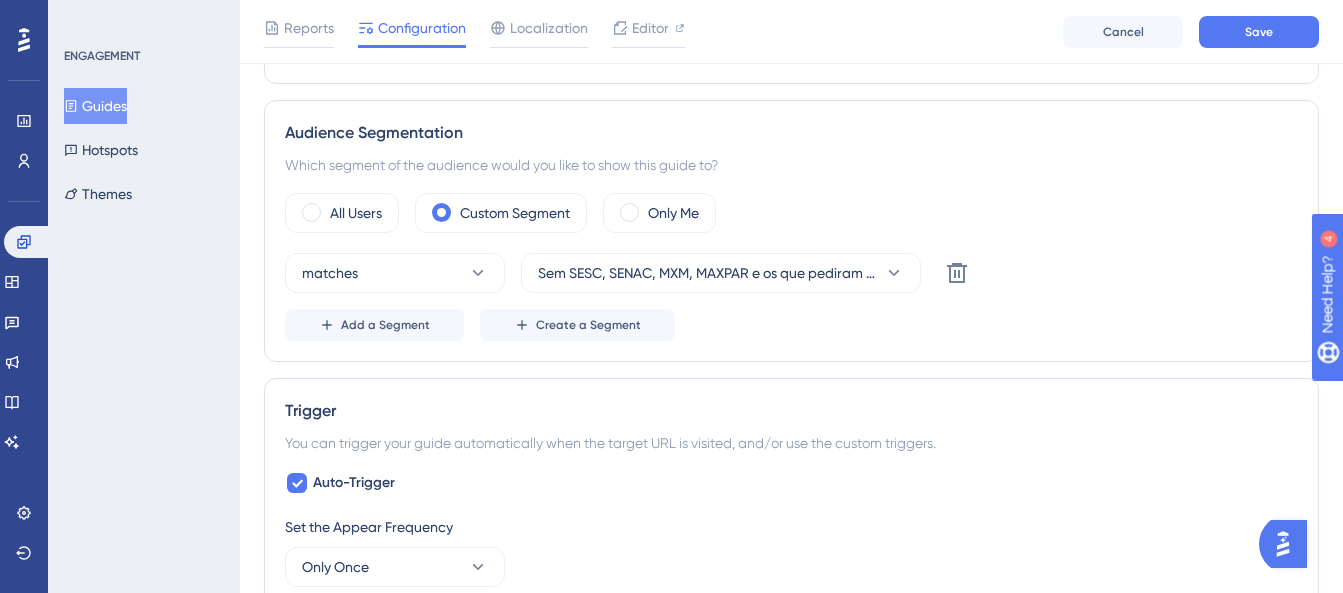 scroll, scrollTop: 674, scrollLeft: 0, axis: vertical 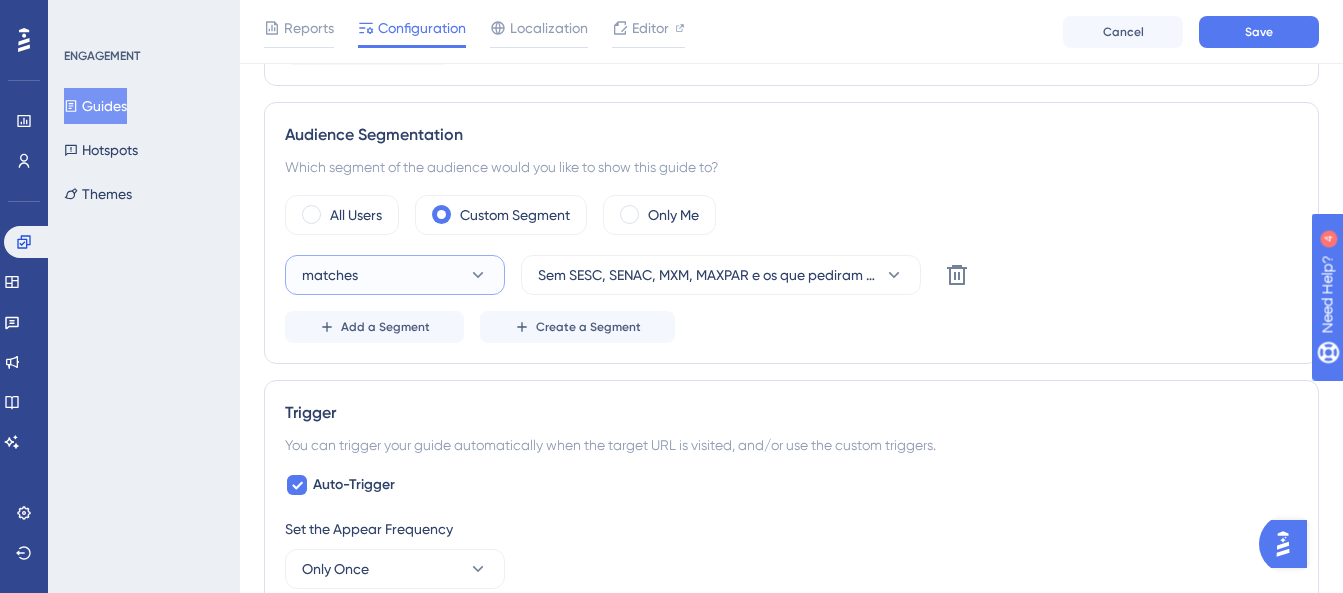 click on "matches" at bounding box center (395, 275) 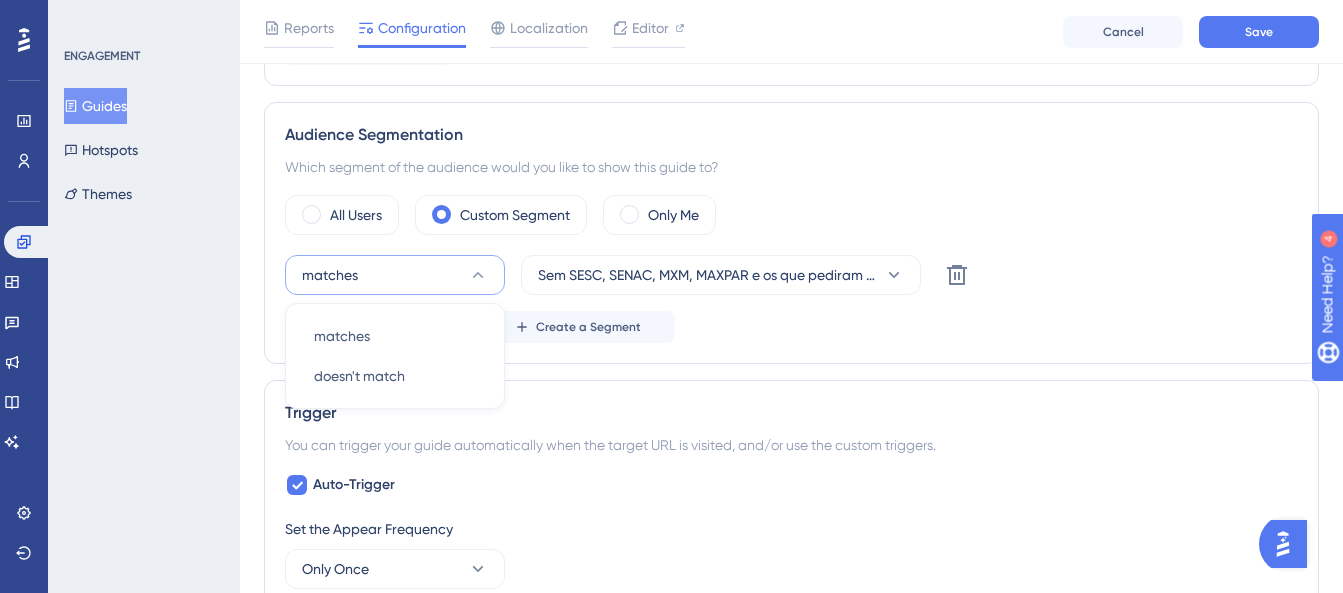 click on "Trigger" at bounding box center [791, 413] 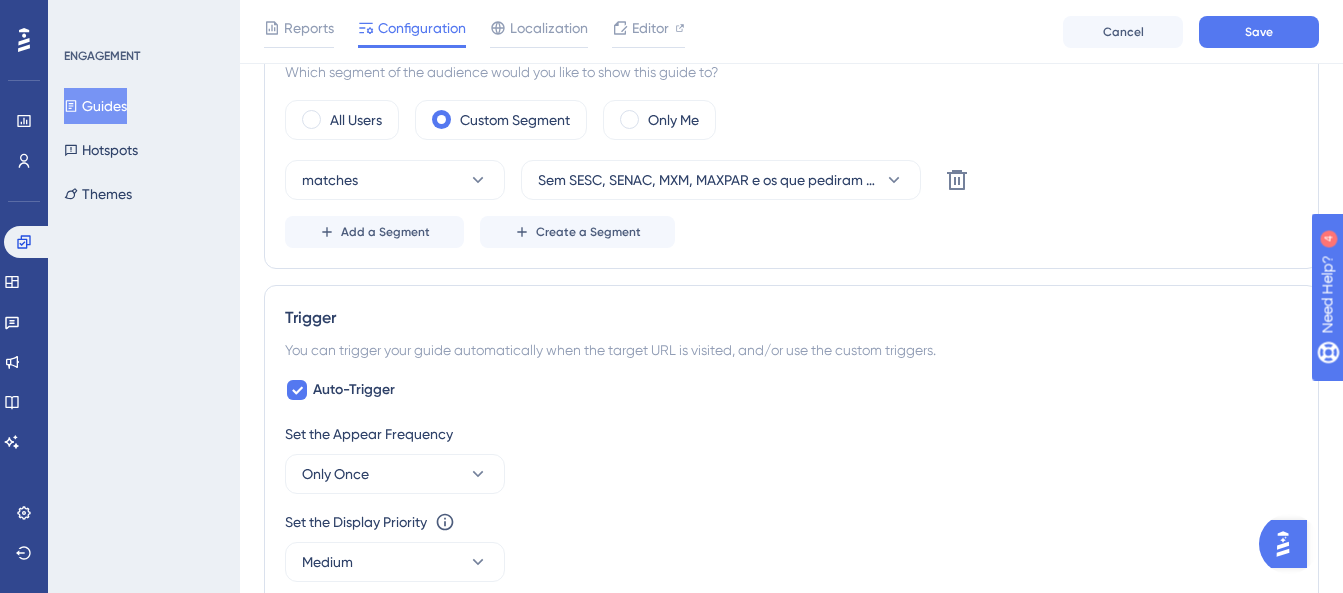 scroll, scrollTop: 69, scrollLeft: 0, axis: vertical 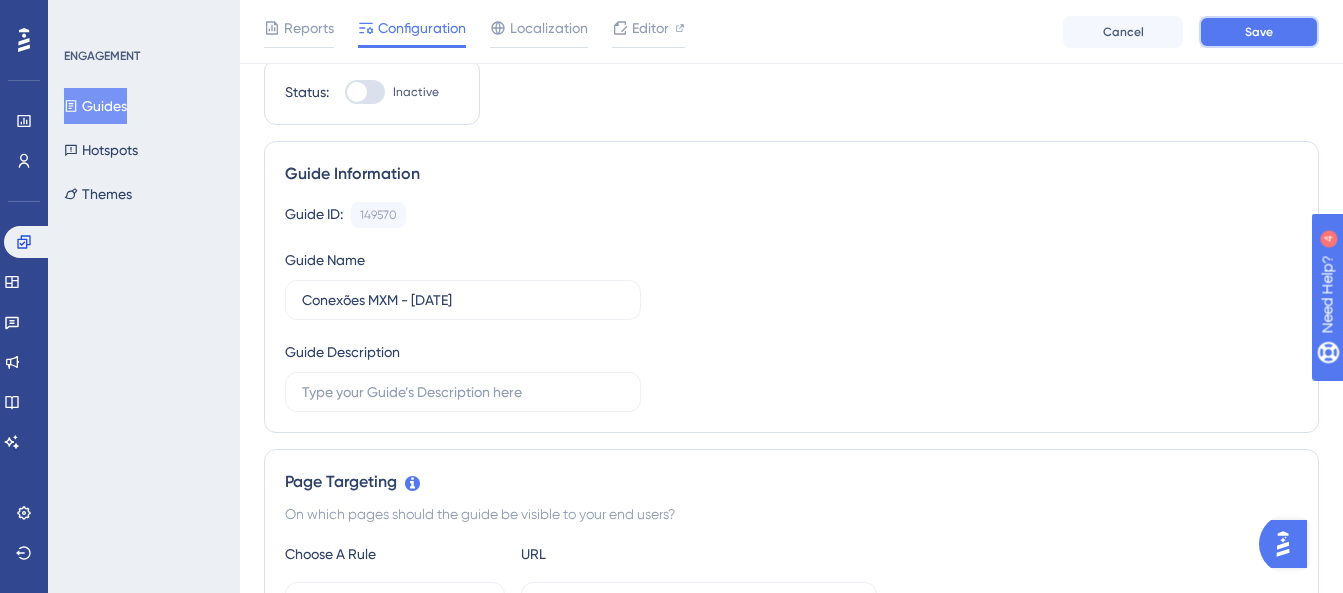 click on "Save" at bounding box center [1259, 32] 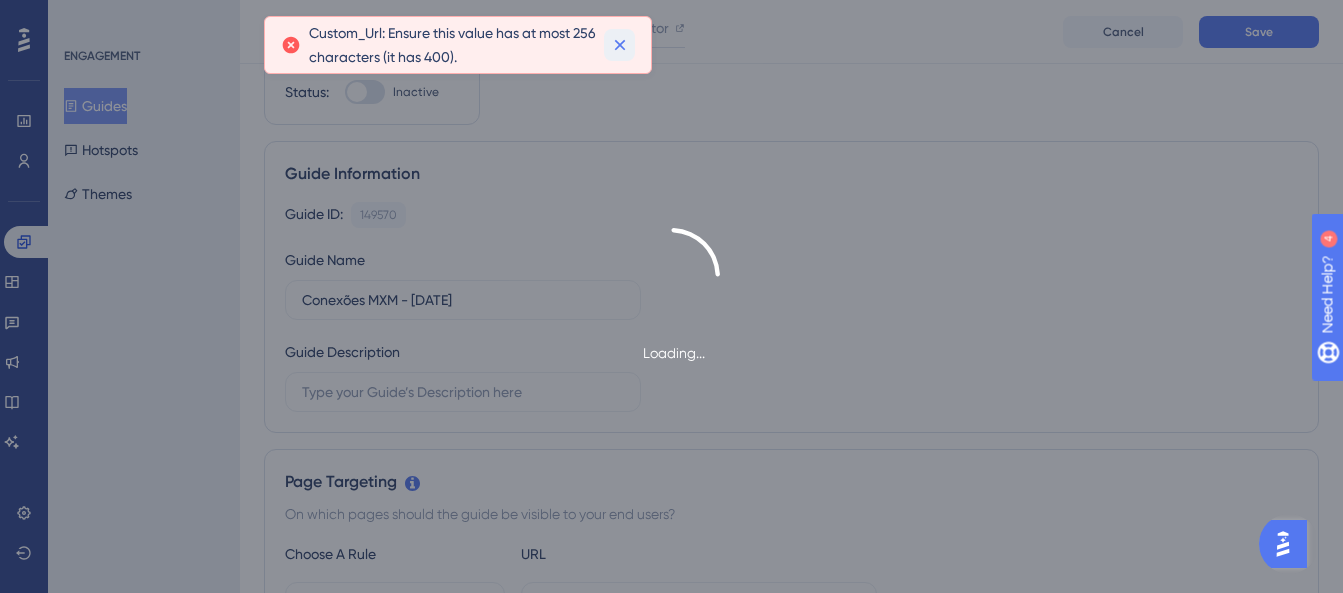 click 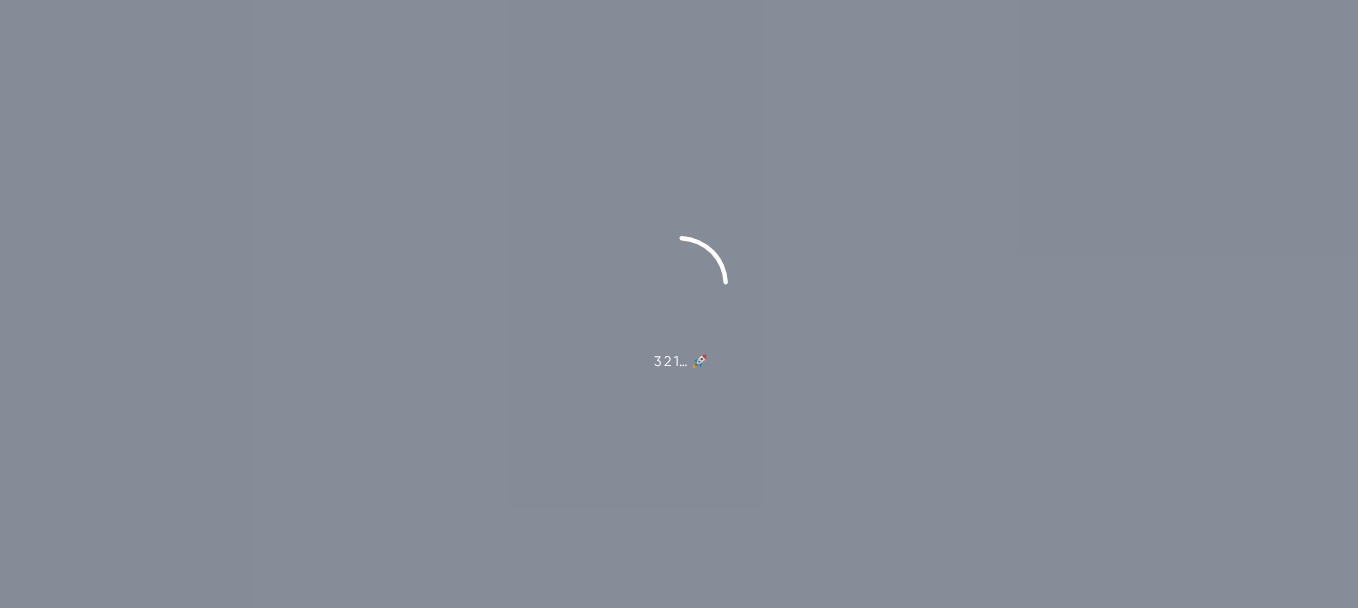 scroll, scrollTop: 0, scrollLeft: 0, axis: both 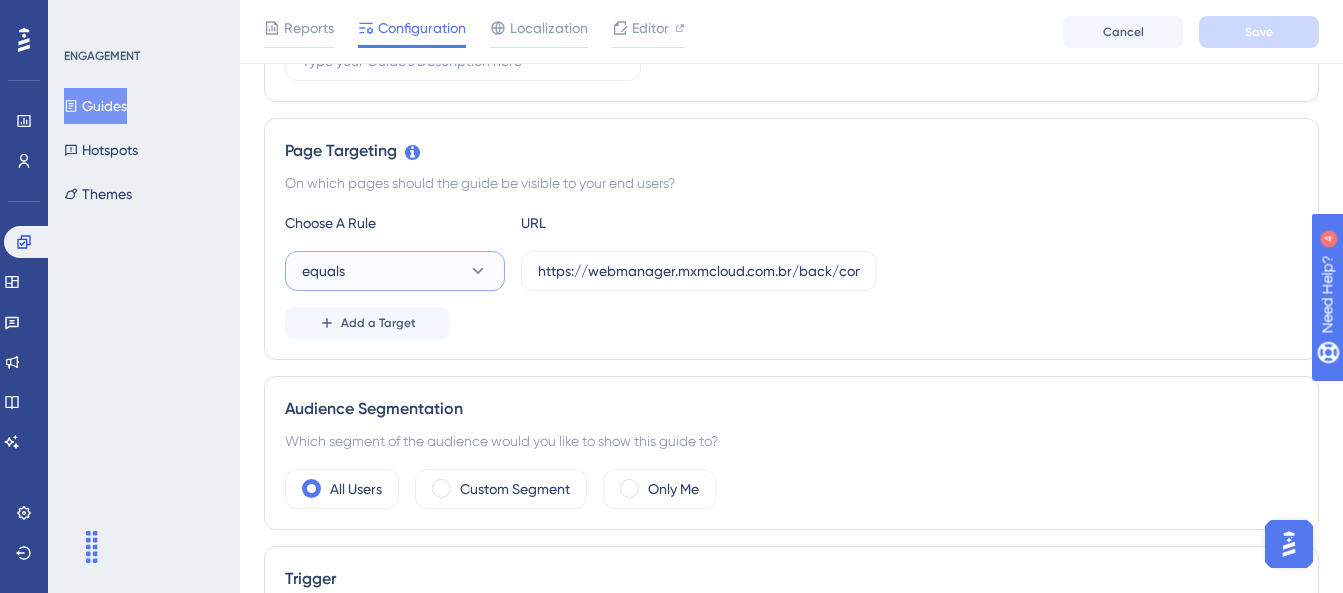 click on "equals" at bounding box center (395, 271) 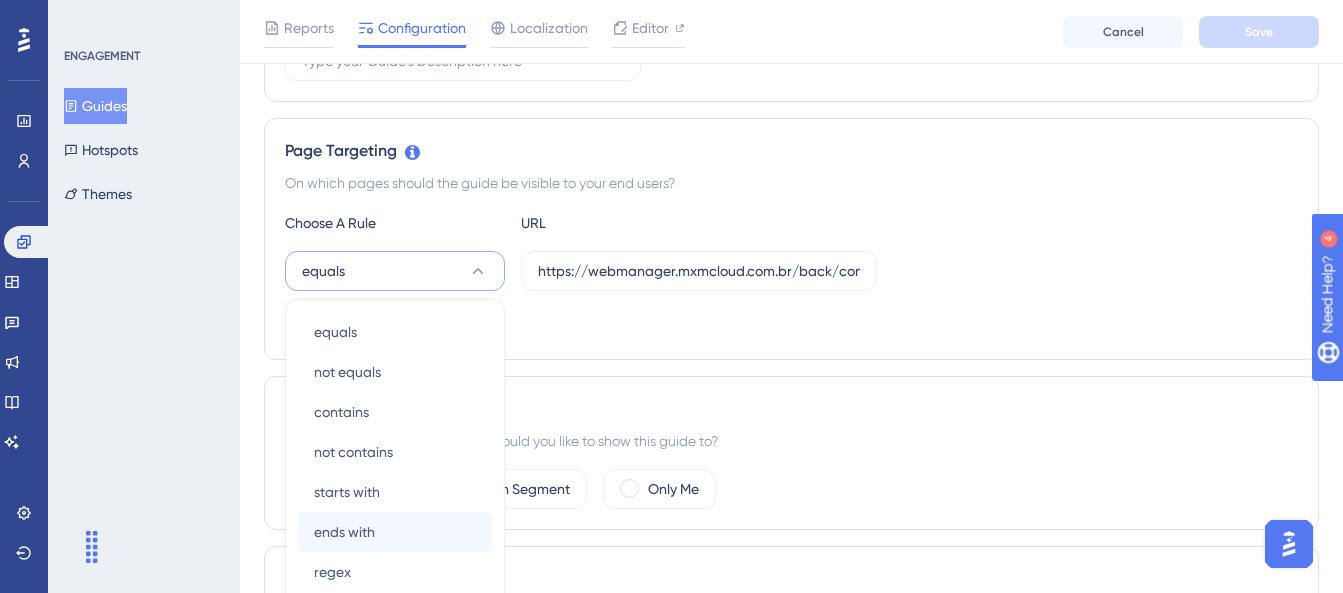 scroll, scrollTop: 556, scrollLeft: 0, axis: vertical 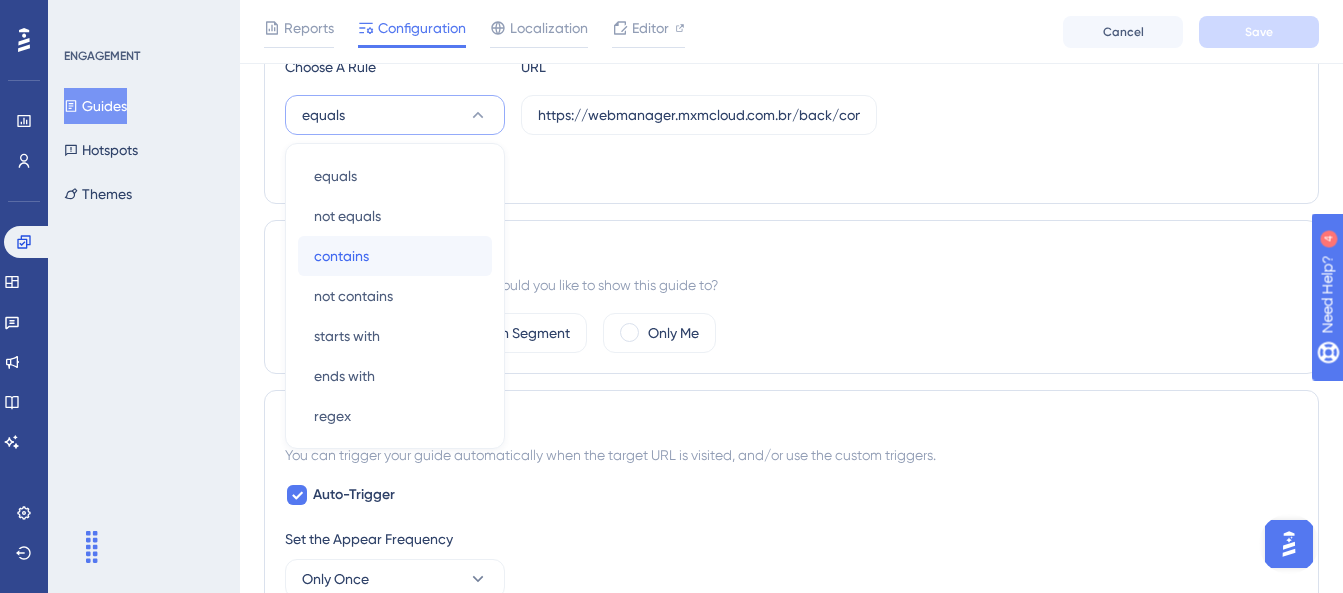 click on "contains contains" at bounding box center (395, 256) 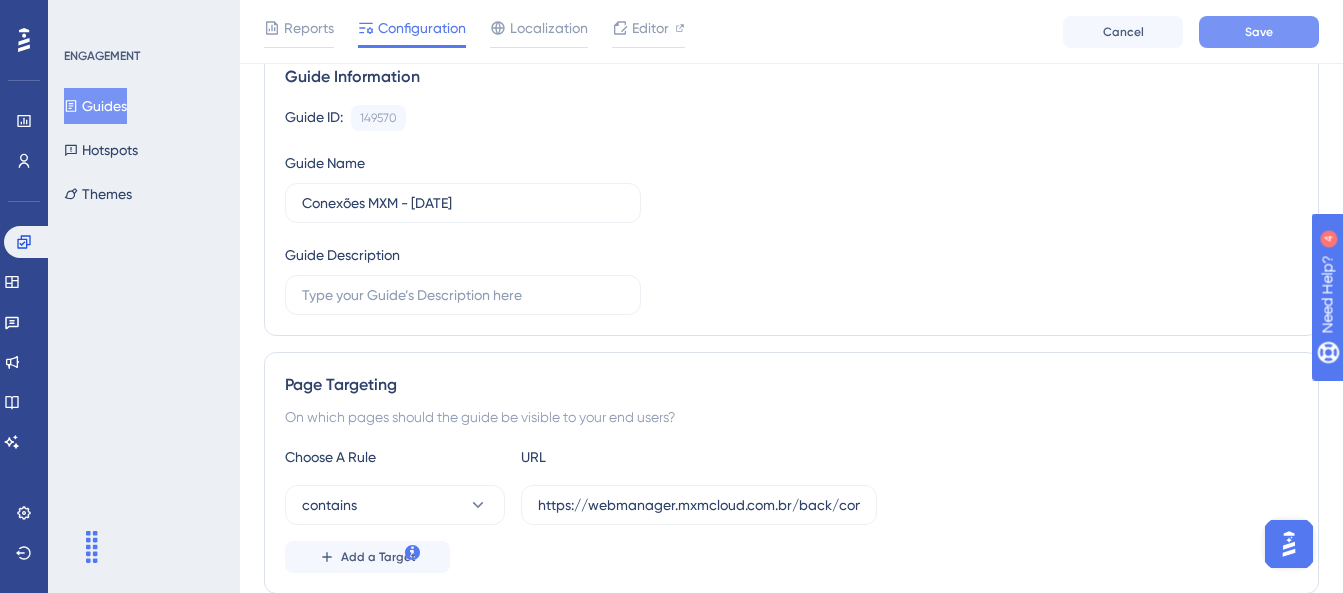 scroll, scrollTop: 156, scrollLeft: 0, axis: vertical 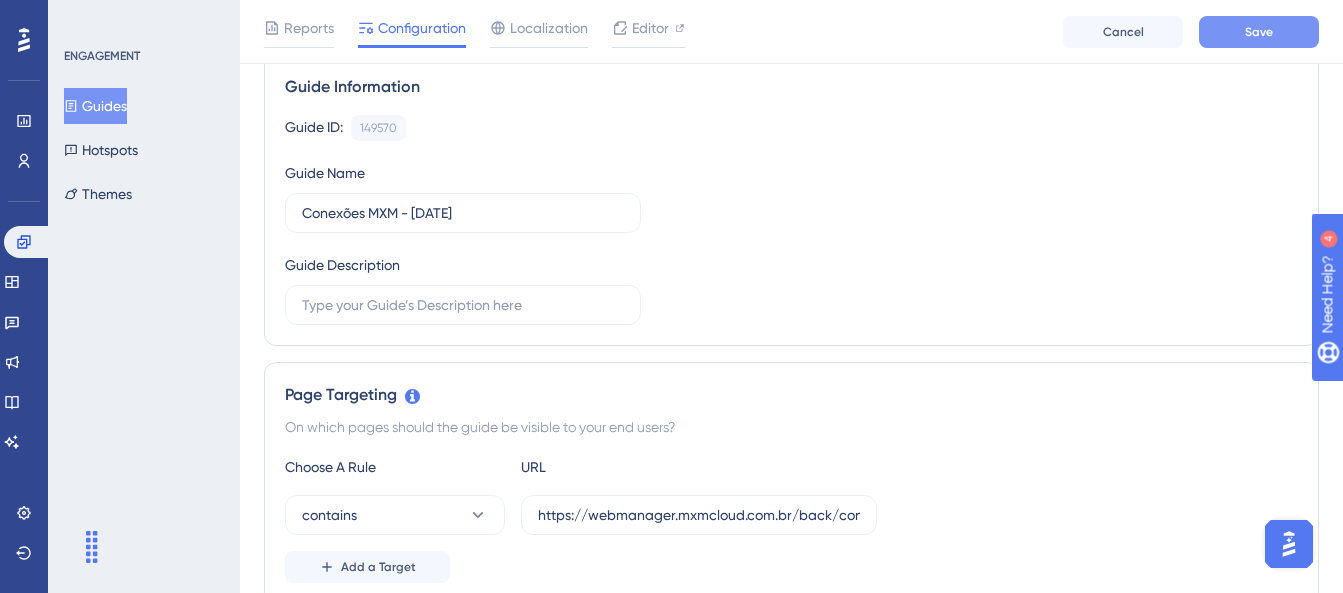 click on "Save" at bounding box center (1259, 32) 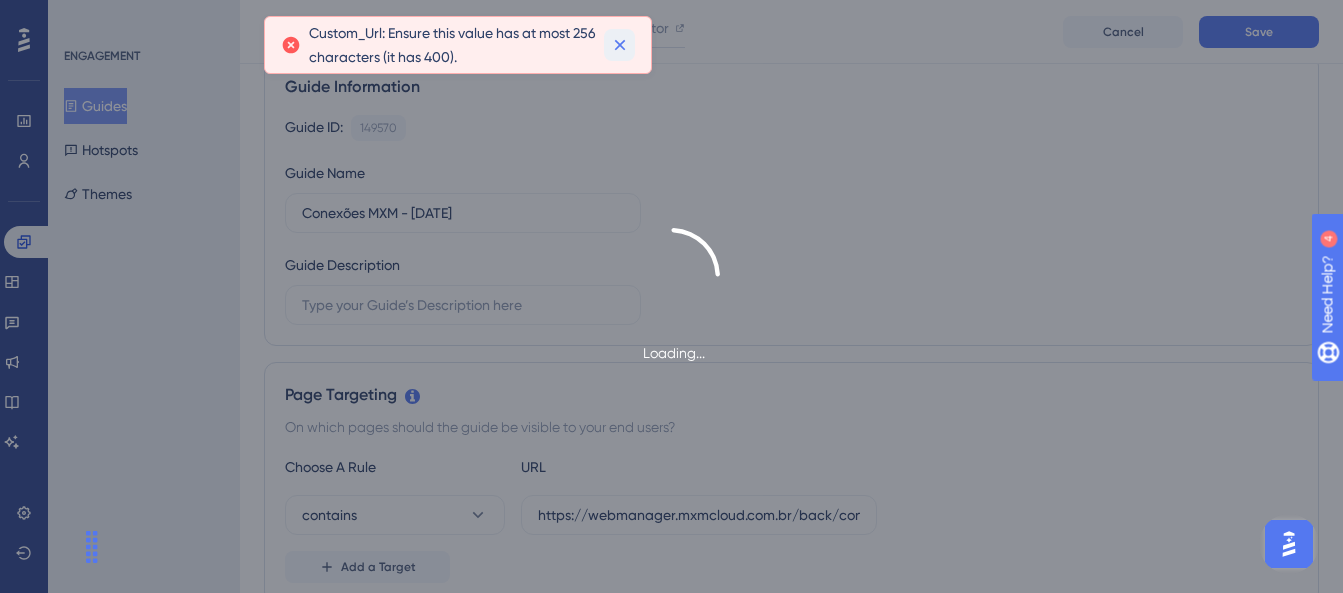 click 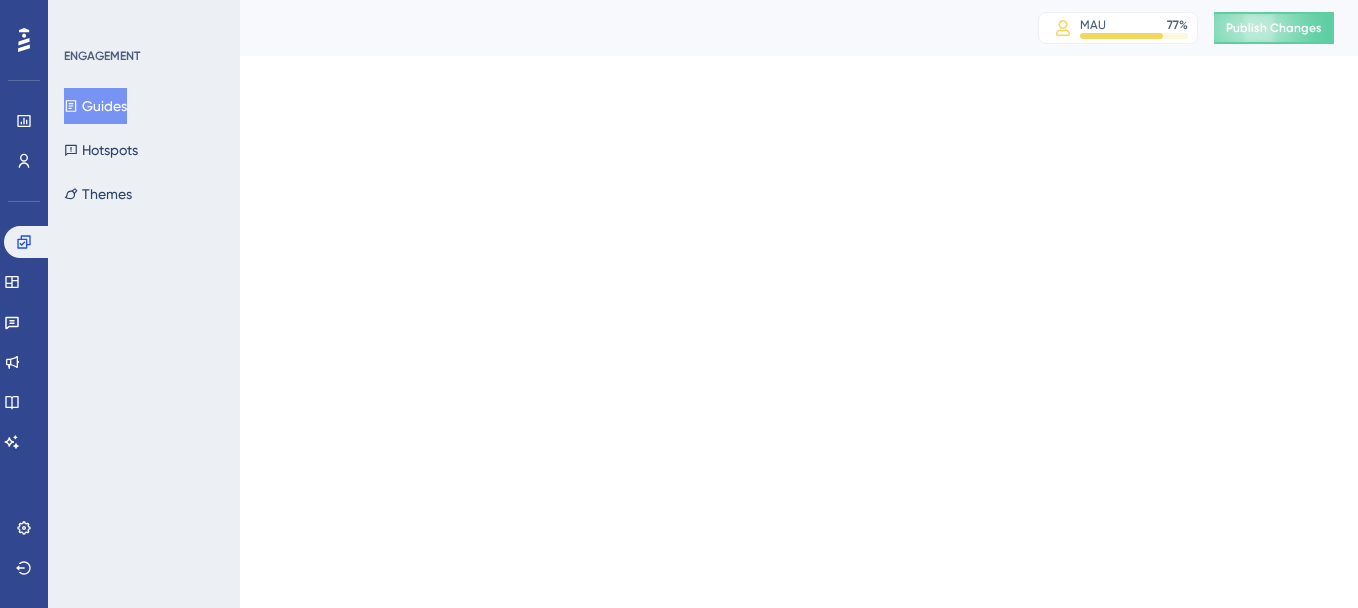 scroll, scrollTop: 0, scrollLeft: 0, axis: both 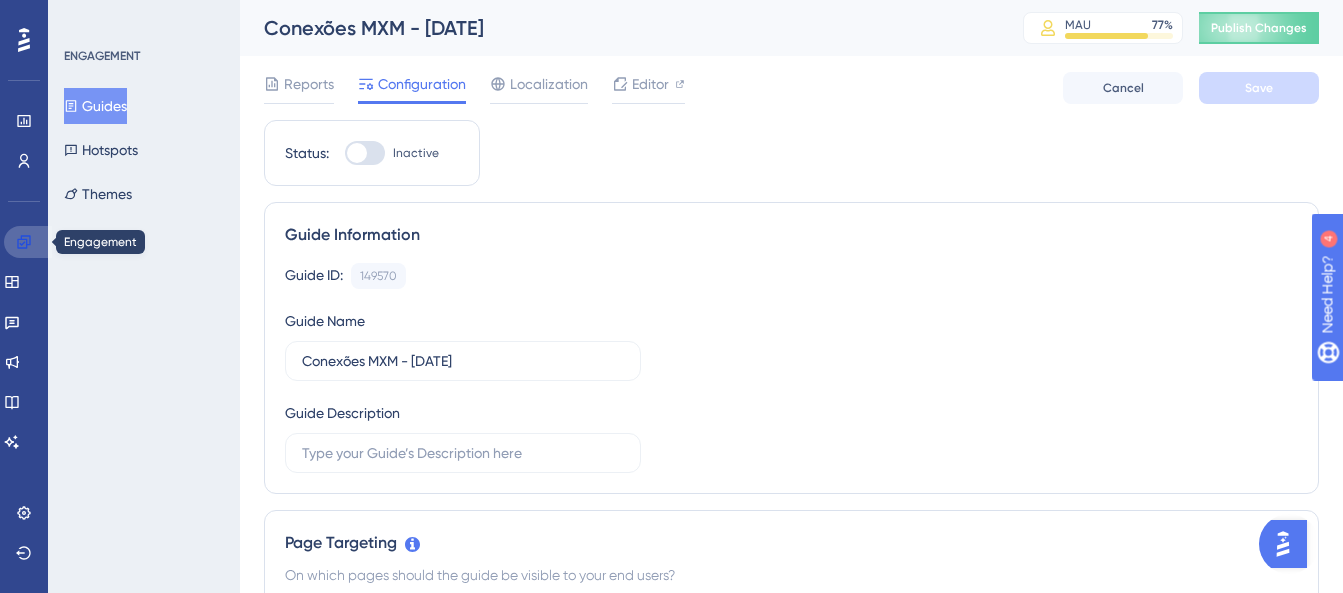 click 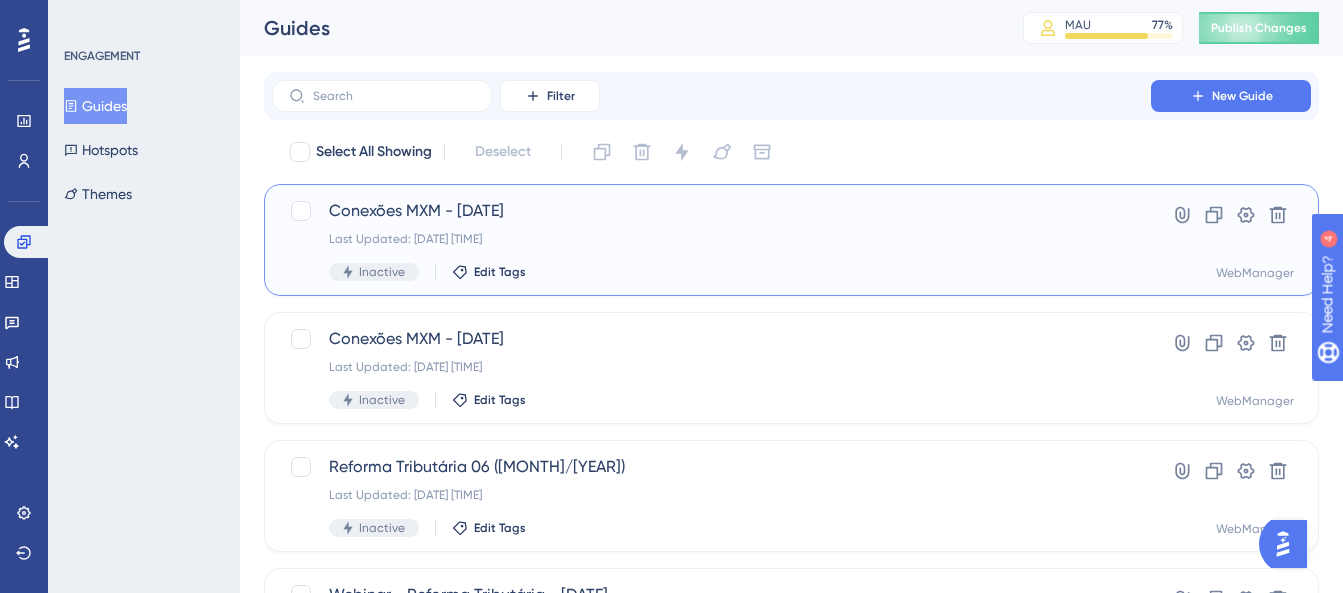 click on "Conexões MXM - 20/08/2025 Last Updated: 07 de ago. de 2025 03:52 PM Inactive Edit Tags" at bounding box center [711, 240] 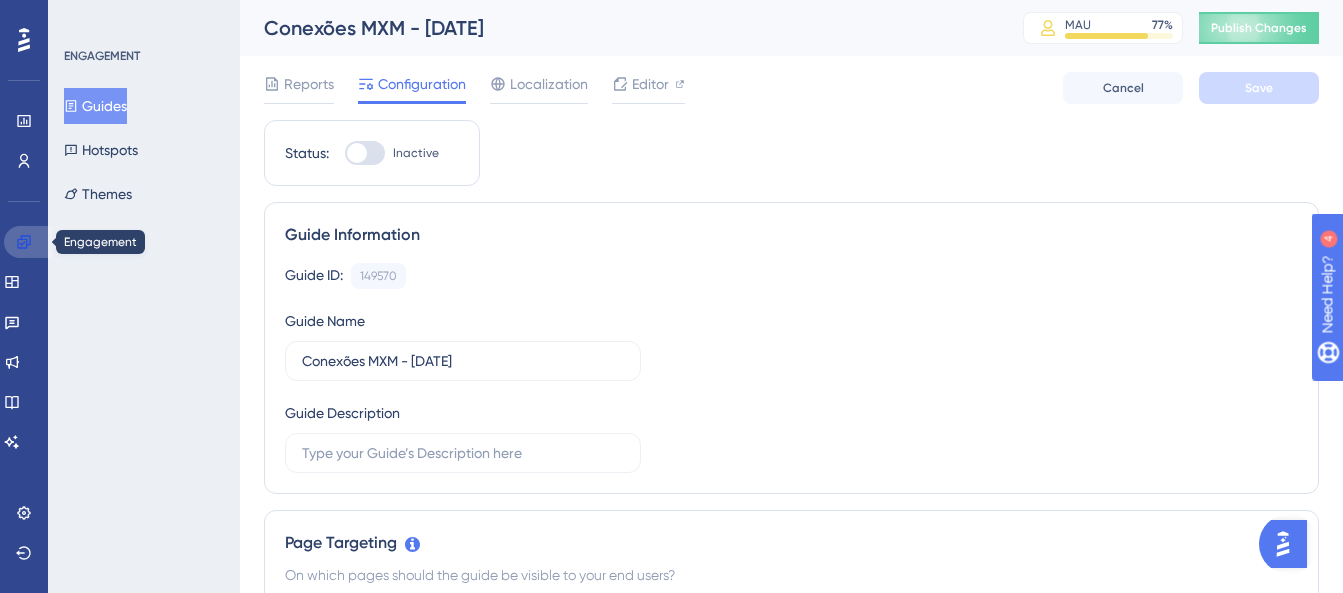 click at bounding box center [28, 242] 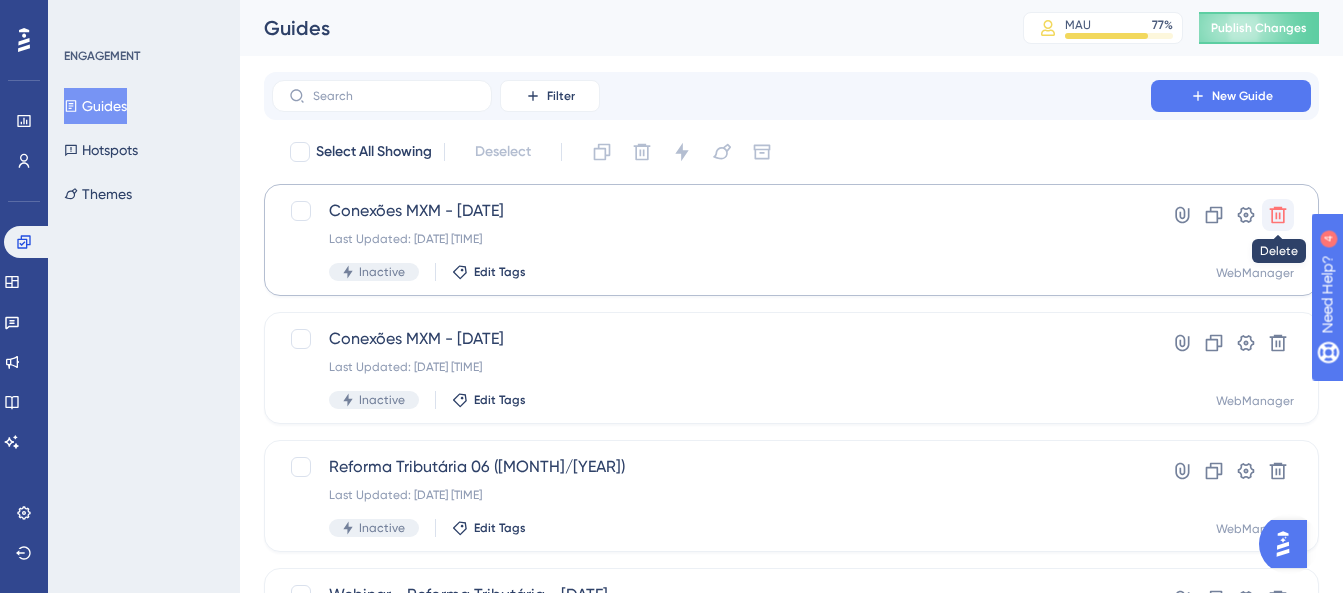 click 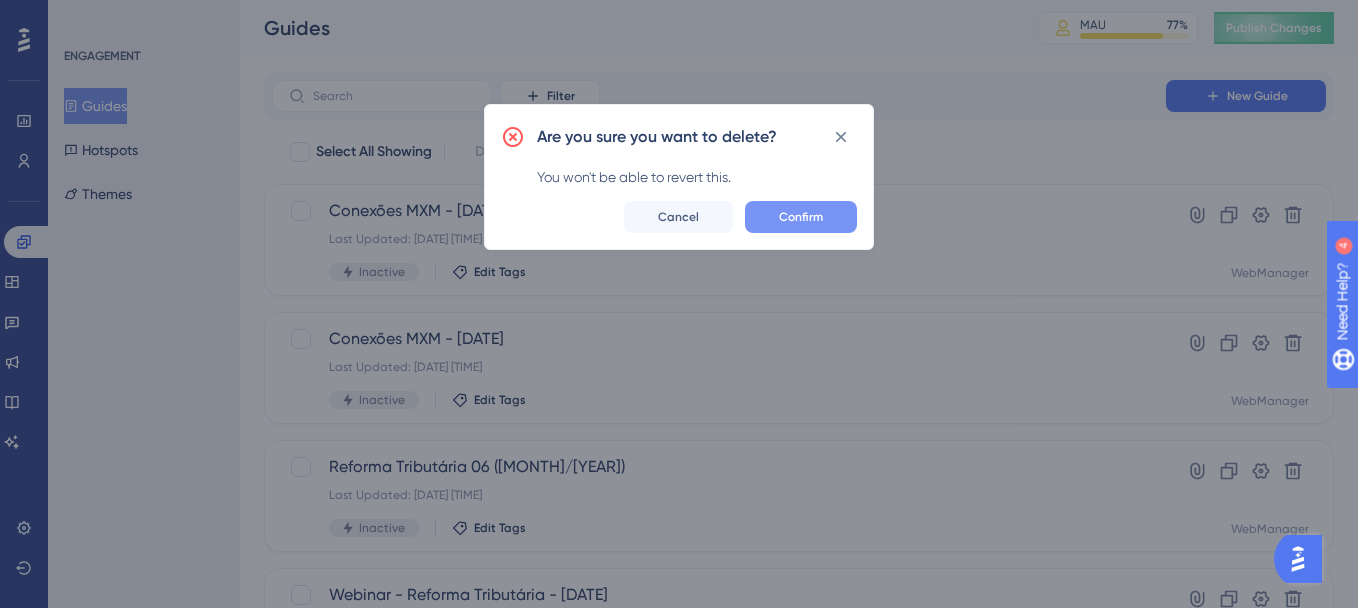click on "Confirm" at bounding box center (801, 217) 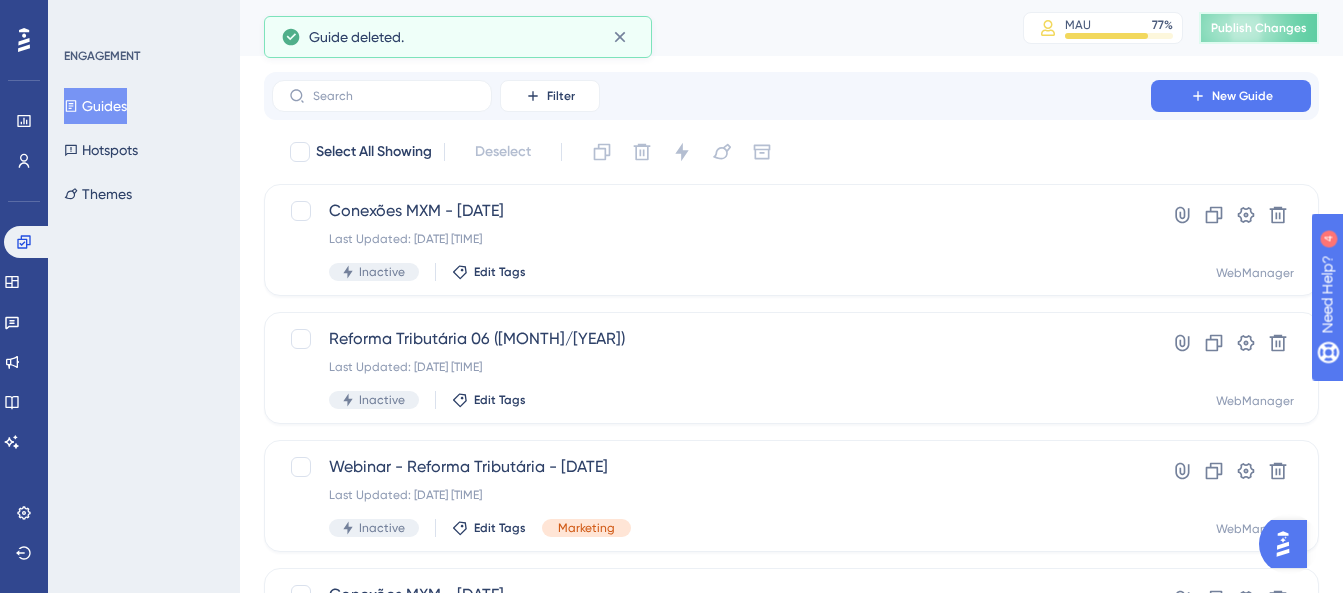 click on "Publish Changes" at bounding box center (1259, 28) 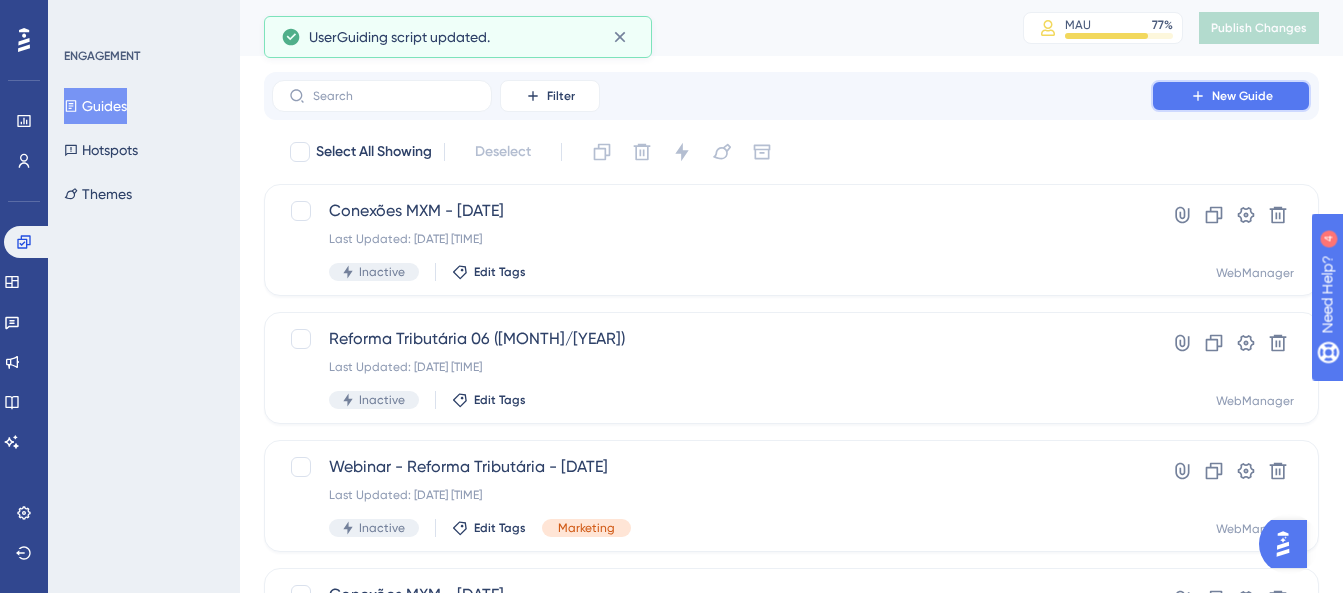click 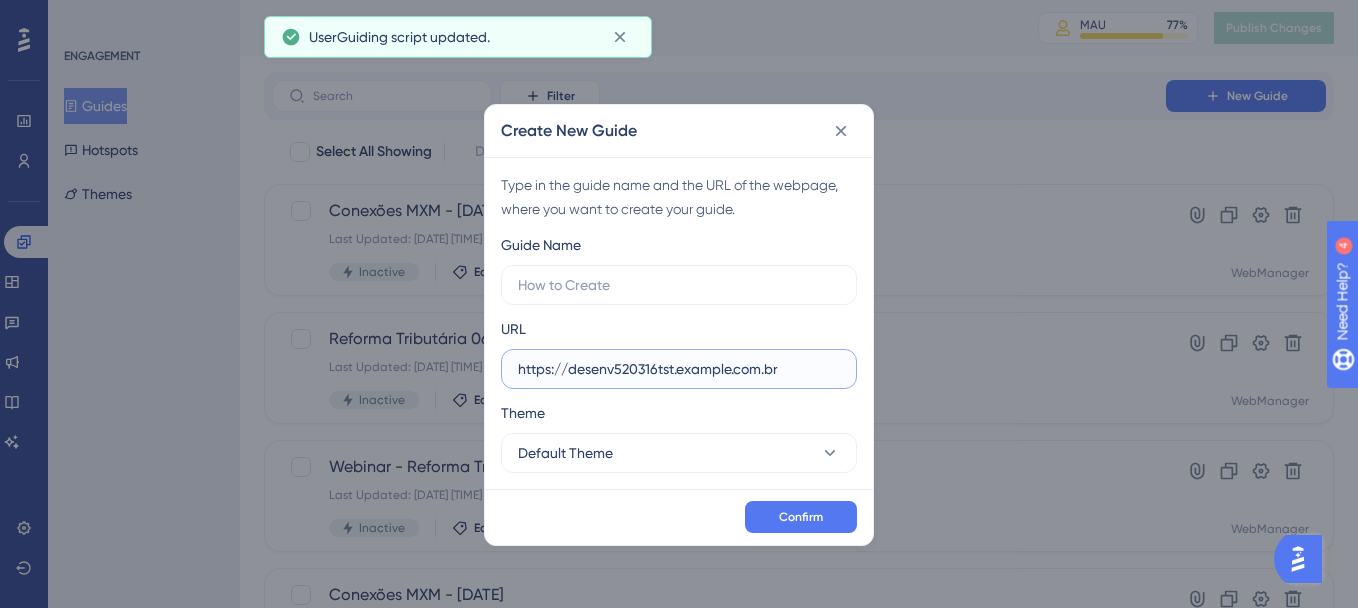 click on "https://desenv520316tst.mxmdist2.mxmarquitetura.com.br" at bounding box center [679, 369] 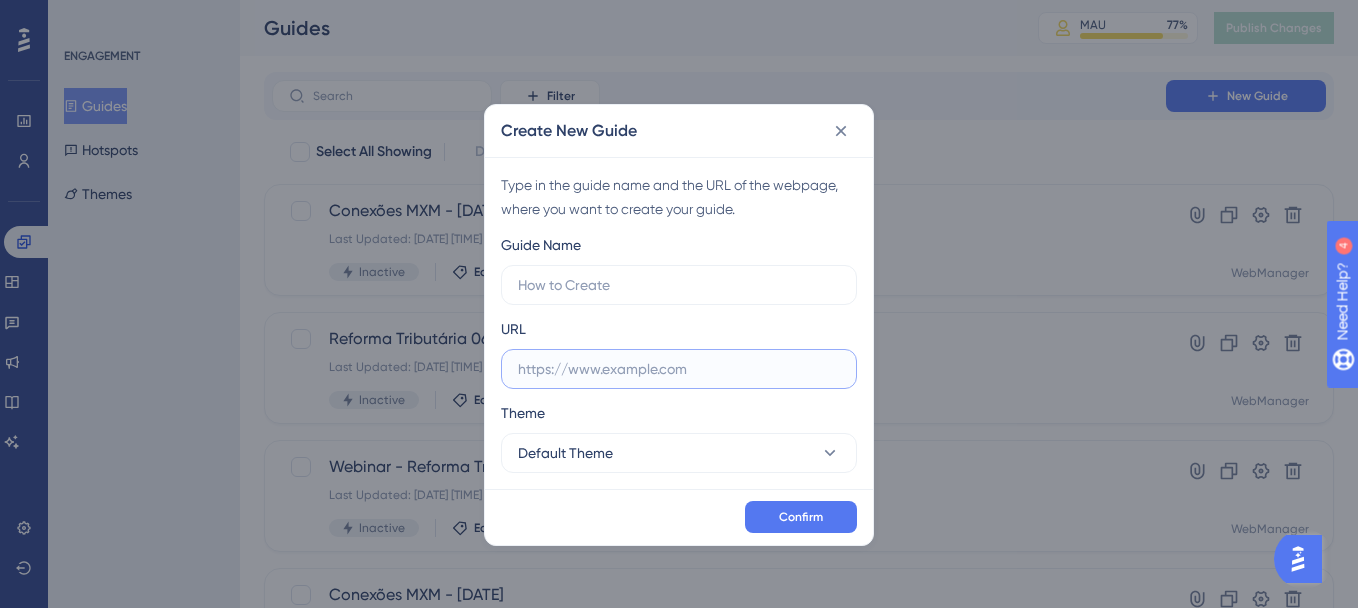 paste on "https://lu.ma/rgeyvouy" 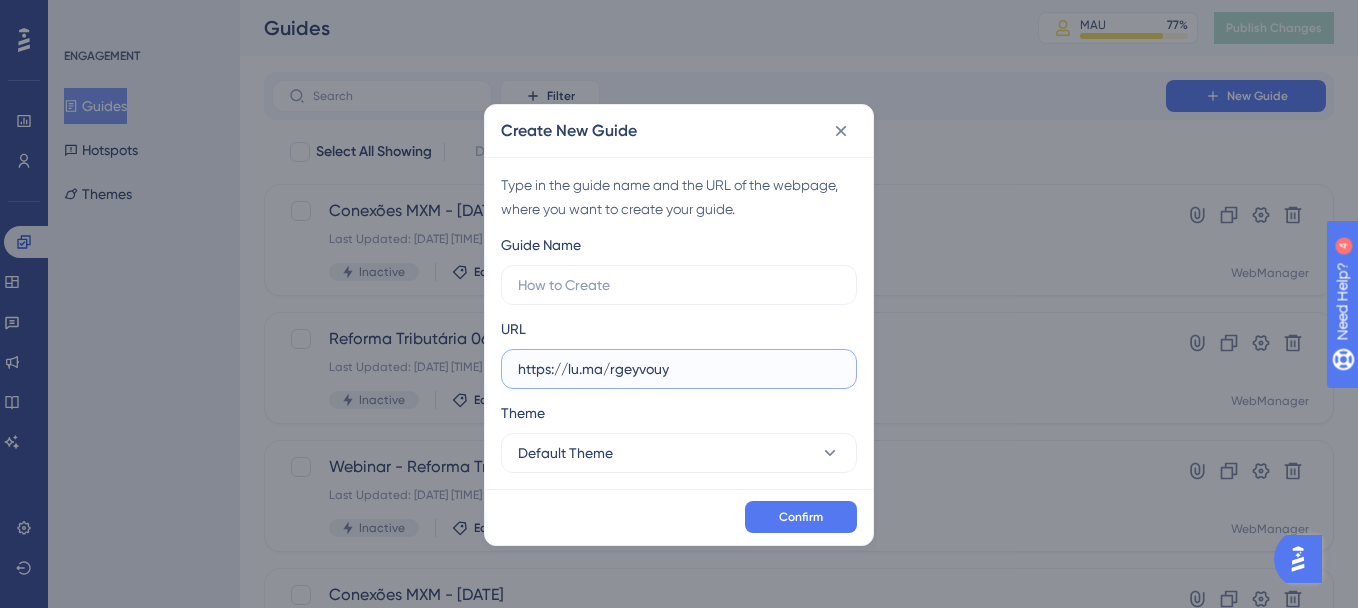 click on "https://lu.ma/rgeyvouy" at bounding box center (679, 369) 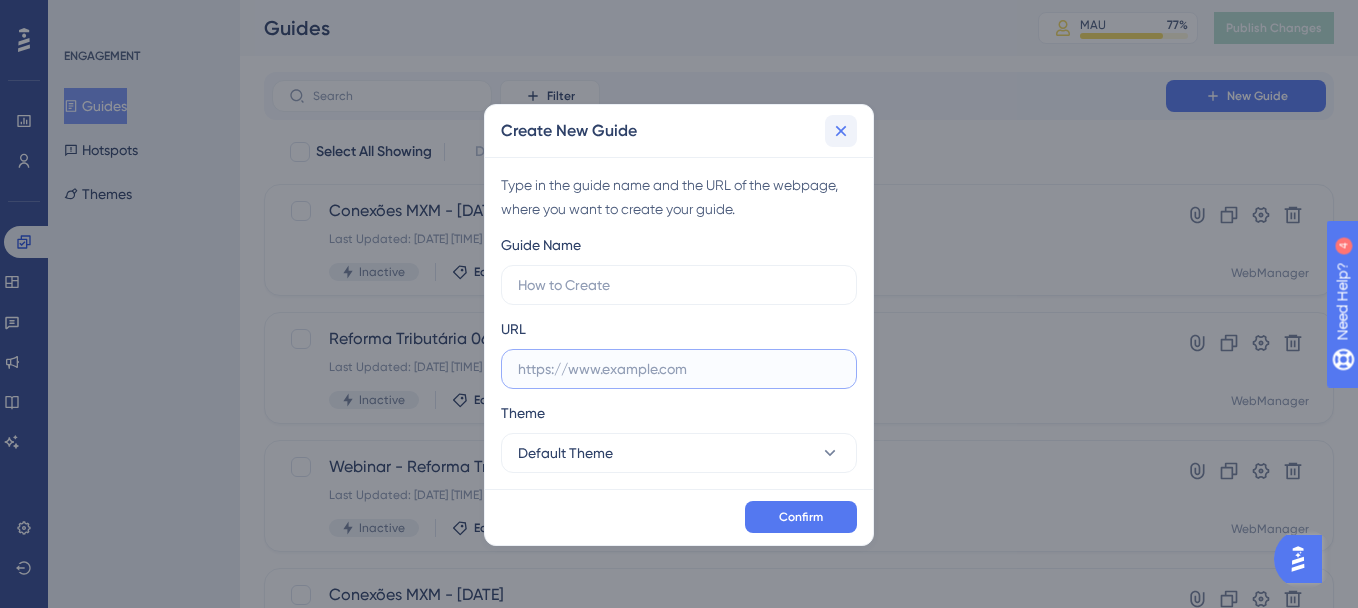 type 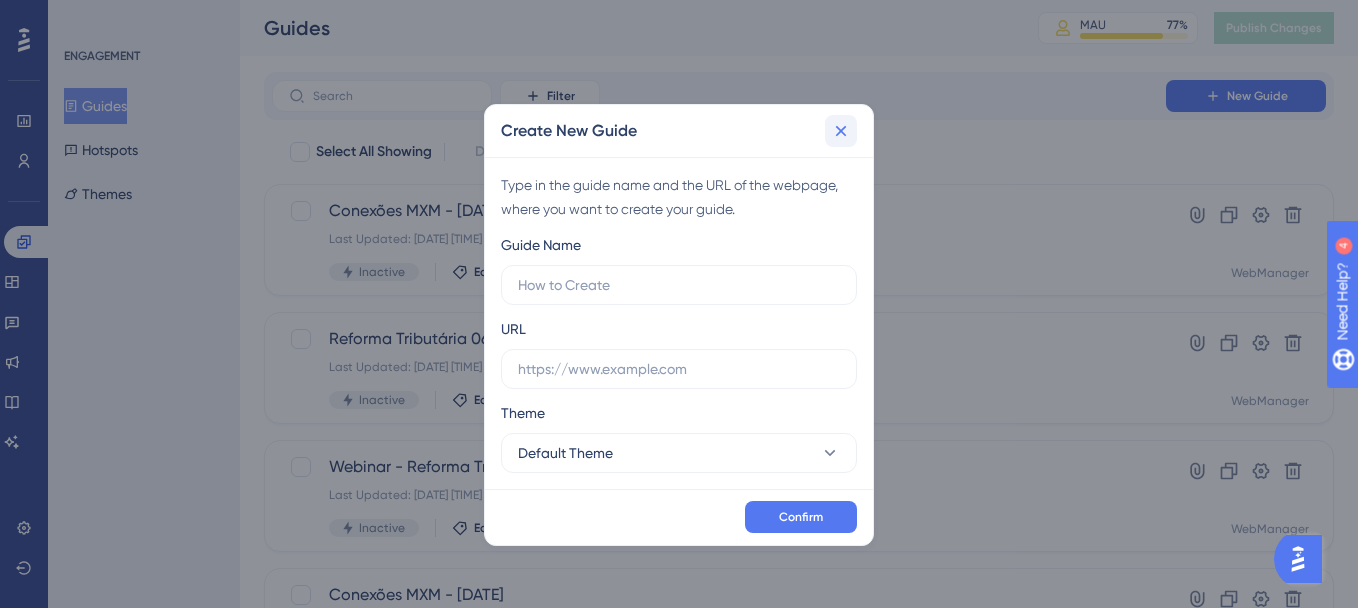 click 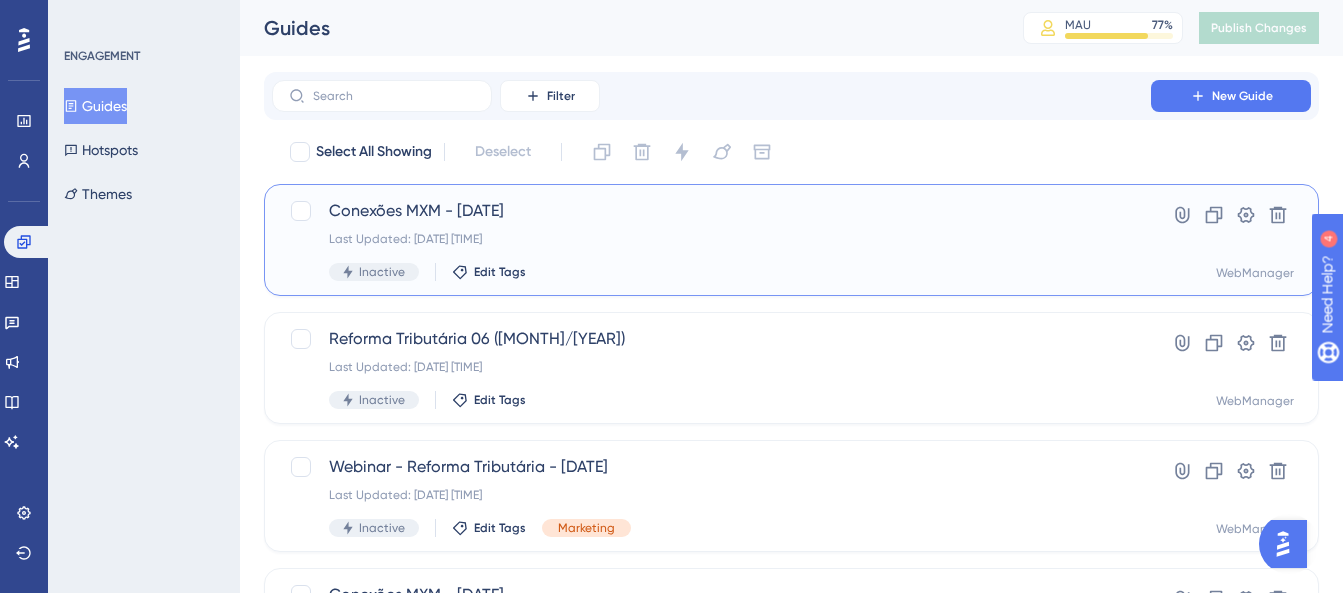 click on "Conexões MXM - 06/08/2025 Last Updated: 24 de jul. de 2025 10:47 AM Inactive Edit Tags" at bounding box center (711, 240) 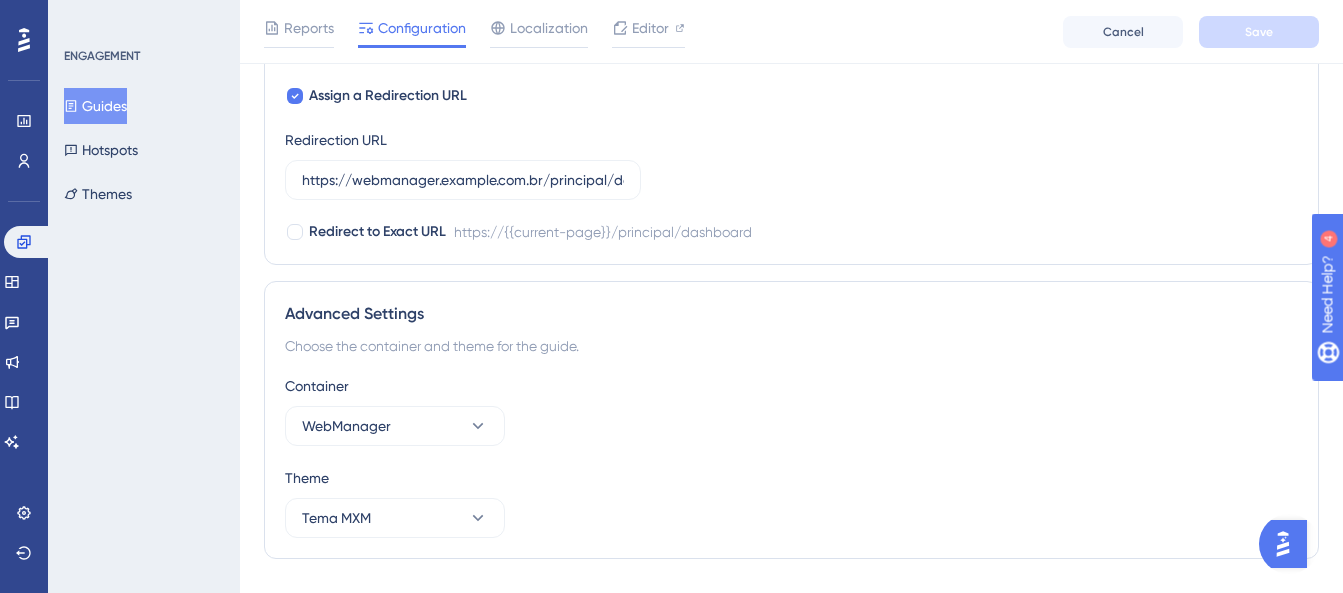 scroll, scrollTop: 1600, scrollLeft: 0, axis: vertical 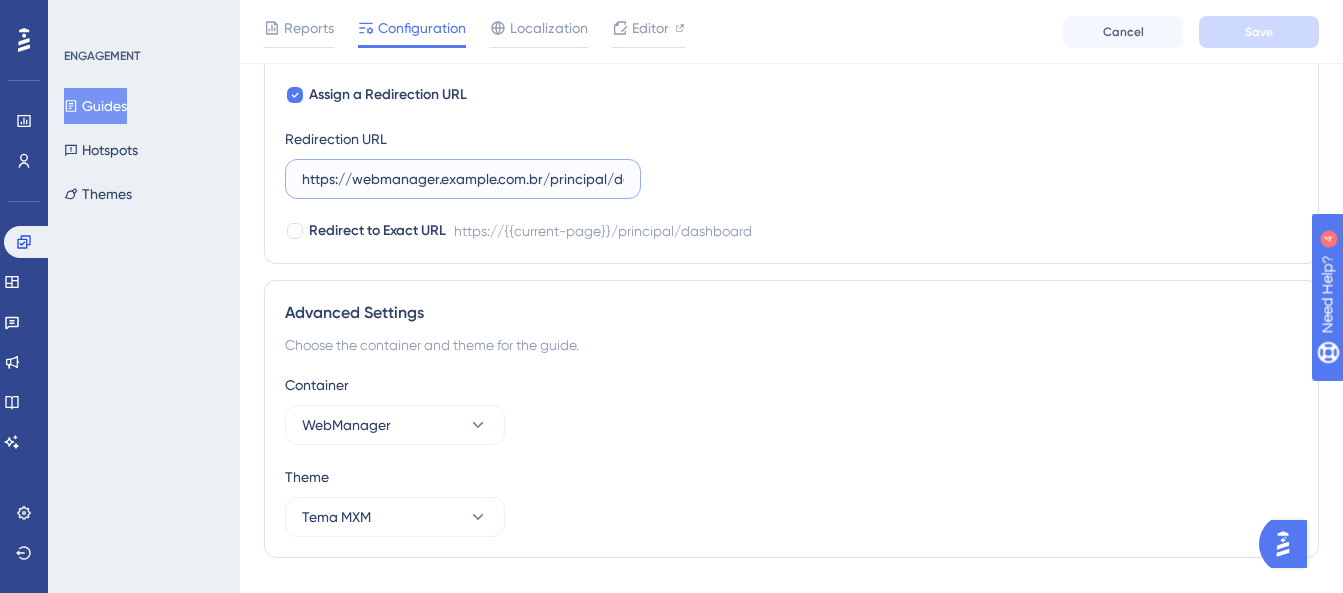 click on "https://webmanager.mxmcloud.com.br/principal/dashboard" at bounding box center [463, 179] 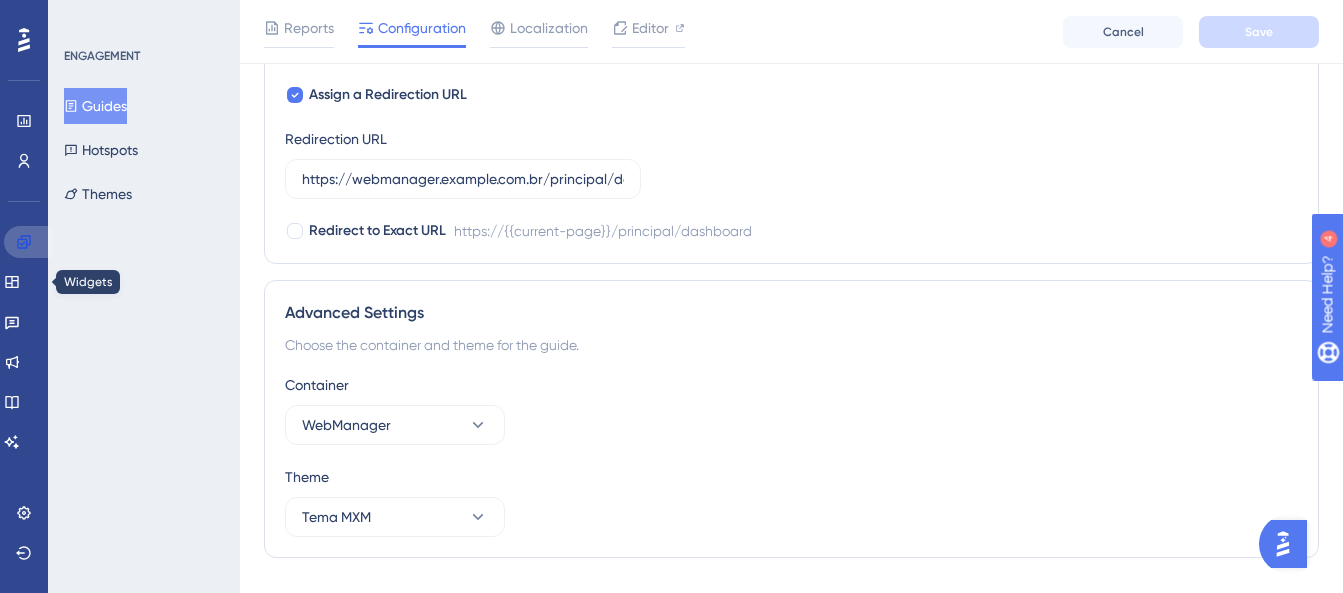 drag, startPoint x: 15, startPoint y: 242, endPoint x: 15, endPoint y: 263, distance: 21 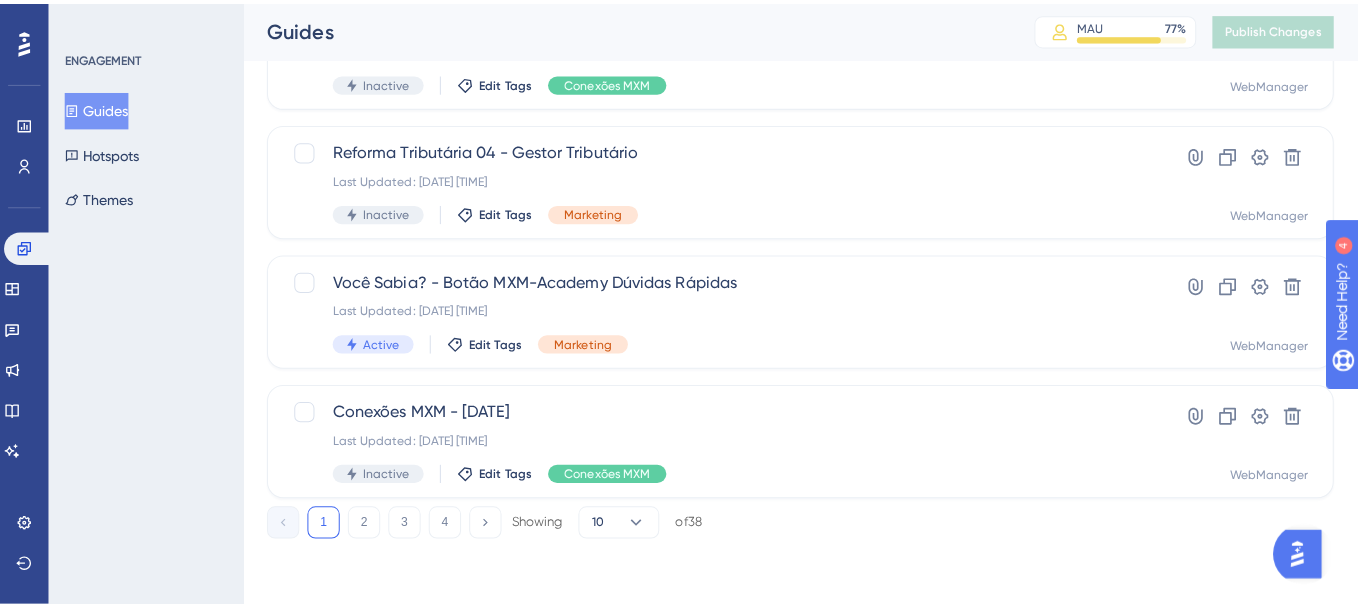 scroll, scrollTop: 0, scrollLeft: 0, axis: both 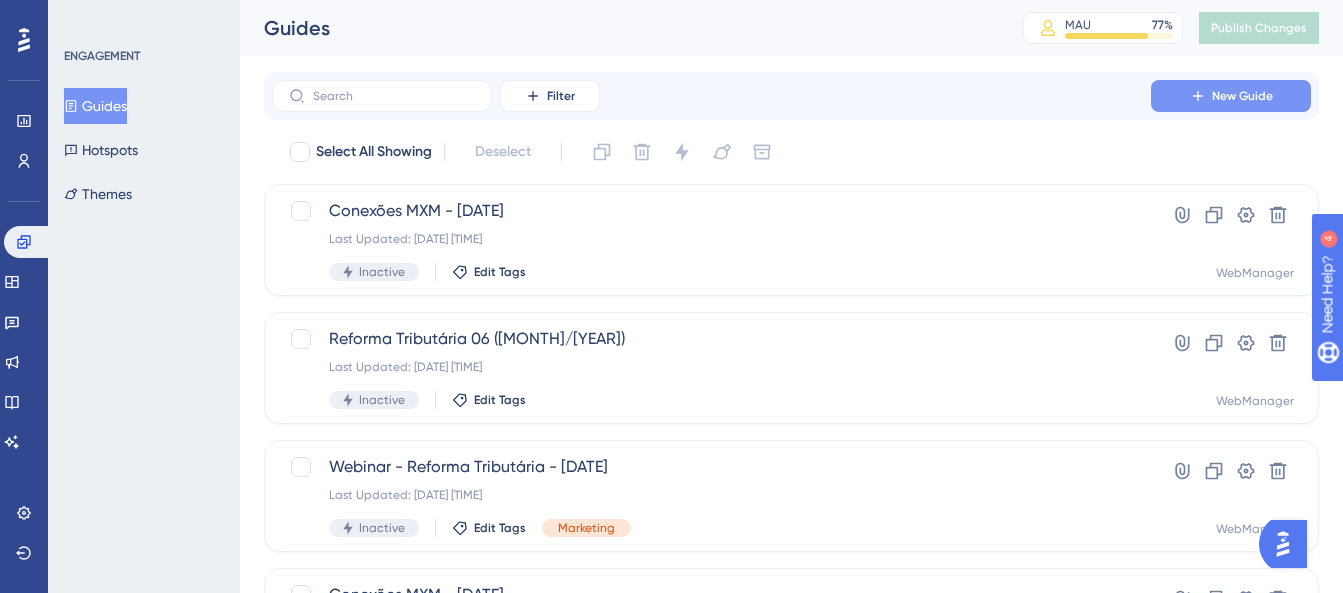 click on "New Guide" at bounding box center (1242, 96) 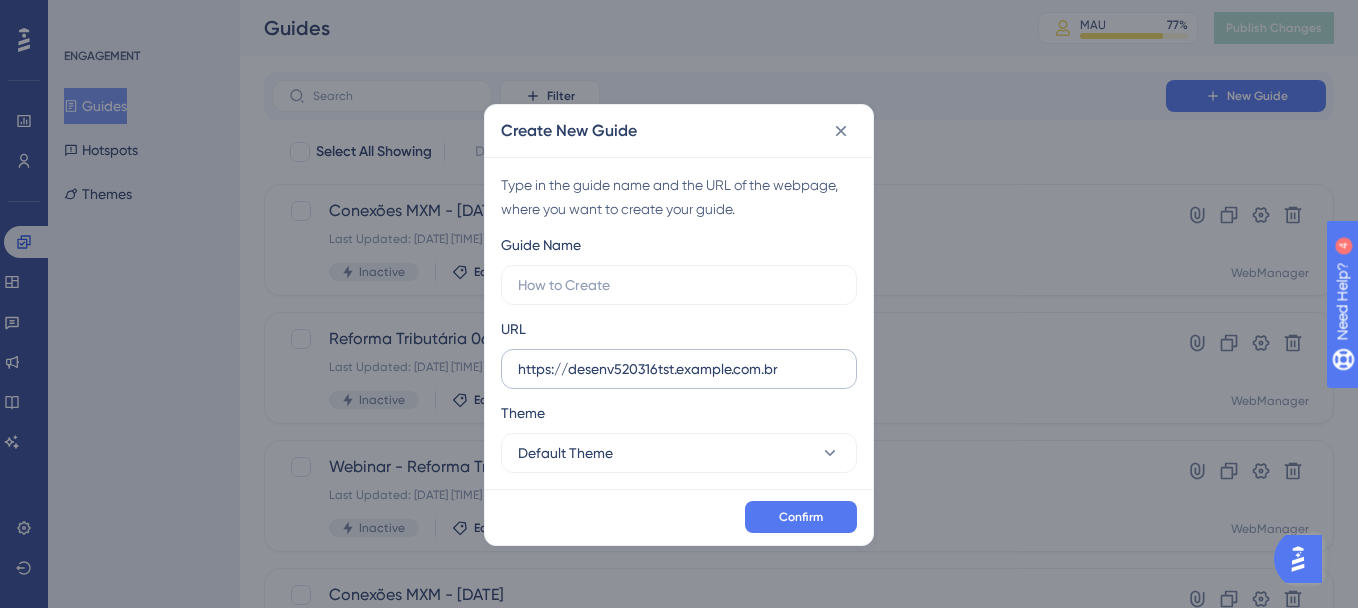 click on "https://desenv520316tst.mxmdist2.mxmarquitetura.com.br" at bounding box center [679, 369] 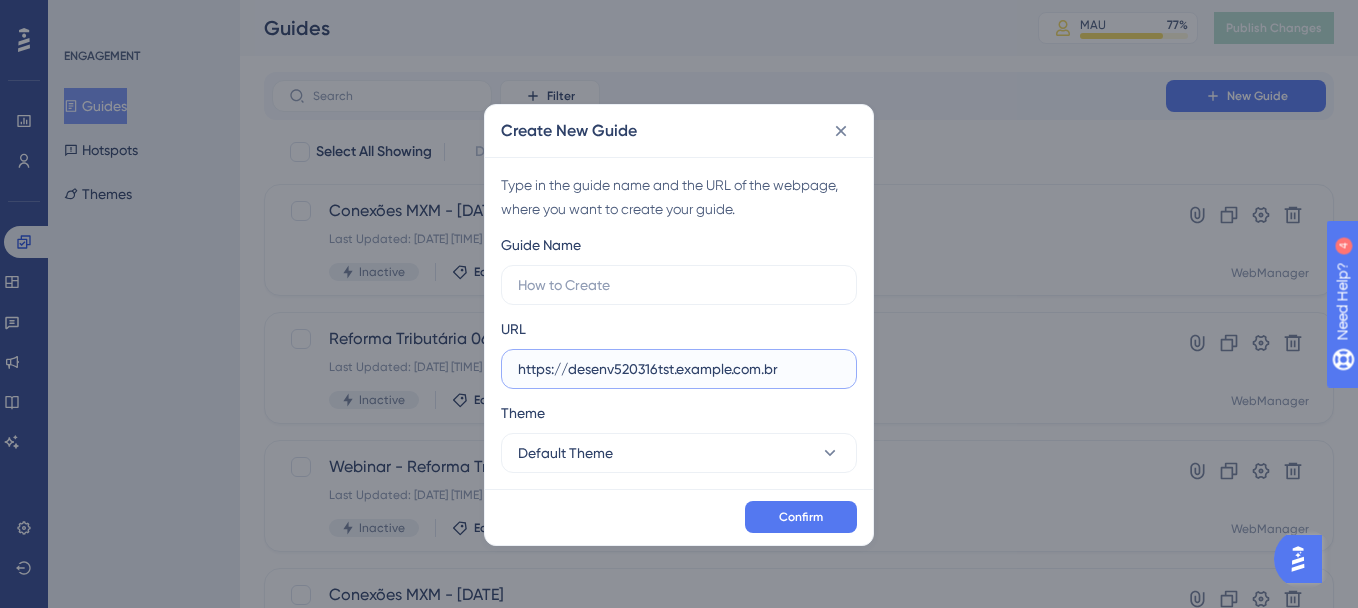 click on "https://desenv520316tst.mxmdist2.mxmarquitetura.com.br" at bounding box center [679, 369] 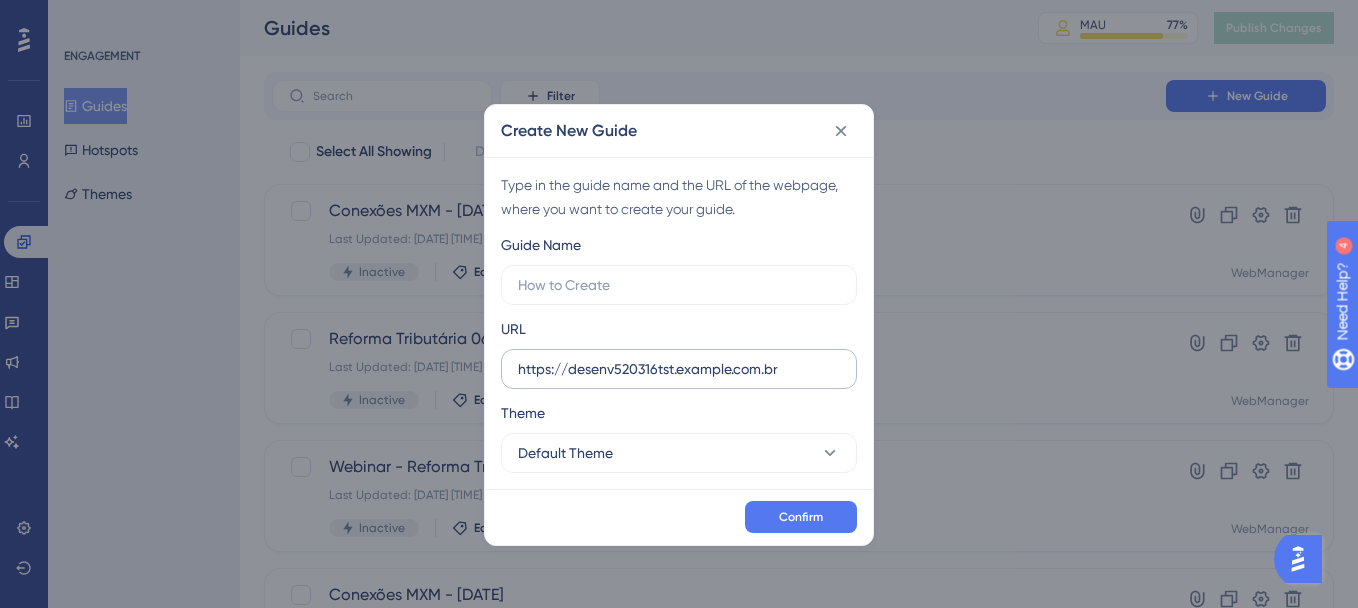 scroll, scrollTop: 0, scrollLeft: 0, axis: both 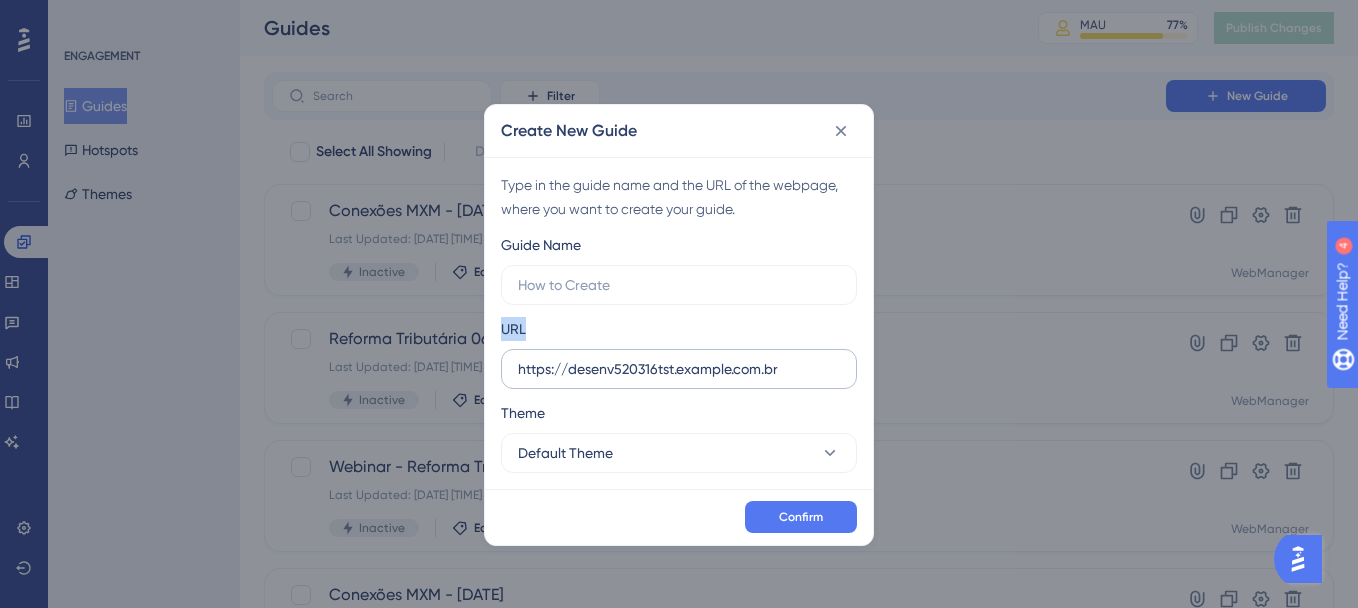 click on "https://desenv520316tst.mxmdist2.mxmarquitetura.com.br" at bounding box center [679, 369] 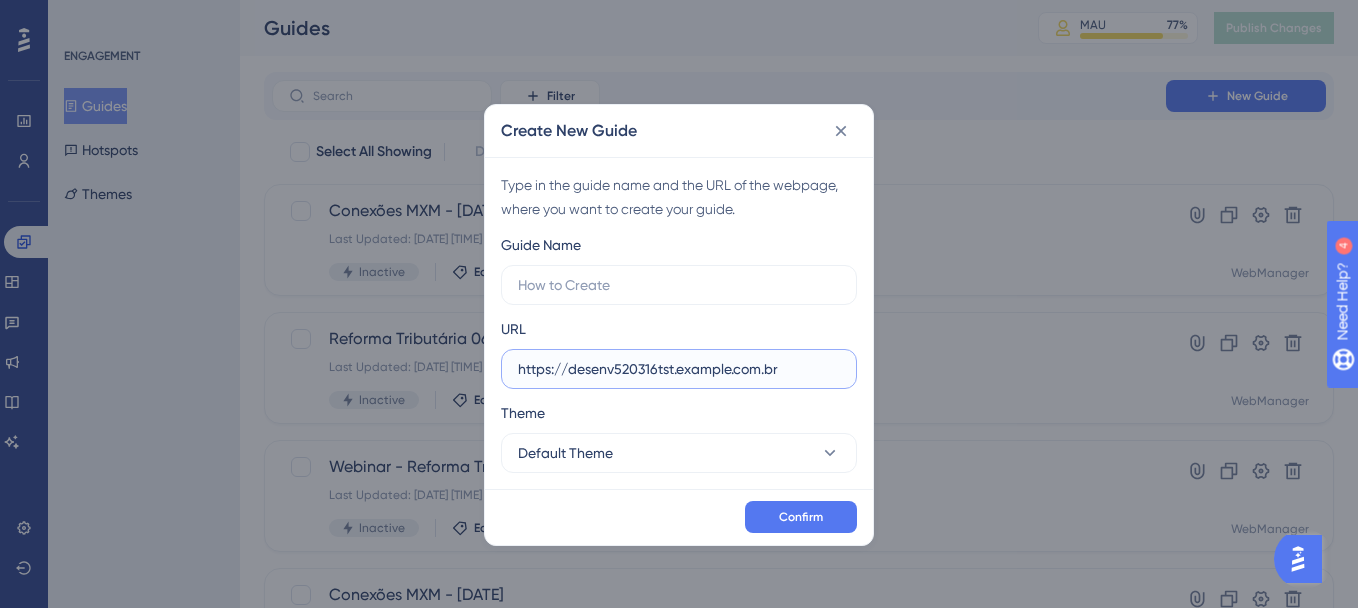 drag, startPoint x: 669, startPoint y: 386, endPoint x: 656, endPoint y: 375, distance: 17.029387 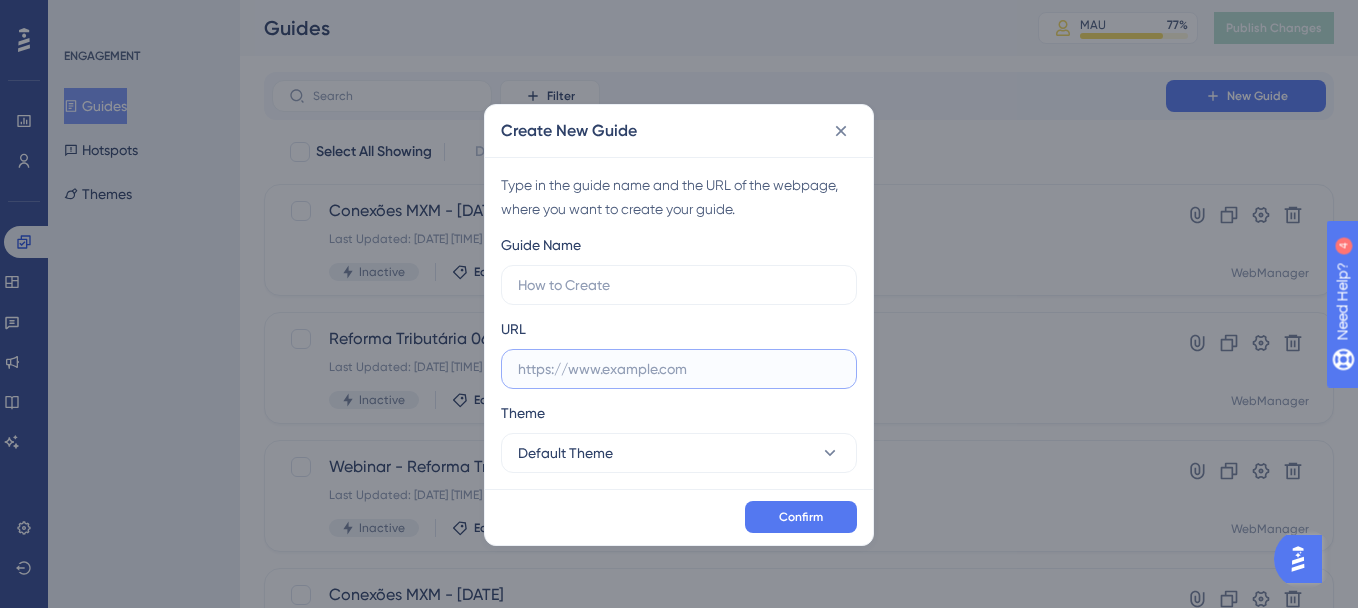 paste on "https://webmanager.mxmcloud.com.br/principal/dashboard" 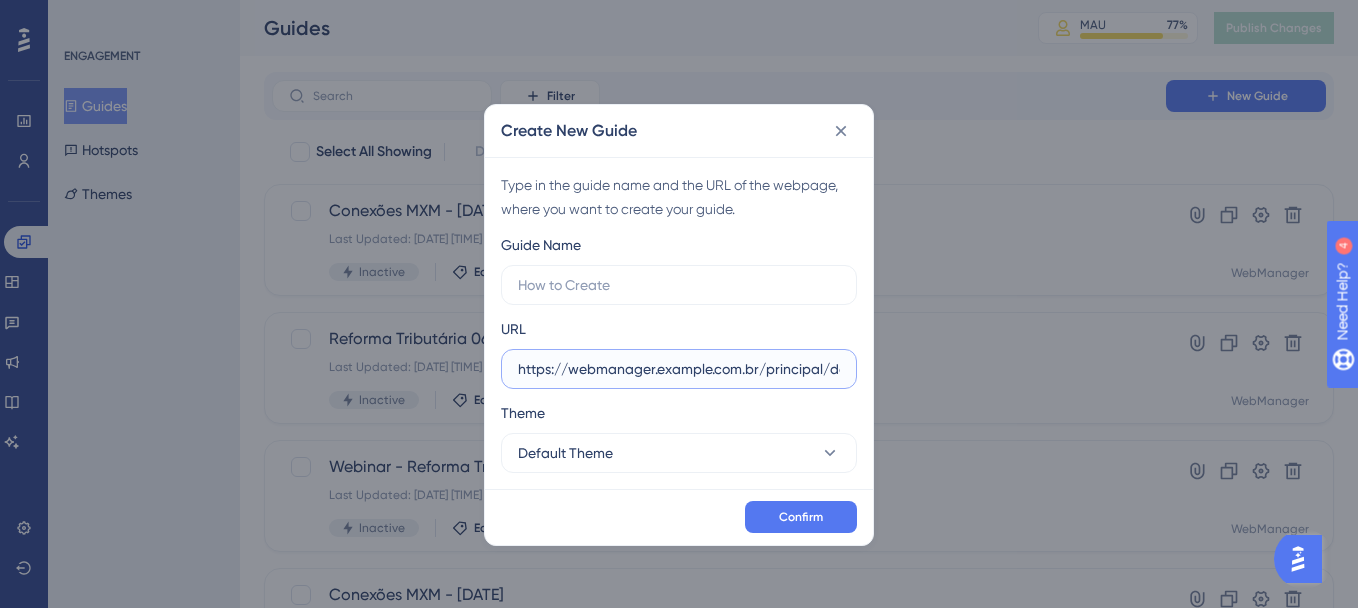 scroll, scrollTop: 0, scrollLeft: 74, axis: horizontal 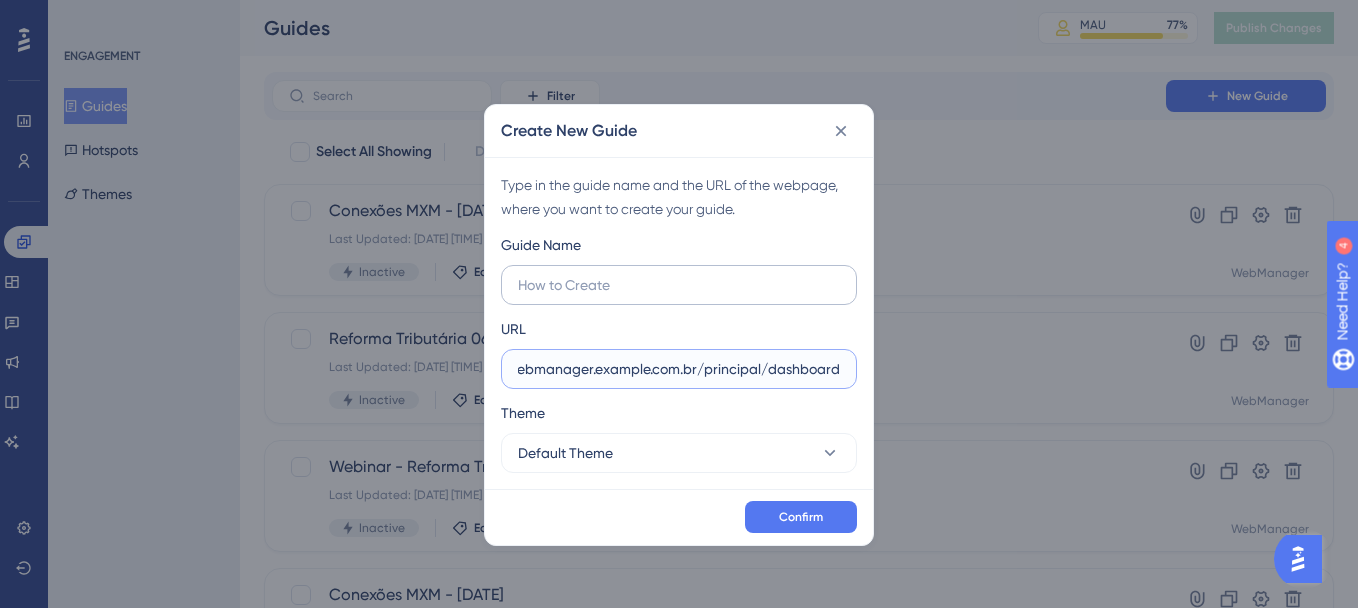 type on "https://webmanager.mxmcloud.com.br/principal/dashboard" 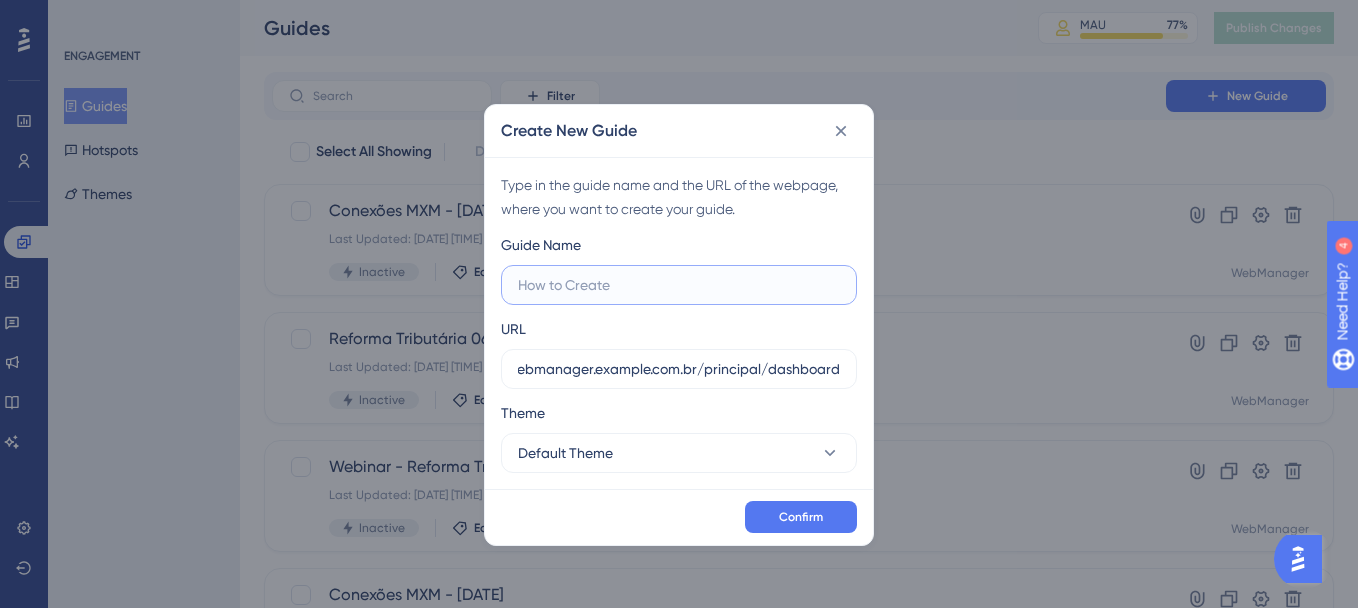 click at bounding box center (679, 285) 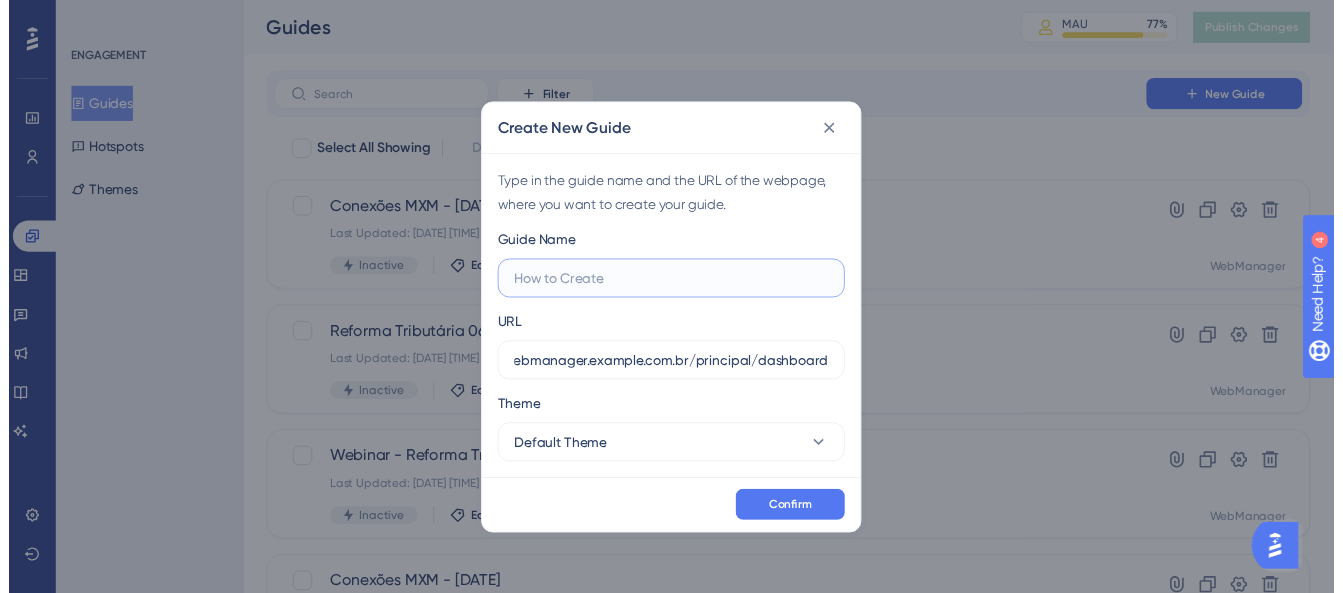 scroll, scrollTop: 0, scrollLeft: 0, axis: both 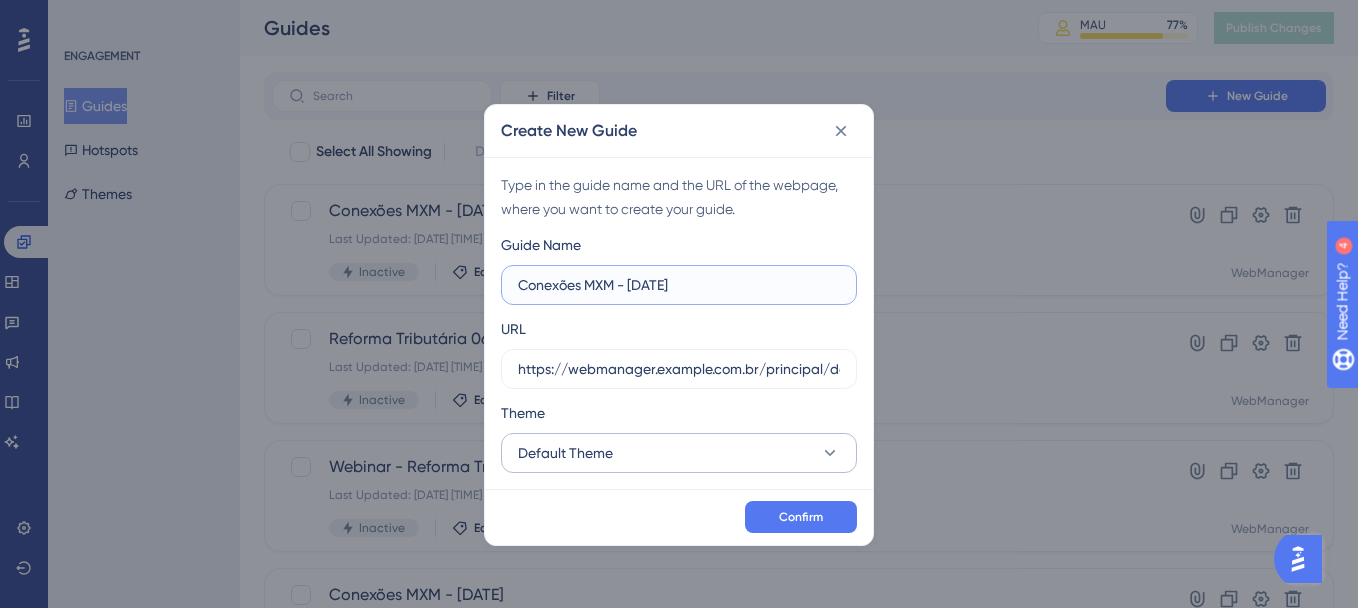 type on "Conexões MXM - 20/08/2025" 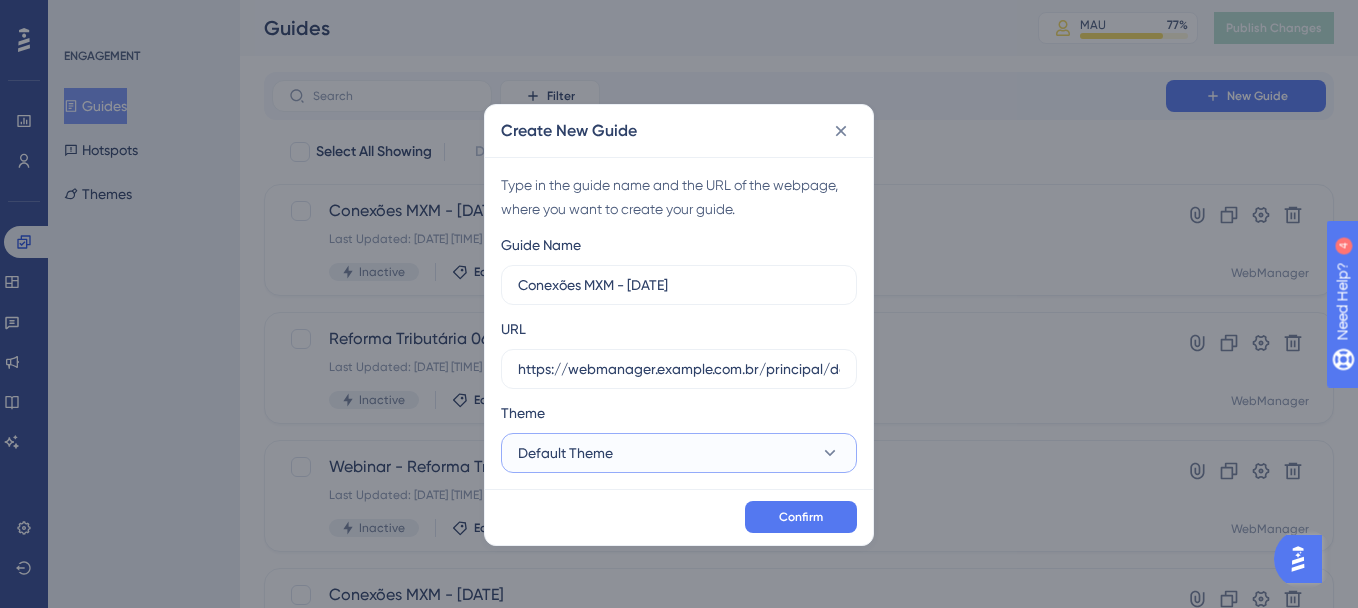 click on "Default Theme" at bounding box center [565, 453] 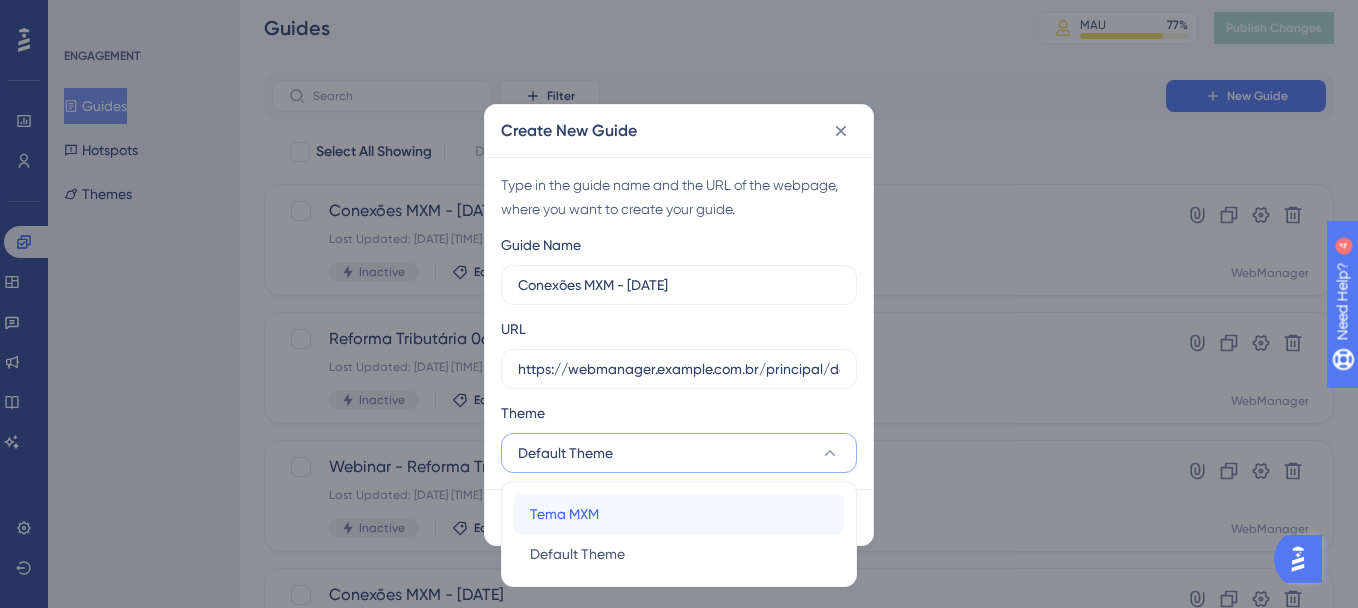 click on "Tema MXM Tema MXM" at bounding box center (679, 514) 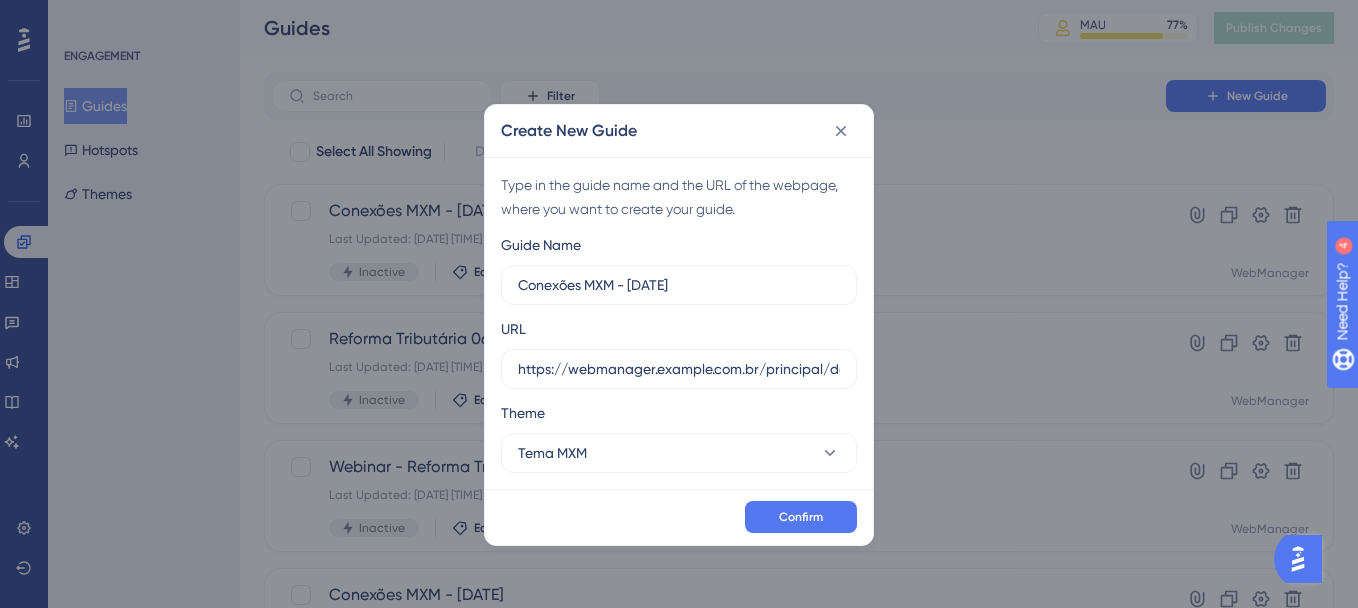 click on "Confirm" at bounding box center [679, 517] 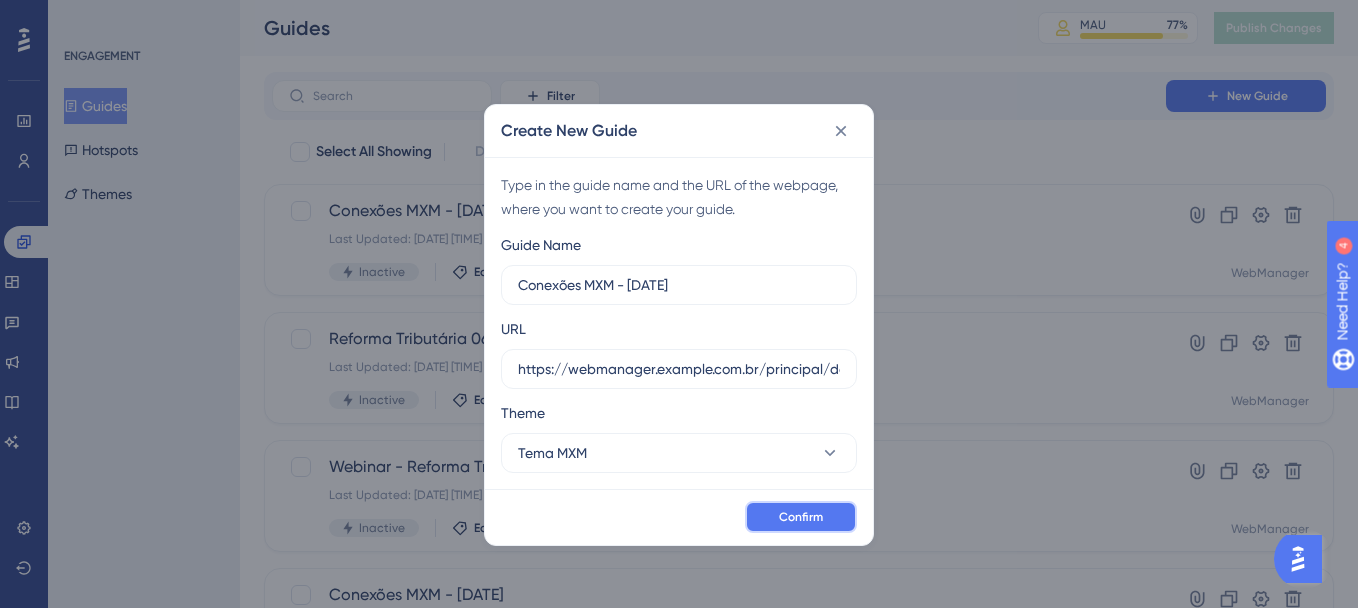 click on "Confirm" at bounding box center (801, 517) 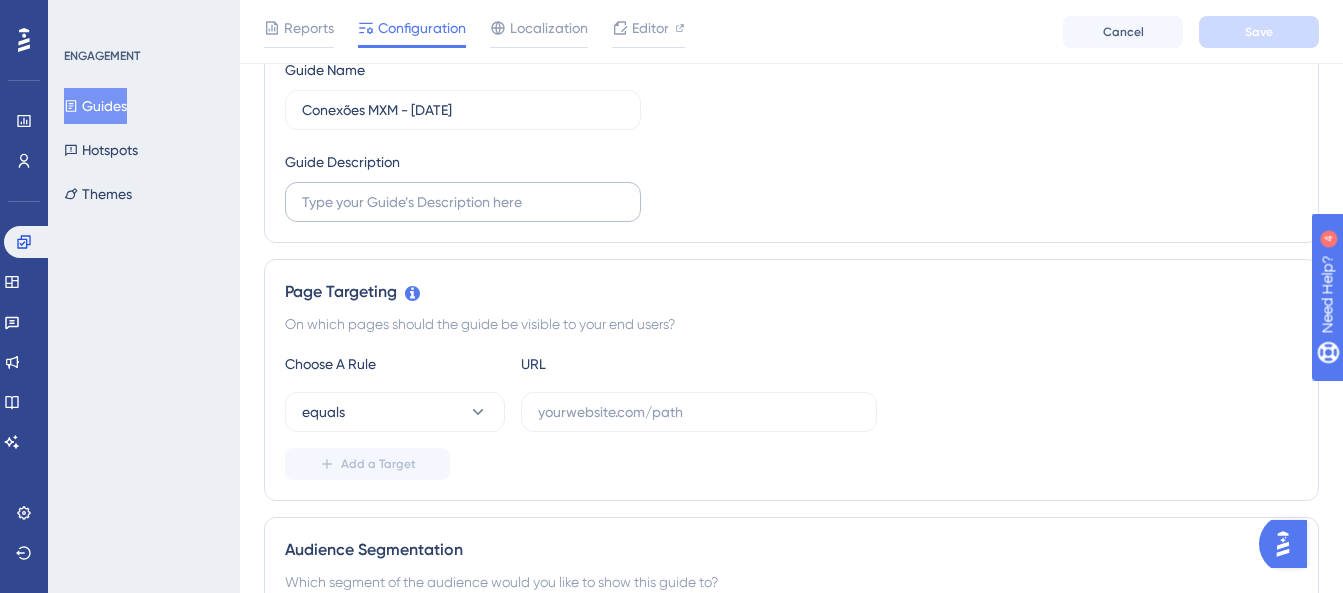 scroll, scrollTop: 400, scrollLeft: 0, axis: vertical 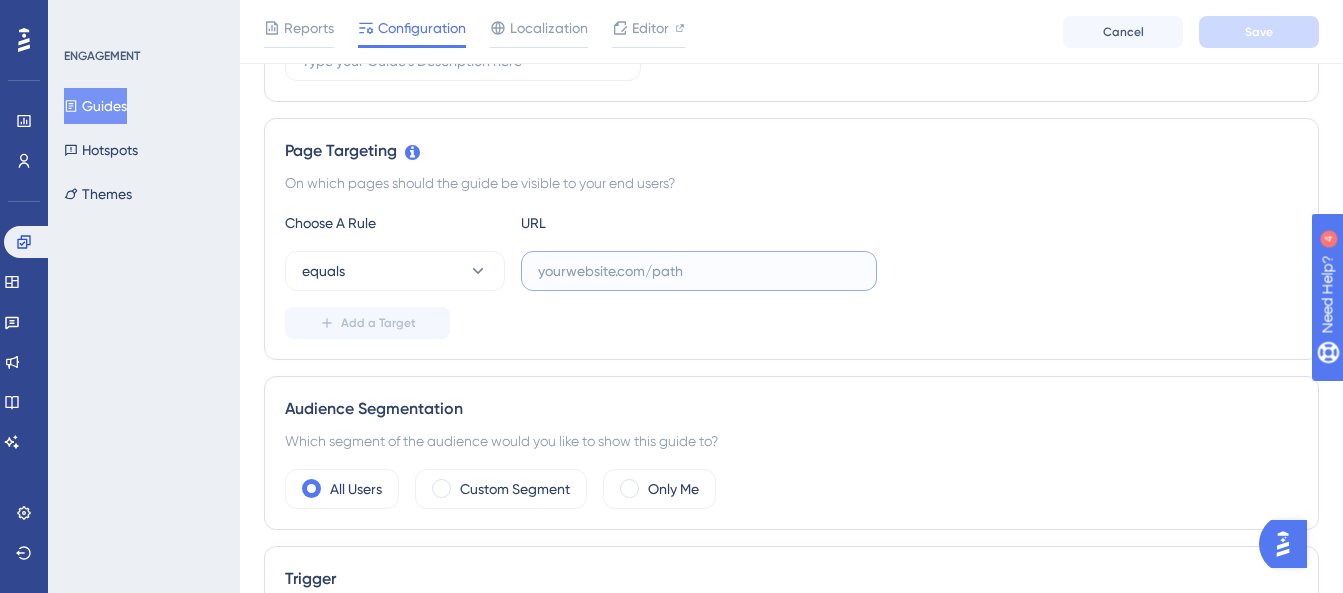 click at bounding box center [699, 271] 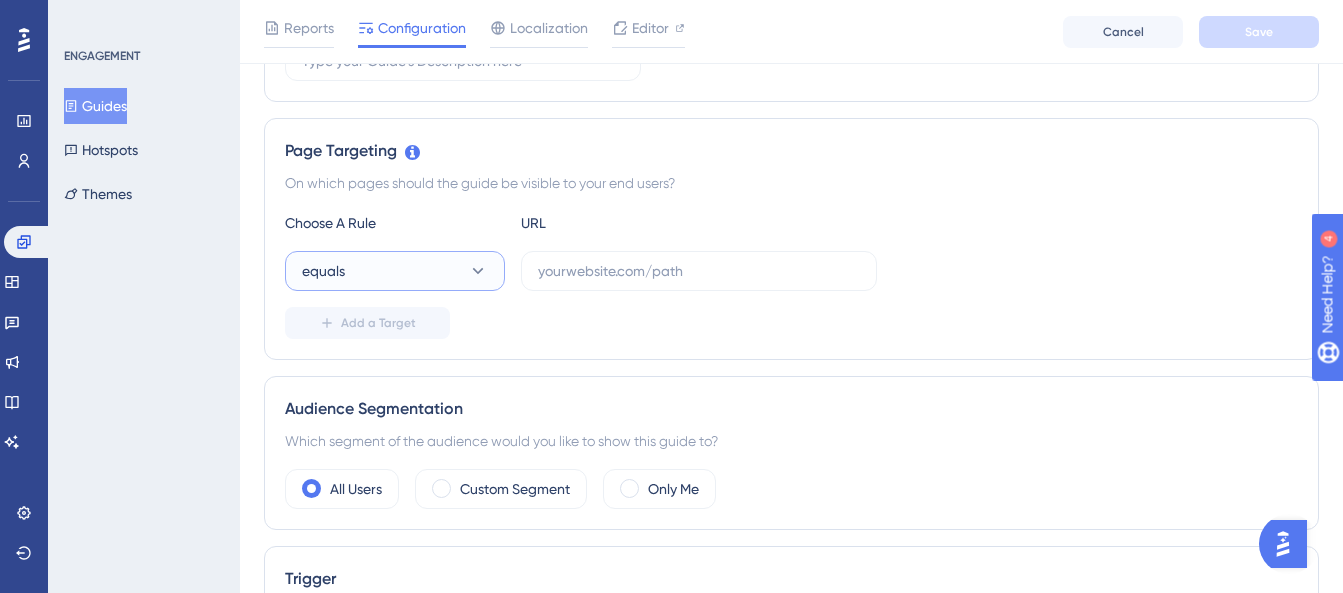click on "equals" at bounding box center [395, 271] 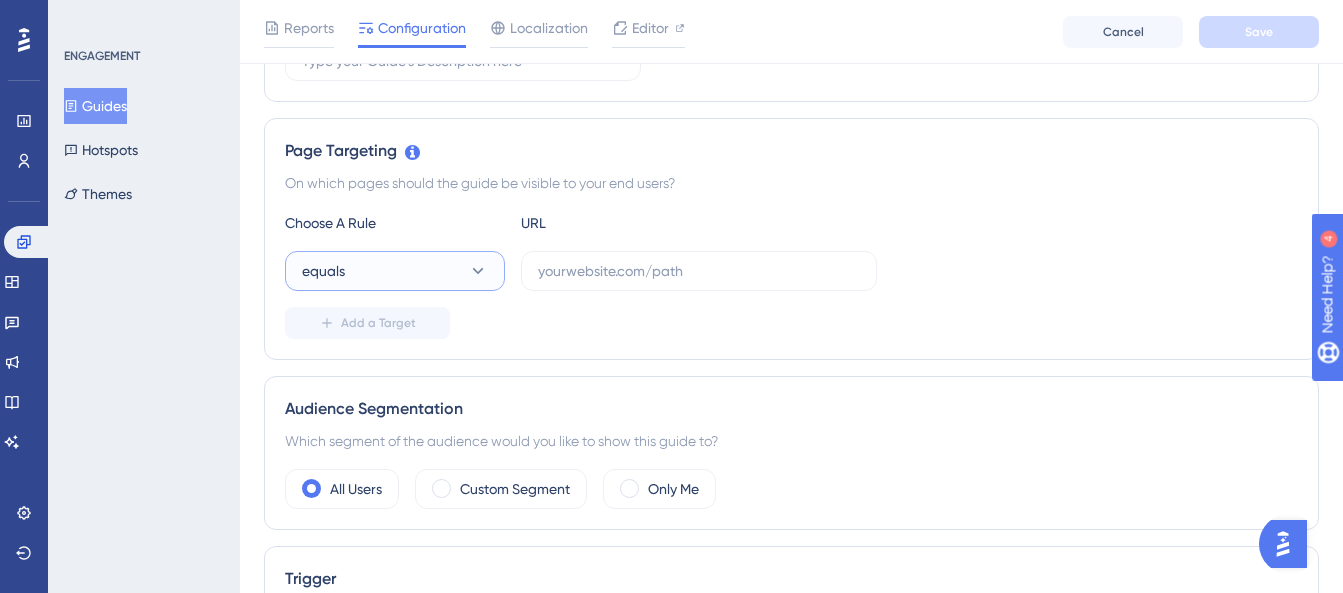 scroll, scrollTop: 556, scrollLeft: 0, axis: vertical 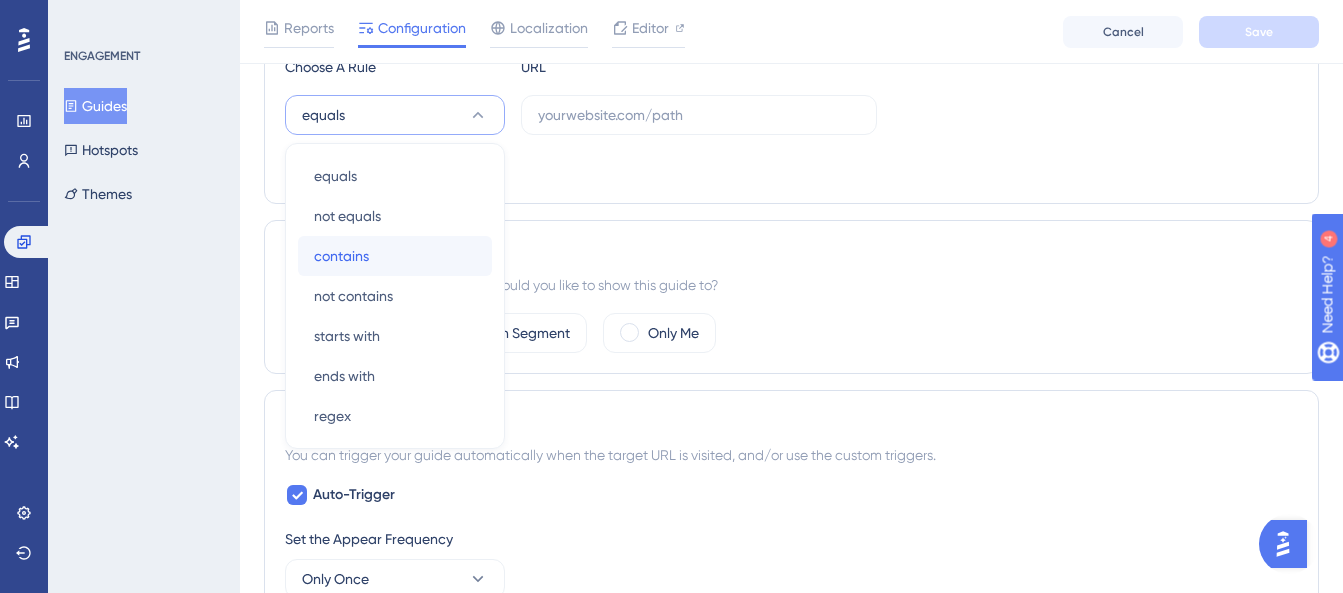 click on "contains contains" at bounding box center [395, 256] 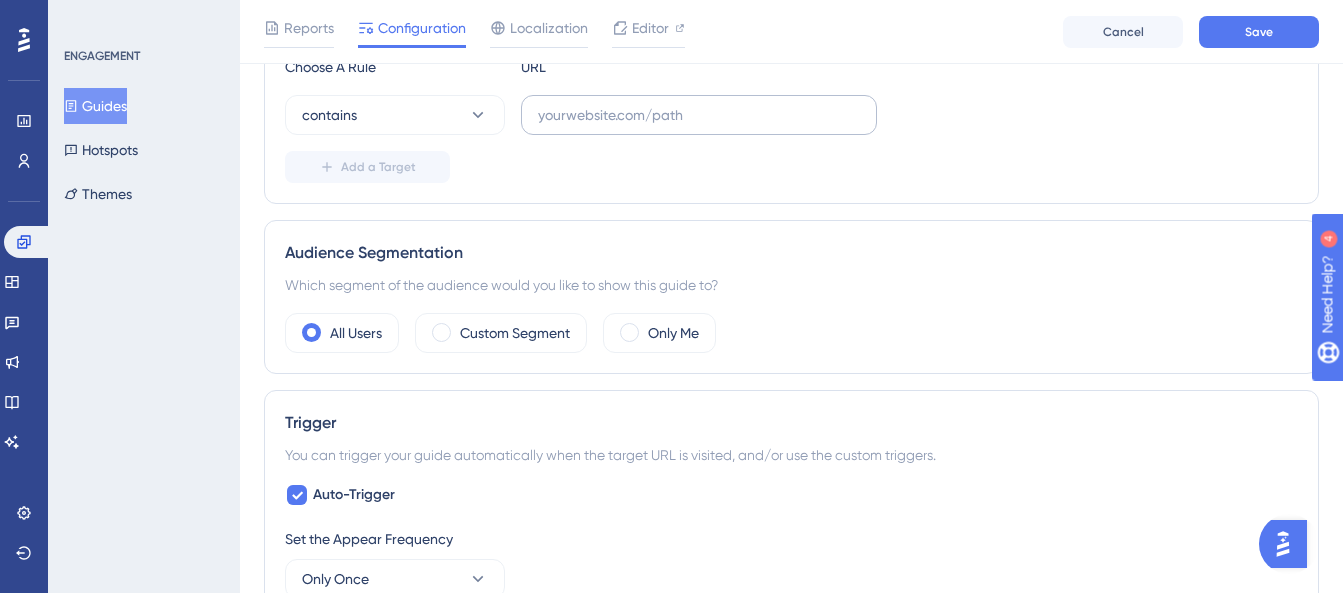 click at bounding box center (699, 115) 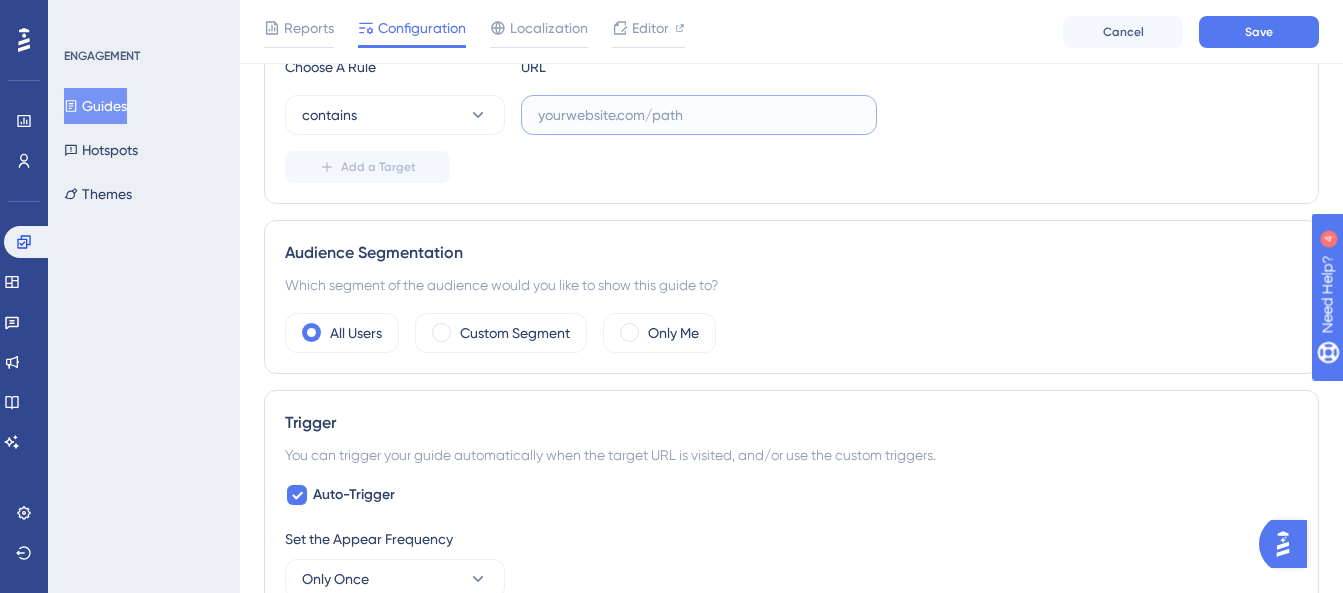 click at bounding box center [699, 115] 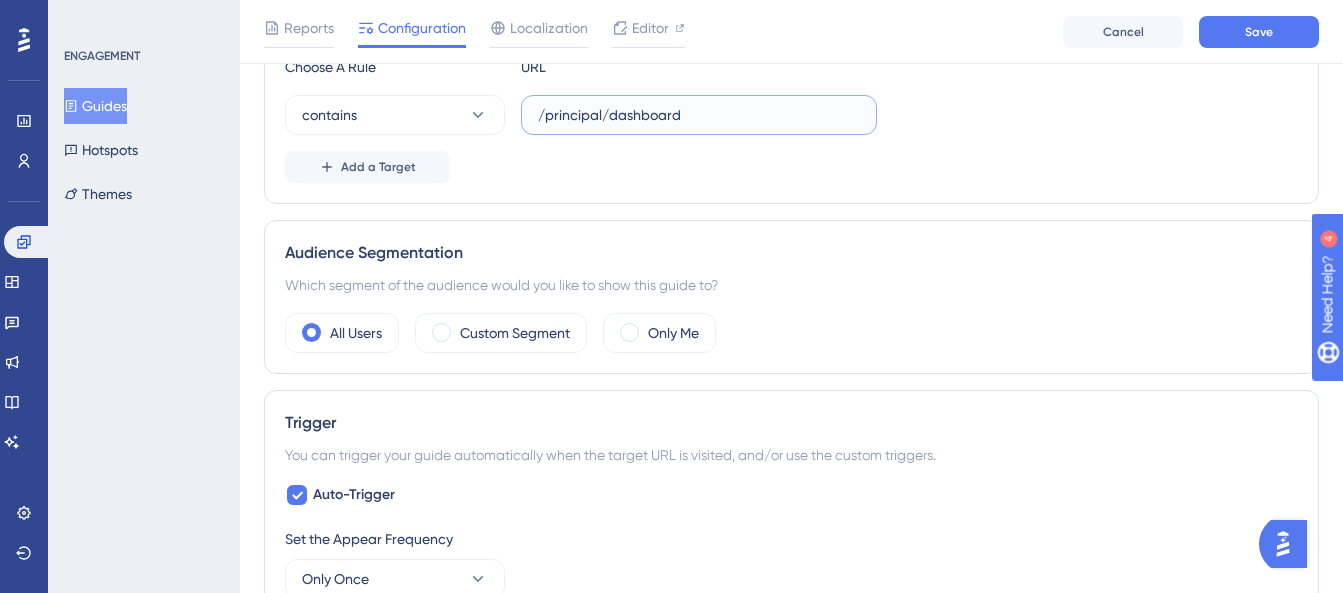 type on "/principal/dashboard" 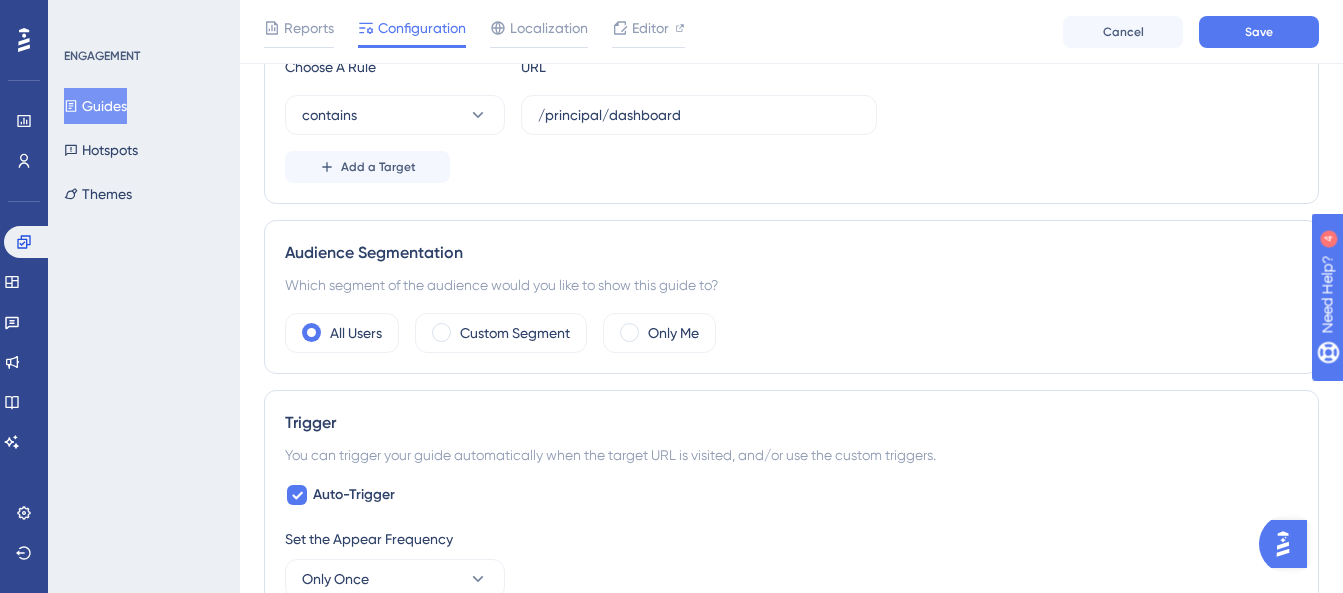 click on "Audience Segmentation Which segment of the audience would you like to show this guide to? All Users Custom Segment Only Me" at bounding box center [791, 297] 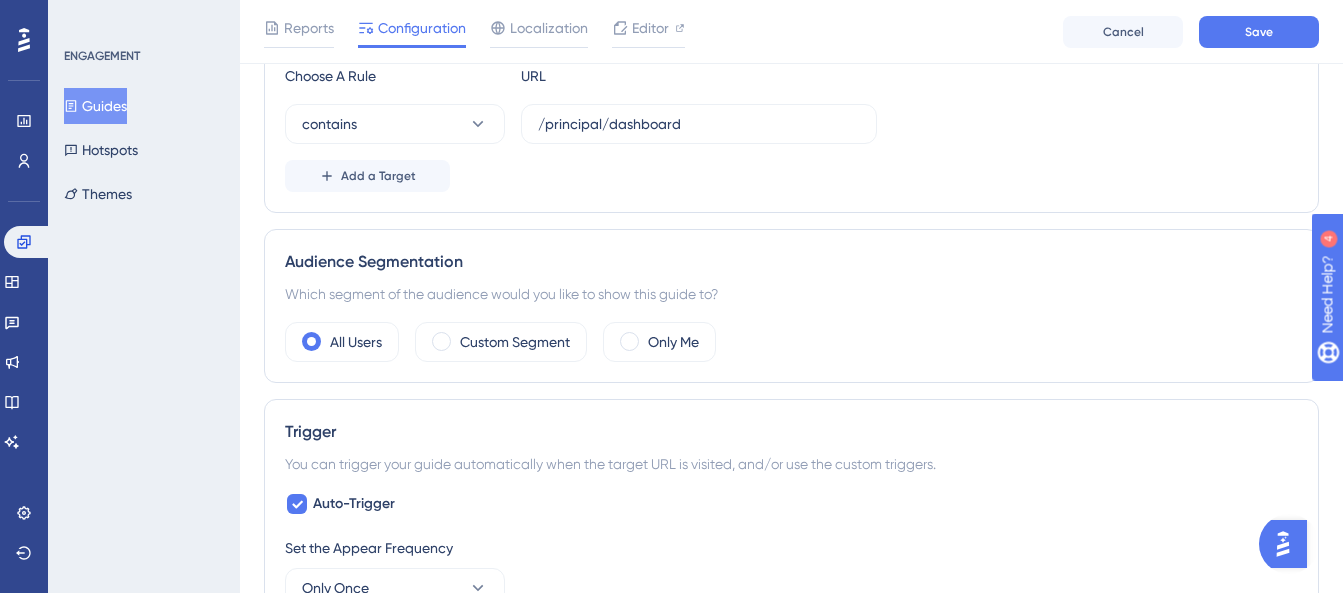 scroll, scrollTop: 556, scrollLeft: 0, axis: vertical 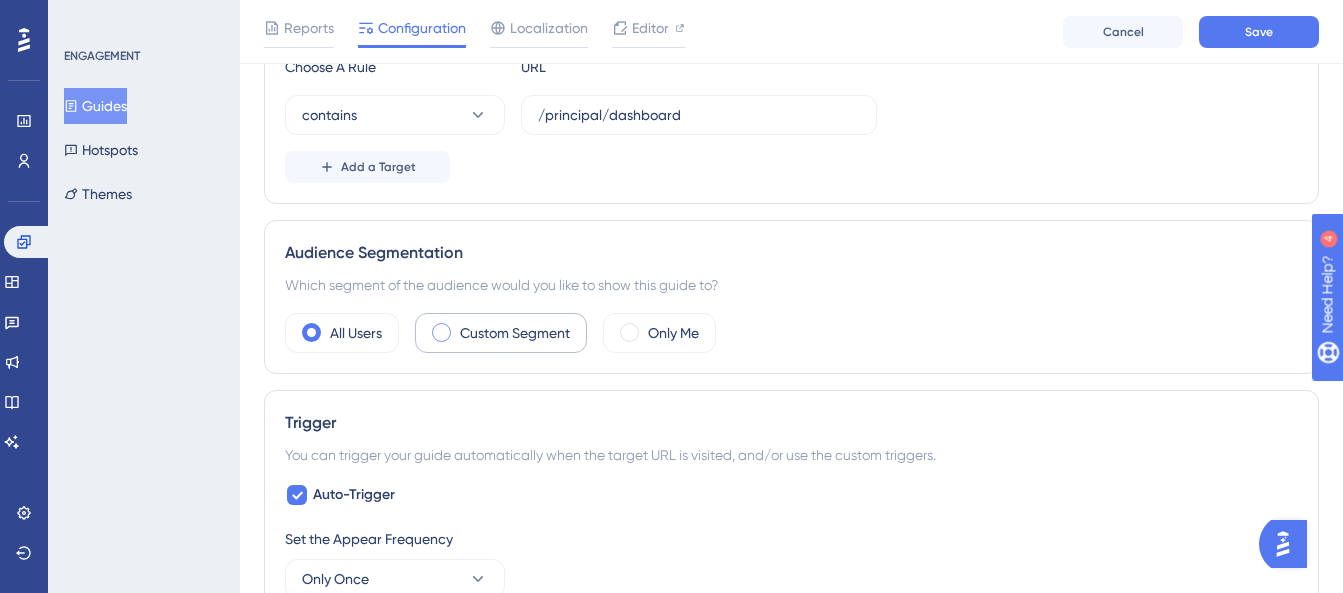 click on "Custom Segment" at bounding box center (515, 333) 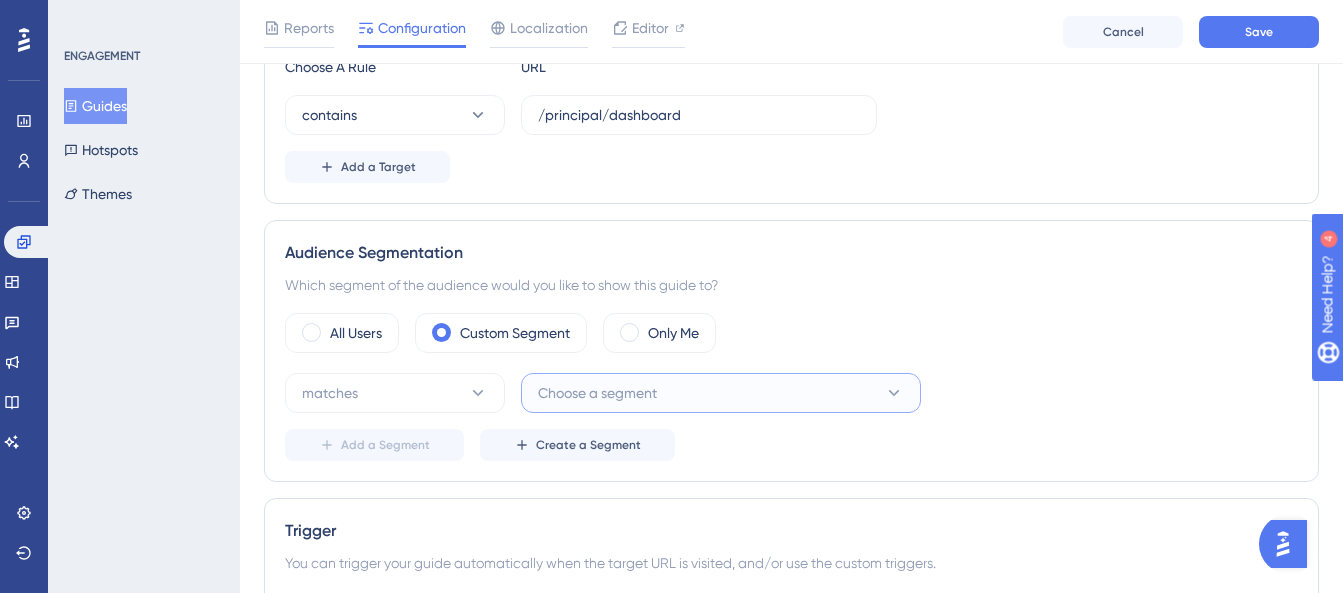 click on "Choose a segment" at bounding box center [597, 393] 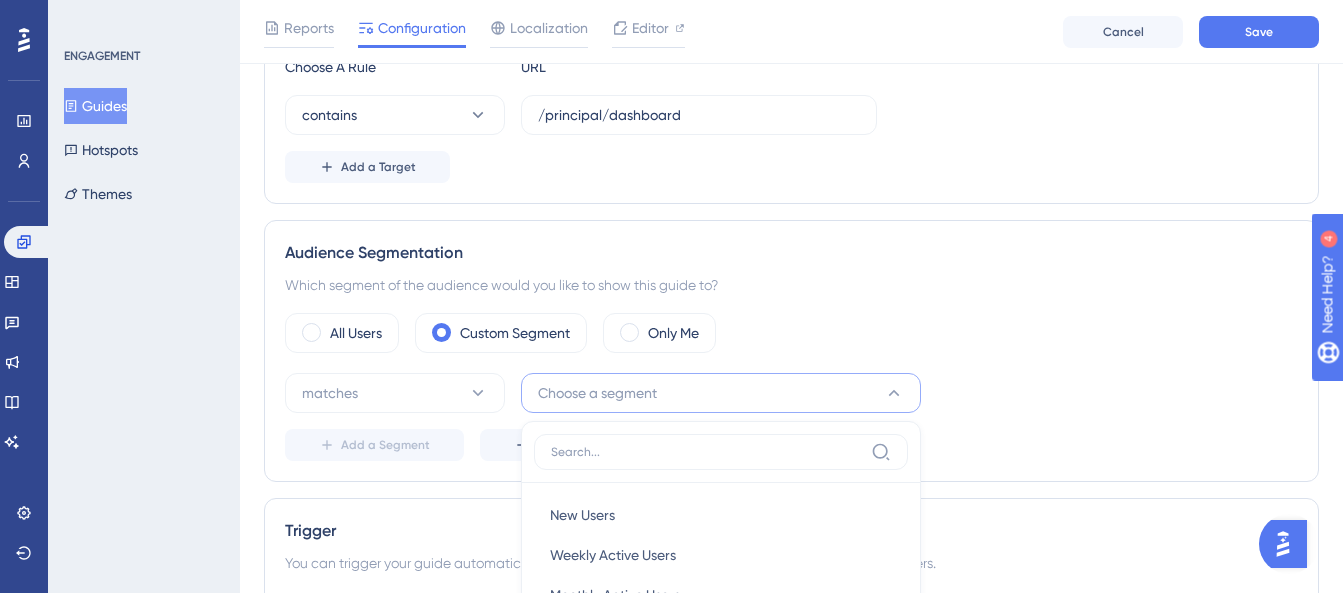 scroll, scrollTop: 870, scrollLeft: 0, axis: vertical 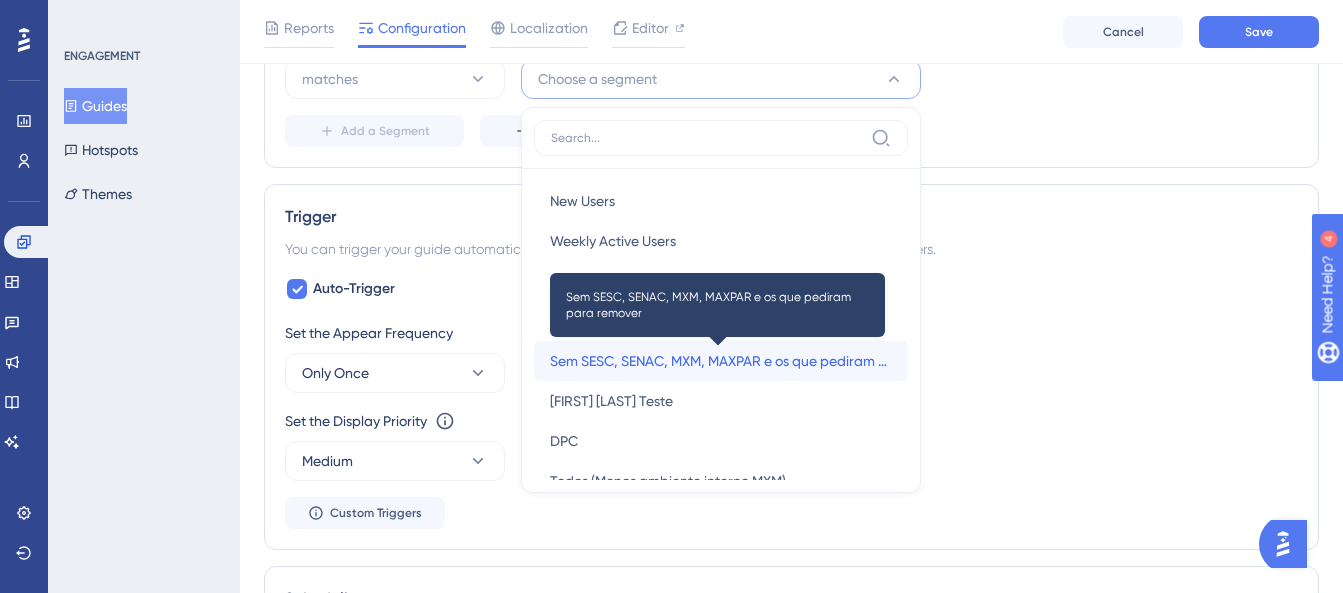 click on "Sem SESC, SENAC, MXM, MAXPAR e os que pediram para remover" at bounding box center (721, 361) 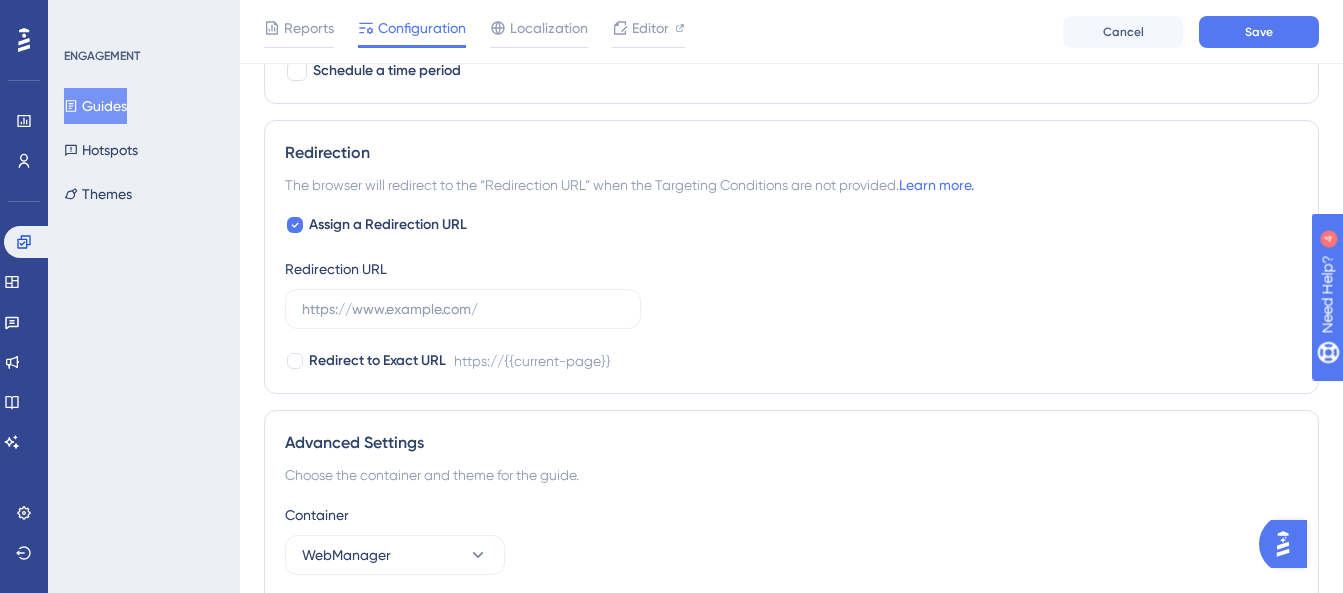 scroll, scrollTop: 1570, scrollLeft: 0, axis: vertical 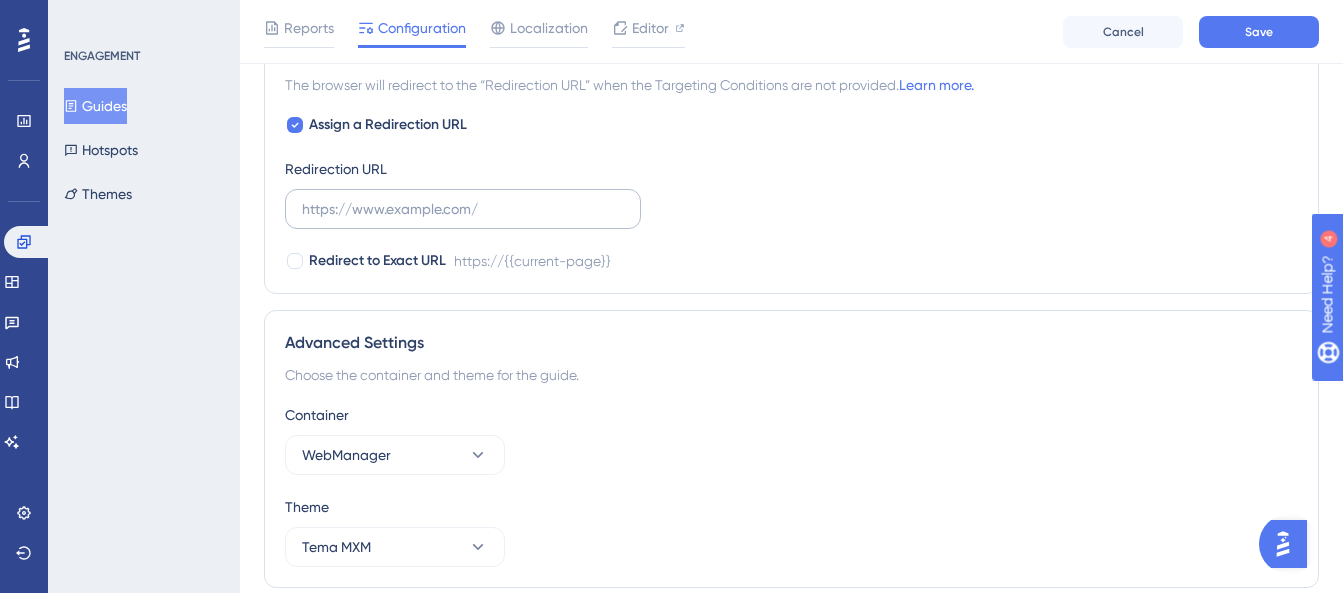 click at bounding box center (463, 209) 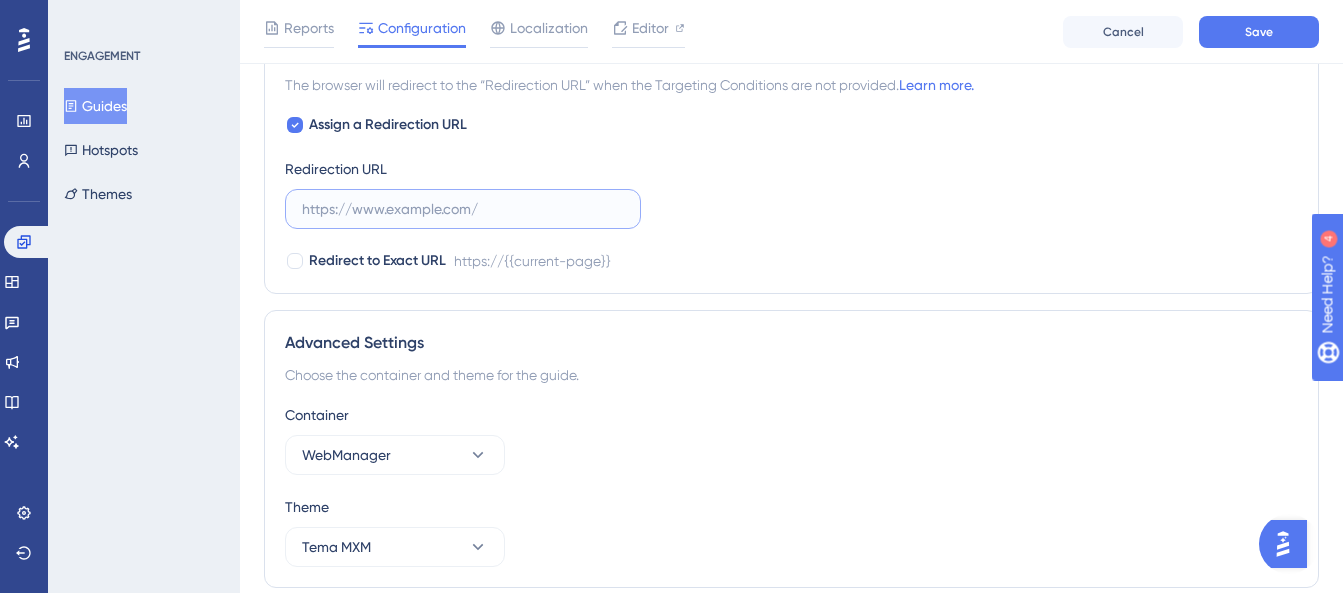 click at bounding box center (463, 209) 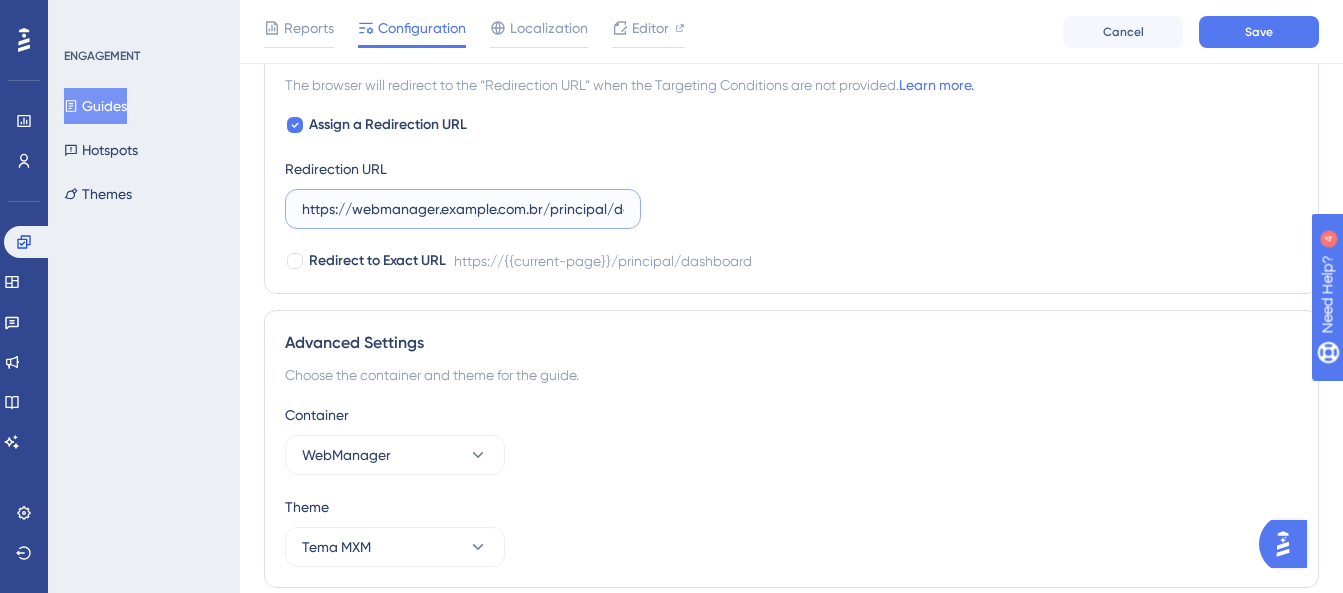 scroll, scrollTop: 0, scrollLeft: 74, axis: horizontal 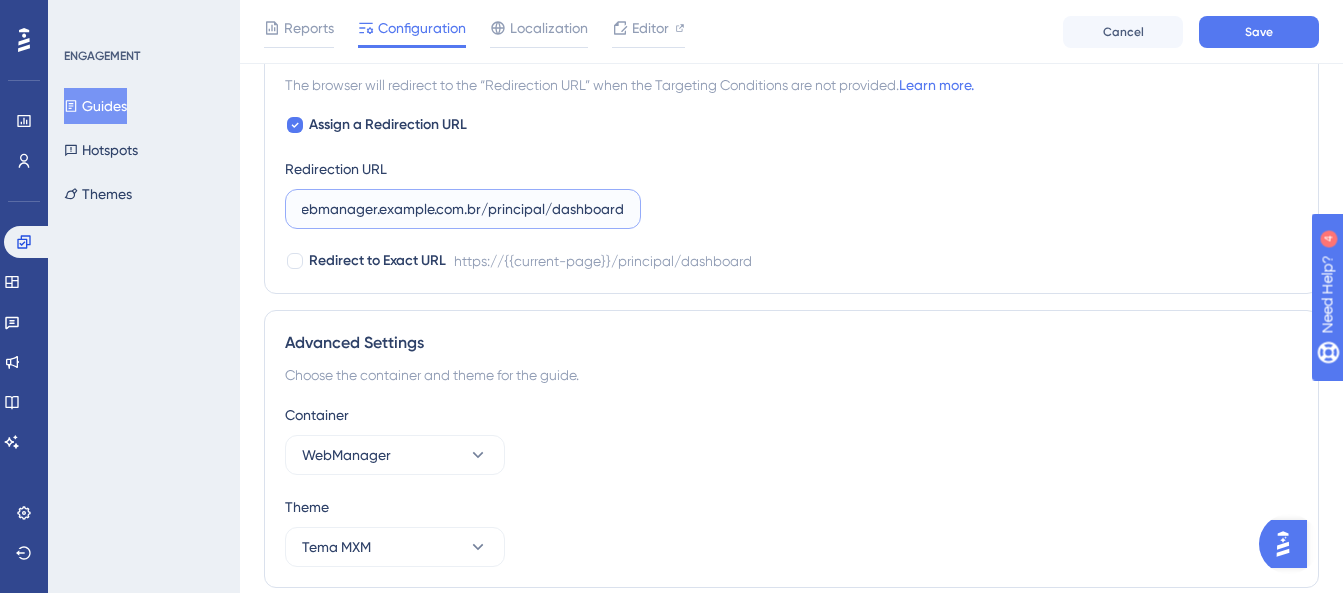 type on "https://webmanager.mxmcloud.com.br/principal/dashboard" 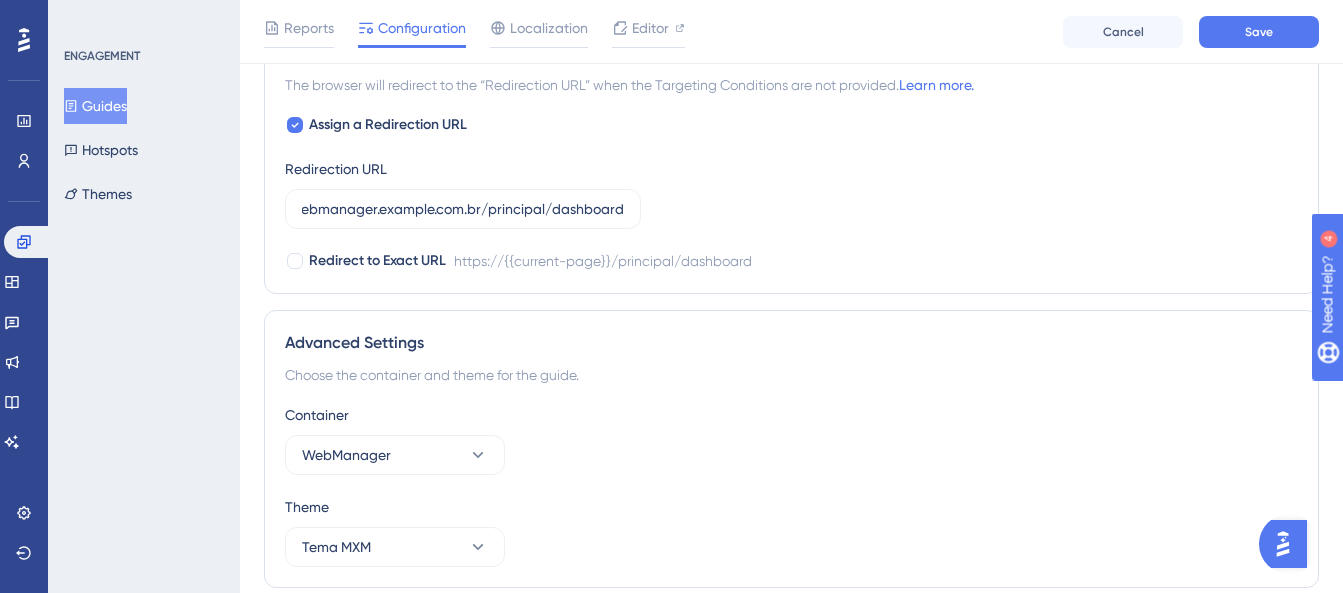 click on "Assign a Redirection URL Redirection URL https://webmanager.mxmcloud.com.br/principal/dashboard Redirect to Exact URL https://{{current-page}}/principal/dashboard" at bounding box center [791, 193] 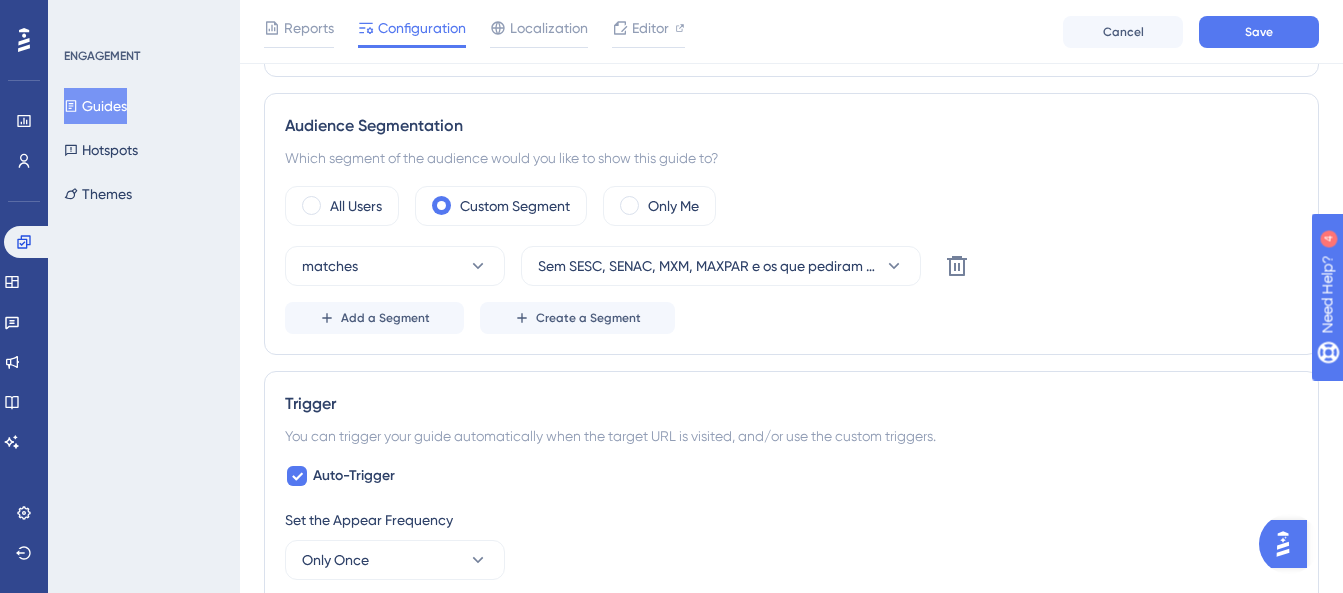 scroll, scrollTop: 445, scrollLeft: 0, axis: vertical 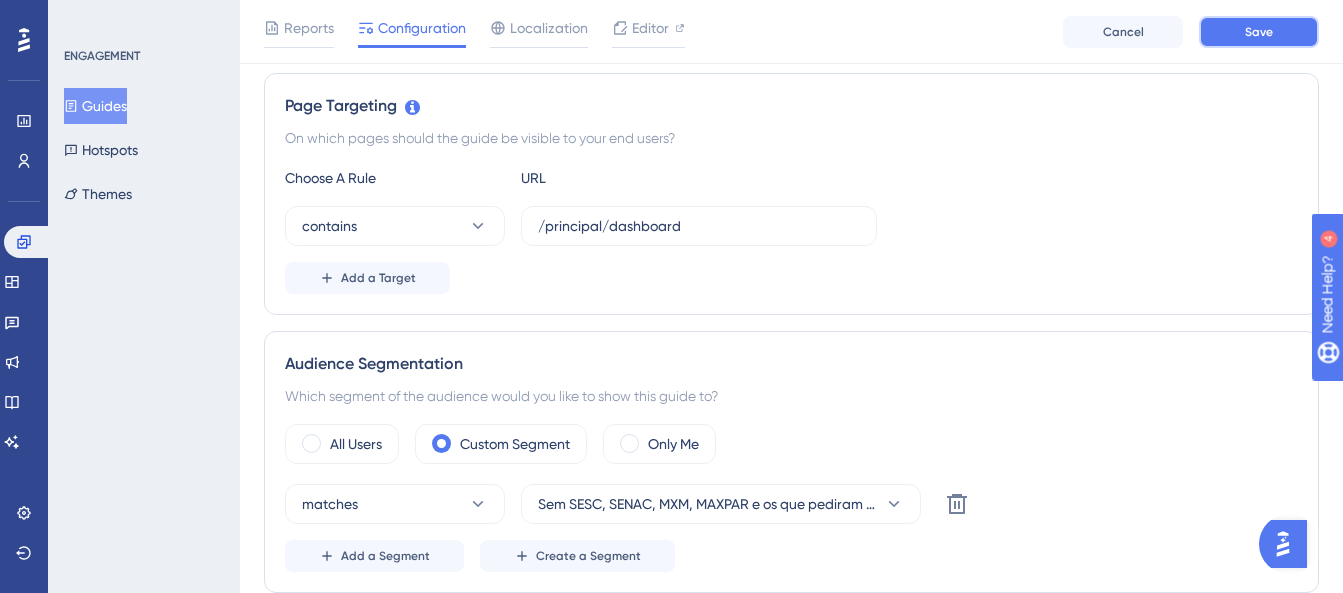 click on "Save" at bounding box center (1259, 32) 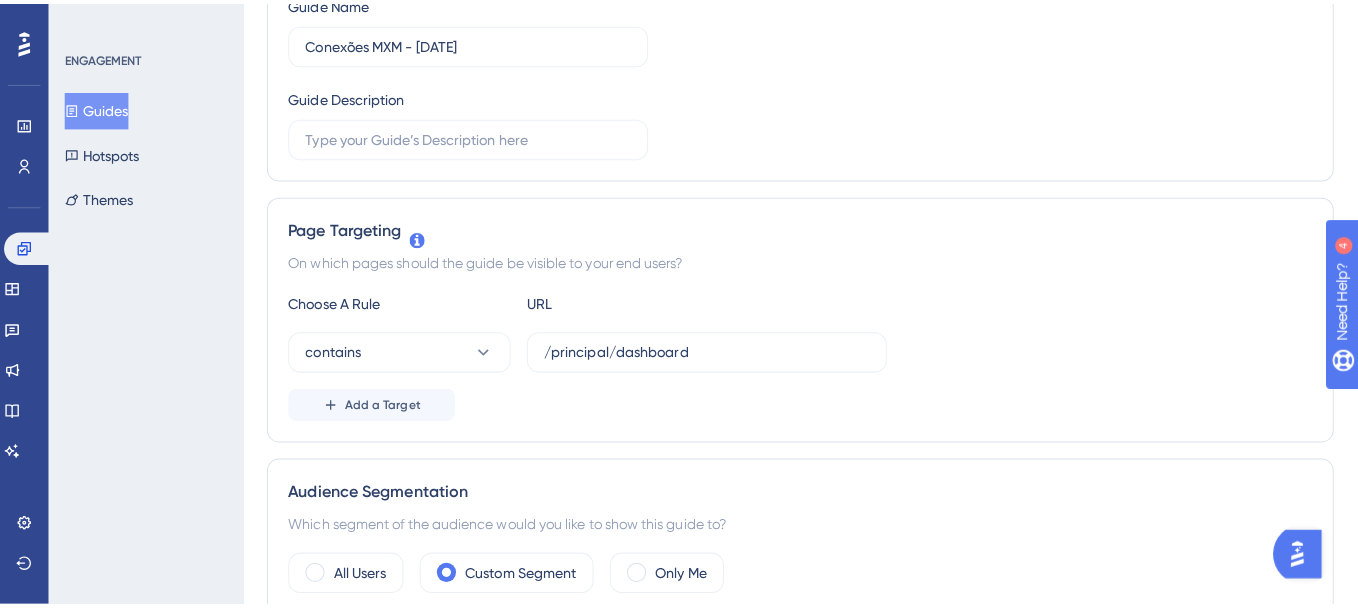 scroll, scrollTop: 0, scrollLeft: 0, axis: both 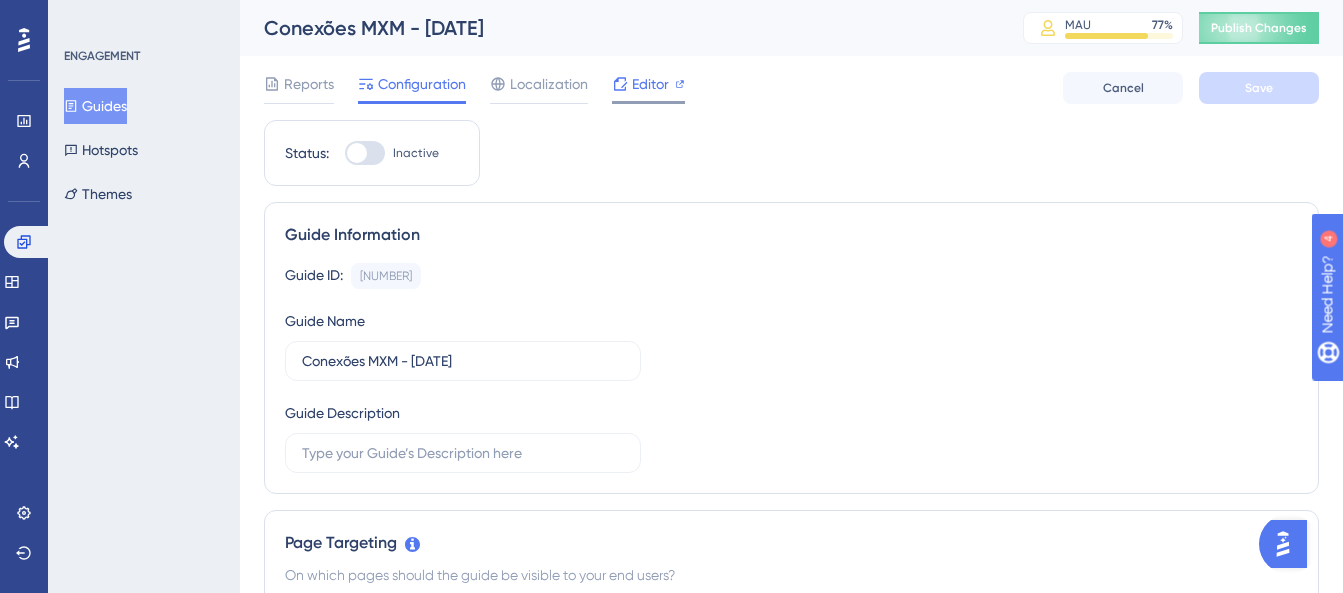 click 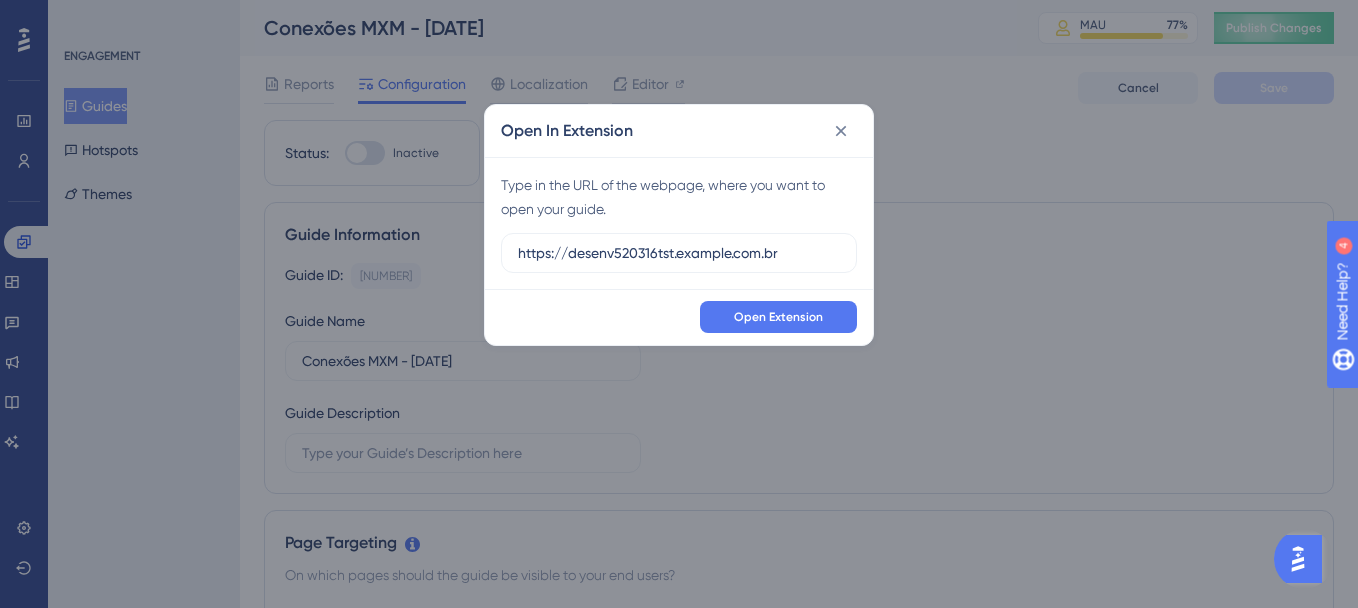 scroll, scrollTop: 0, scrollLeft: 54, axis: horizontal 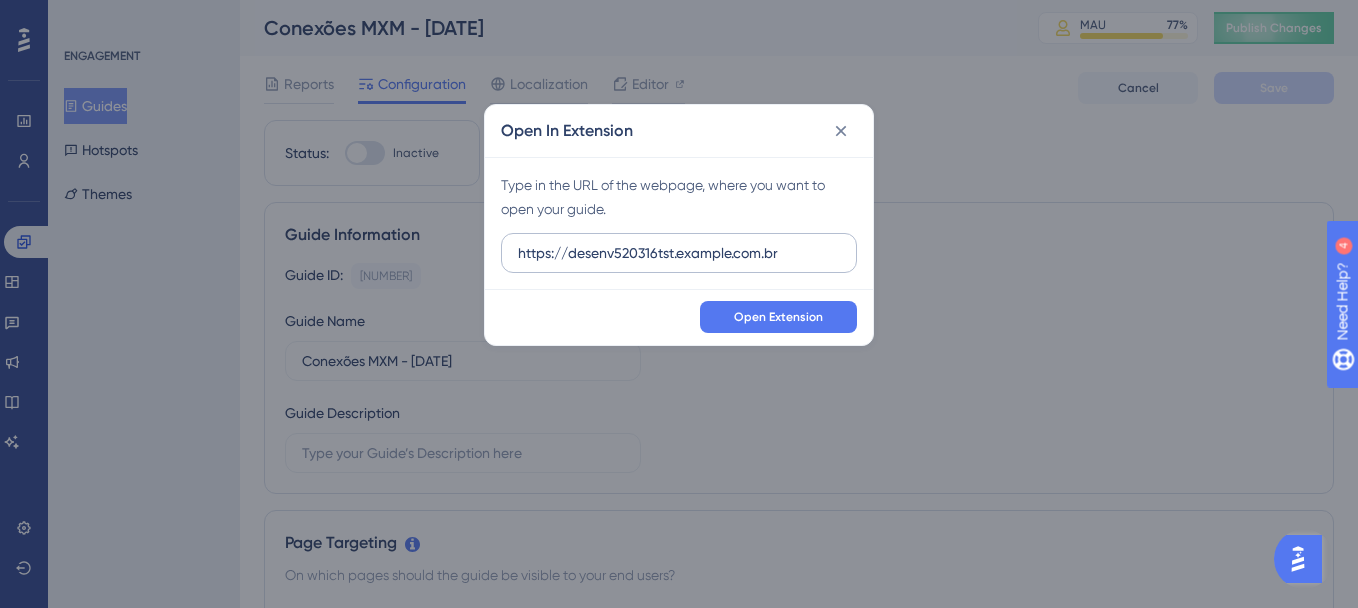 click on "https://desenv520316tst.mxmdist2.mxmarquitetura.com.br" at bounding box center (679, 253) 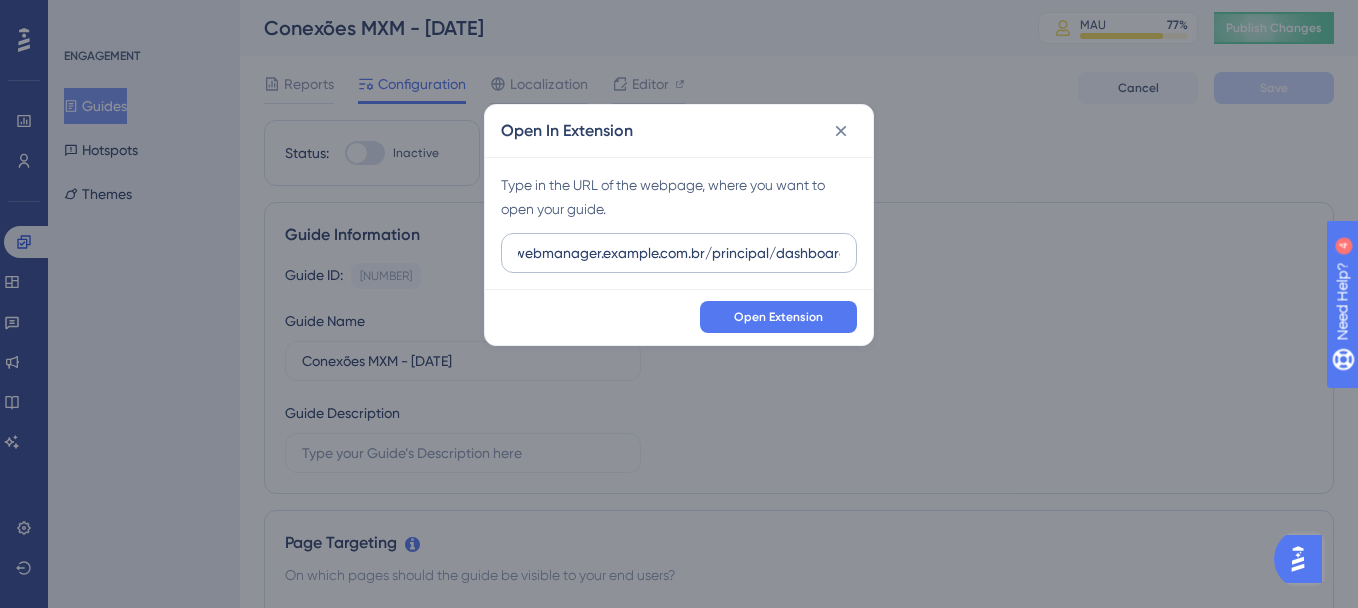 scroll, scrollTop: 0, scrollLeft: 74, axis: horizontal 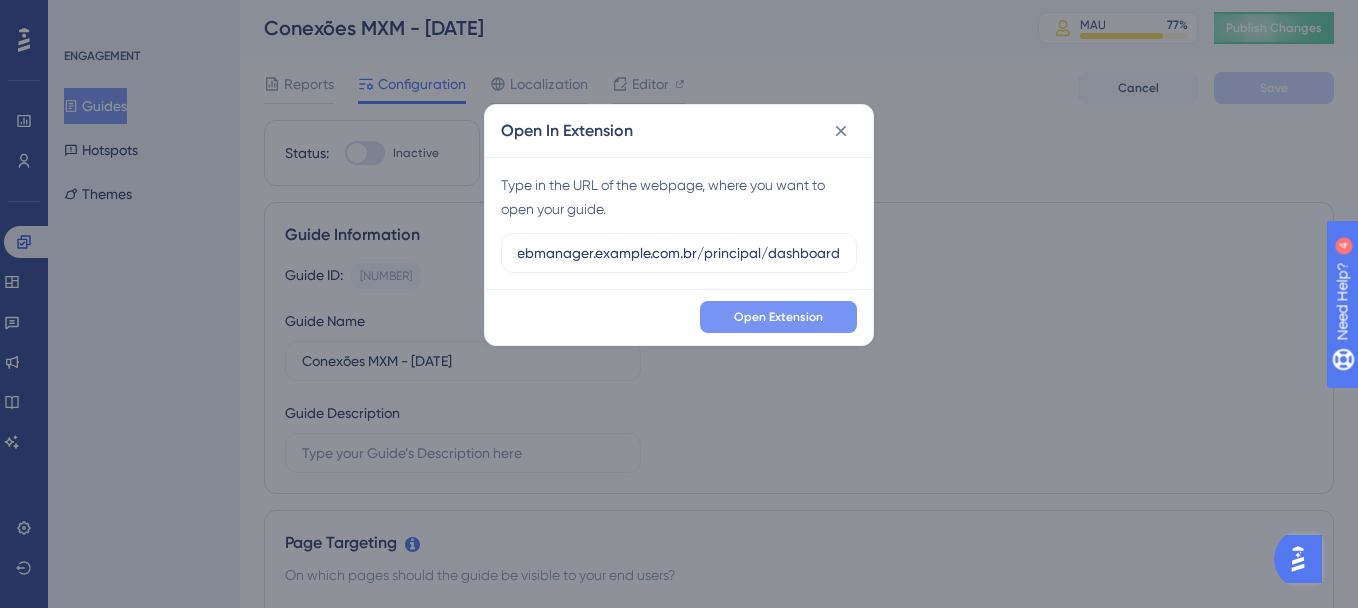 type on "https://webmanager.mxmcloud.com.br/principal/dashboard" 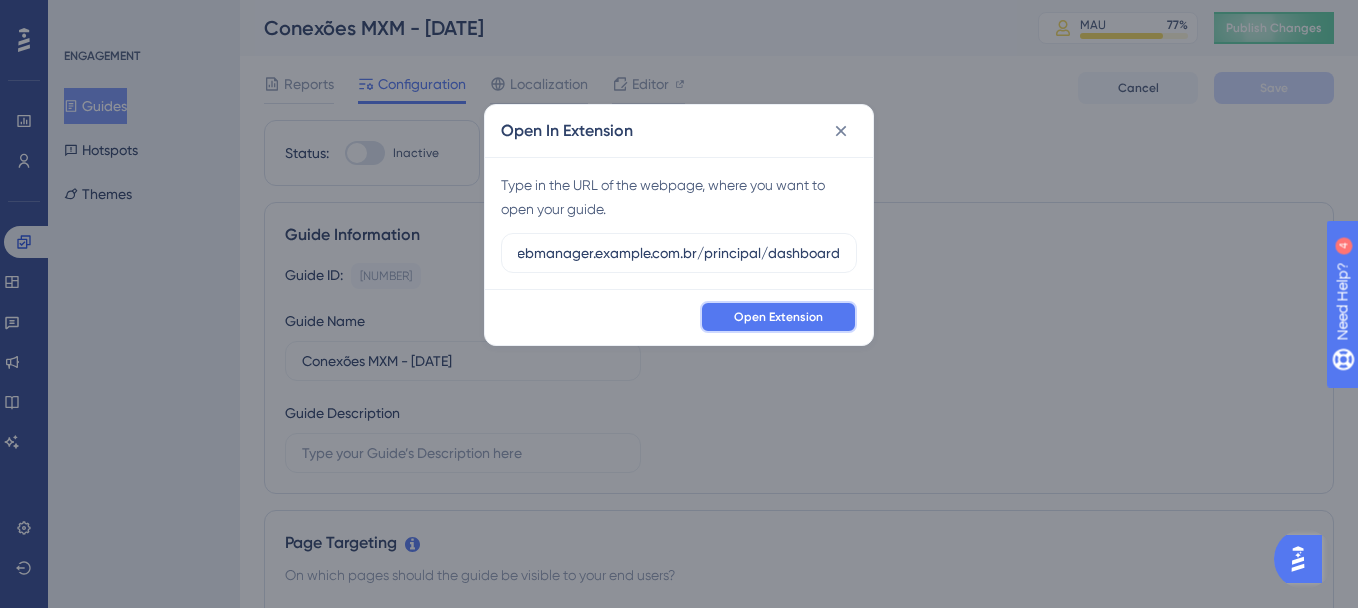 click on "Open Extension" at bounding box center (778, 317) 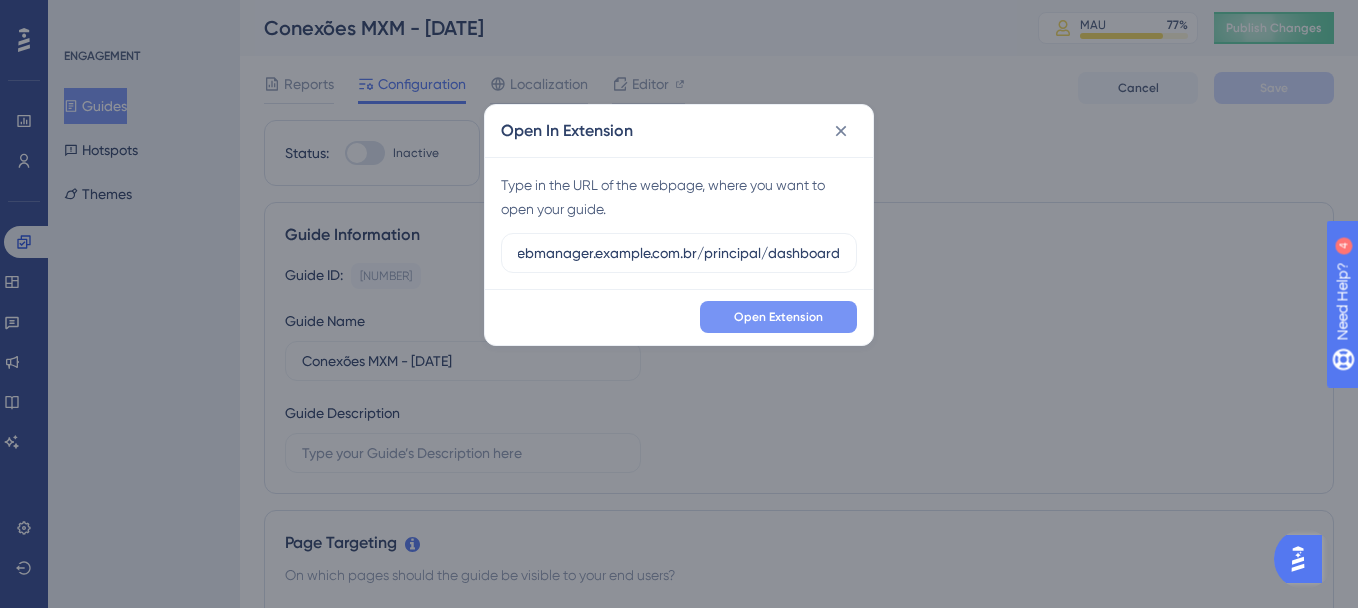 scroll, scrollTop: 0, scrollLeft: 0, axis: both 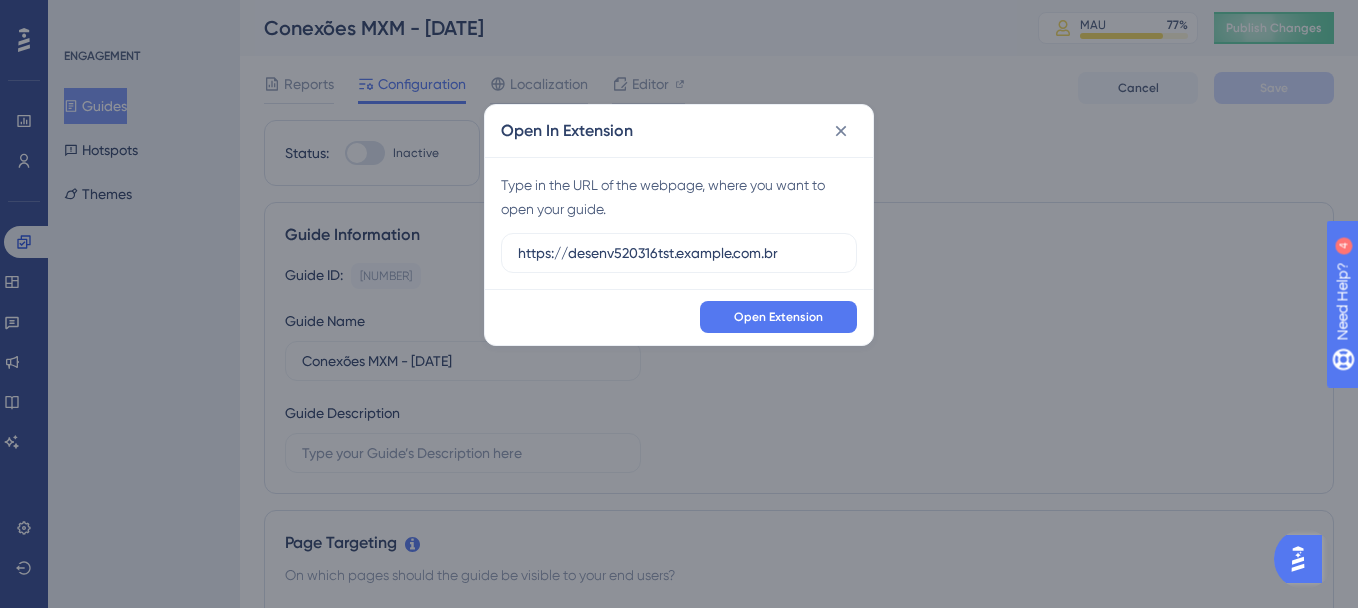 click on "Open In Extension" at bounding box center [679, 131] 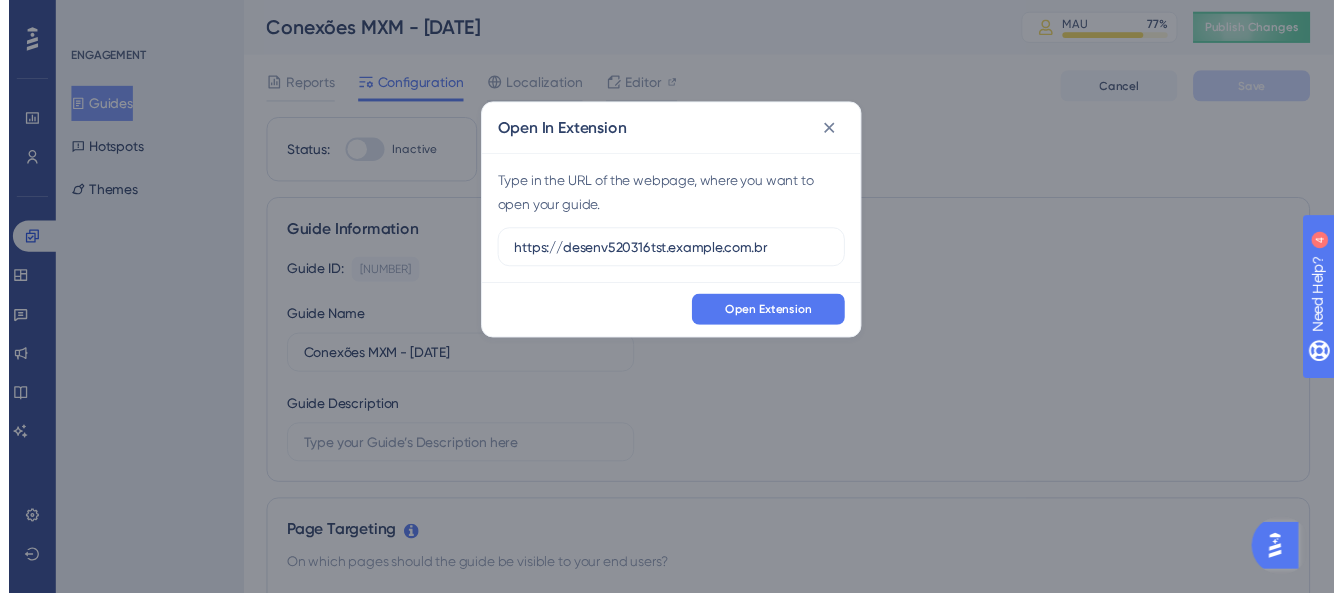 scroll, scrollTop: 0, scrollLeft: 0, axis: both 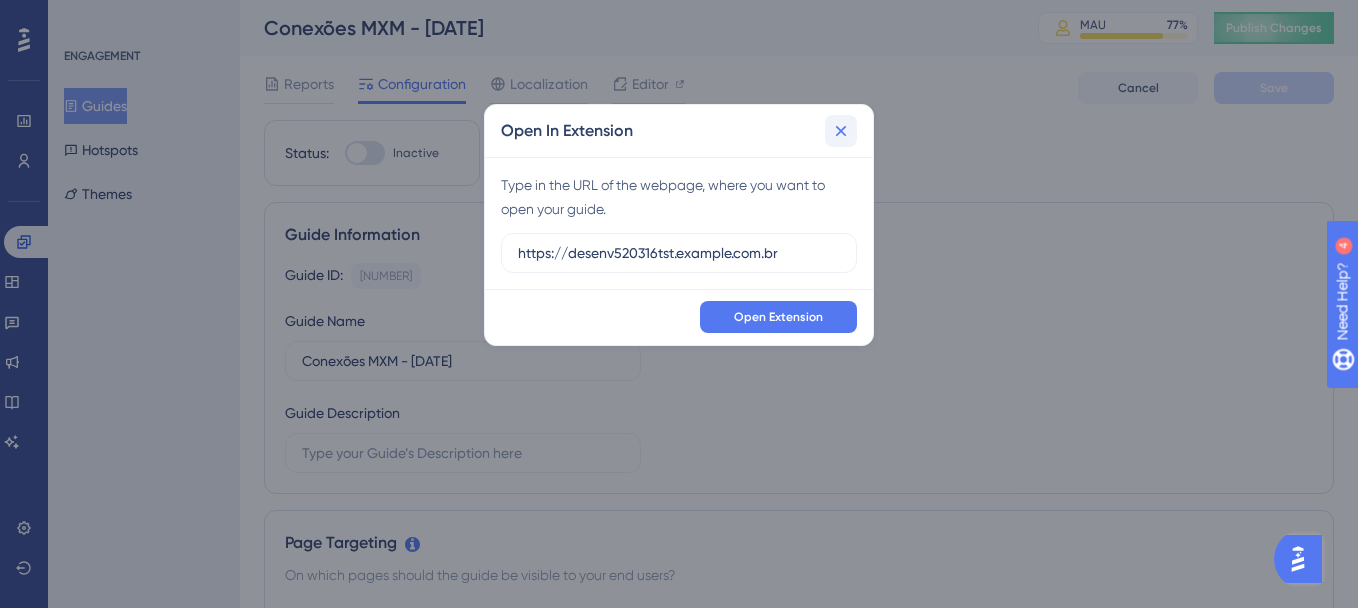 click 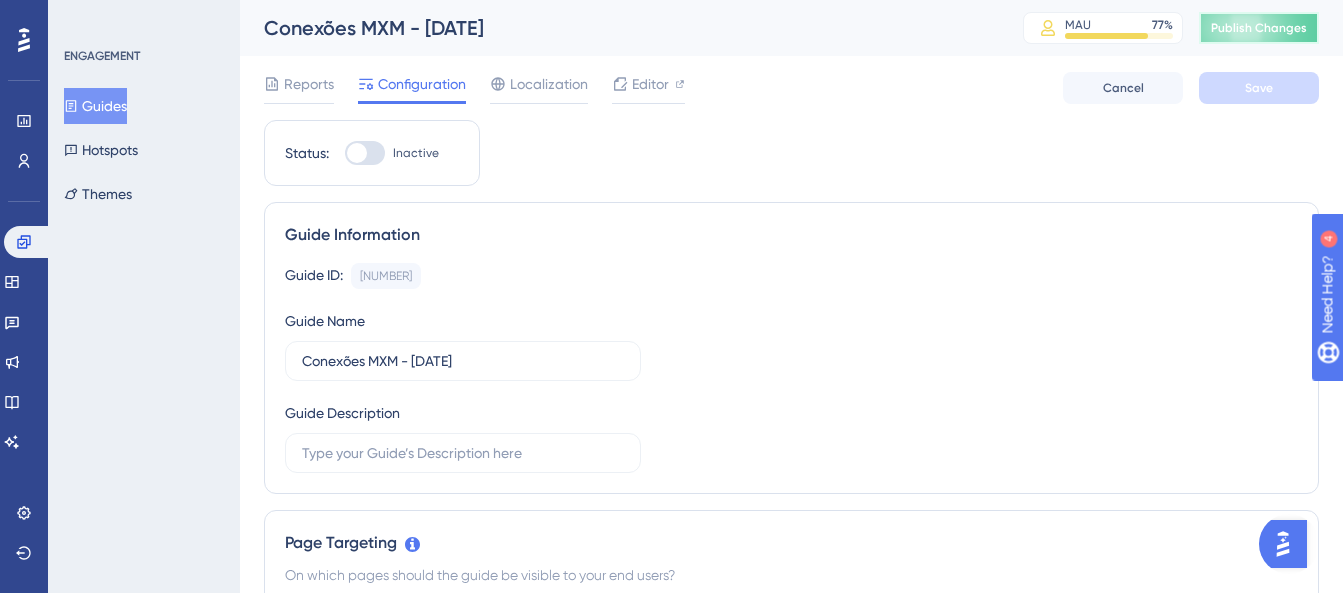 click on "Publish Changes" at bounding box center [1259, 28] 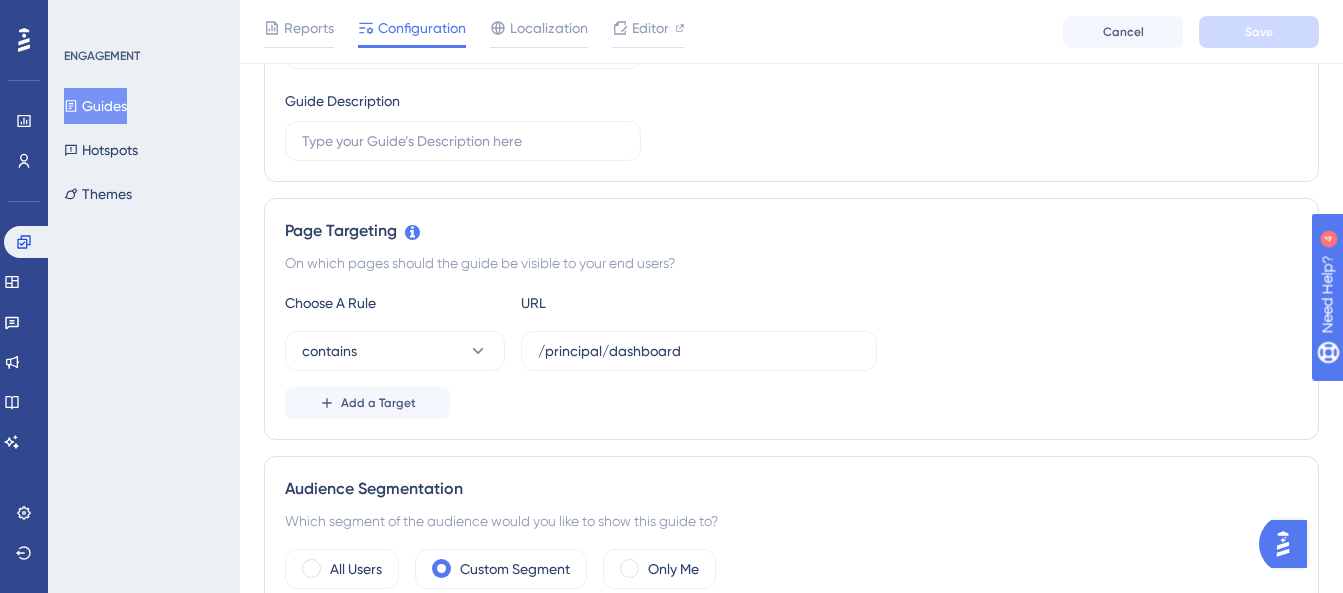 scroll, scrollTop: 0, scrollLeft: 0, axis: both 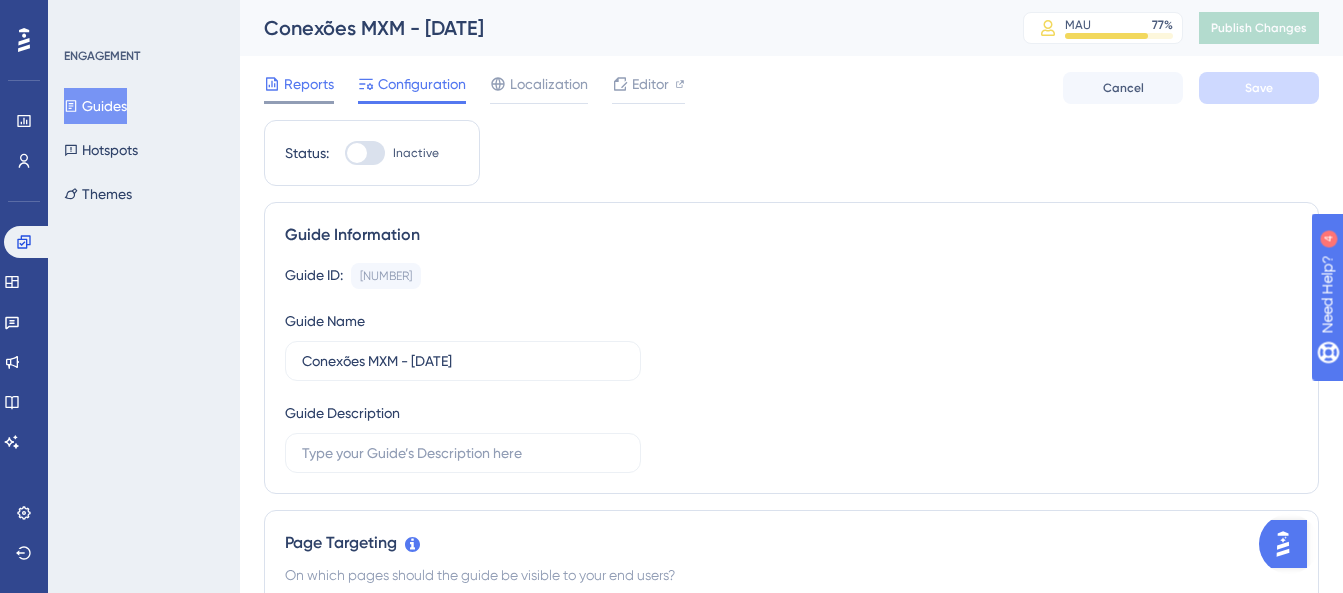 click on "Reports" at bounding box center (299, 88) 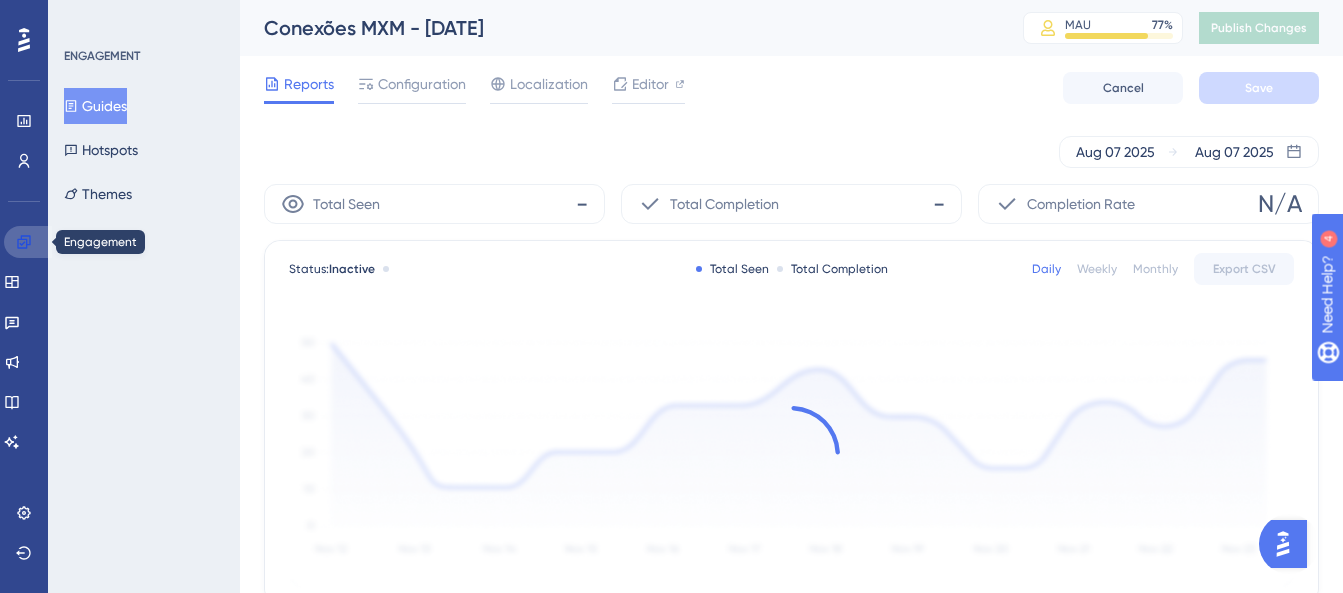click at bounding box center [28, 242] 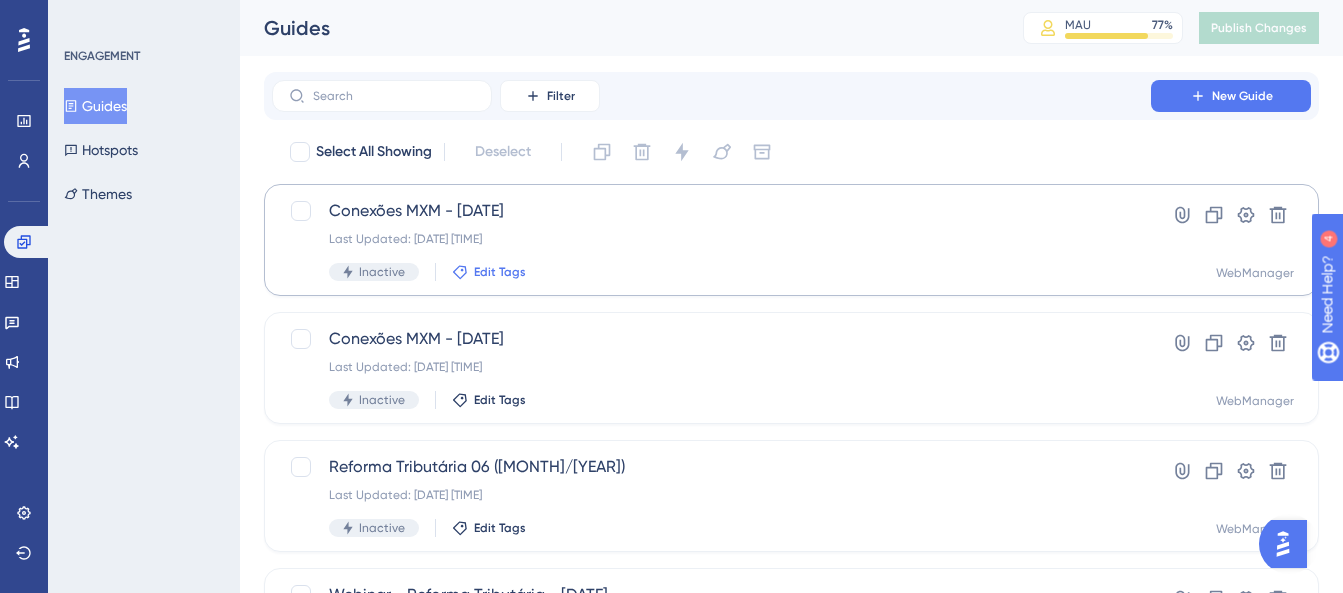 click on "Edit Tags" at bounding box center [500, 272] 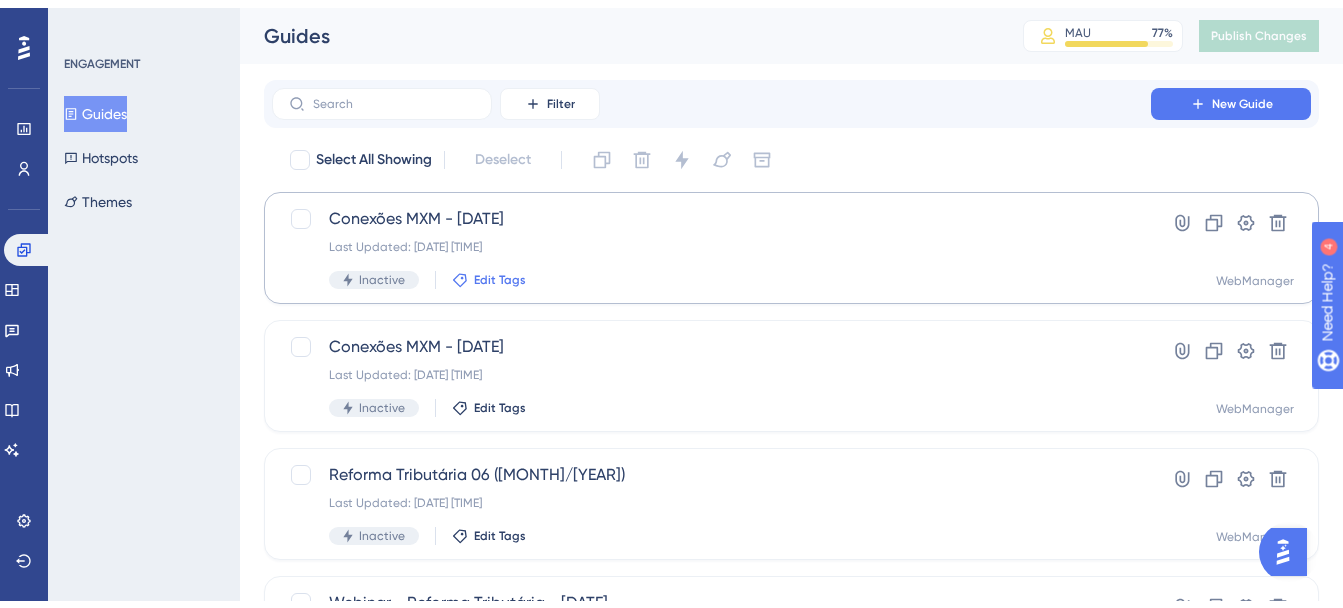 scroll, scrollTop: 156, scrollLeft: 0, axis: vertical 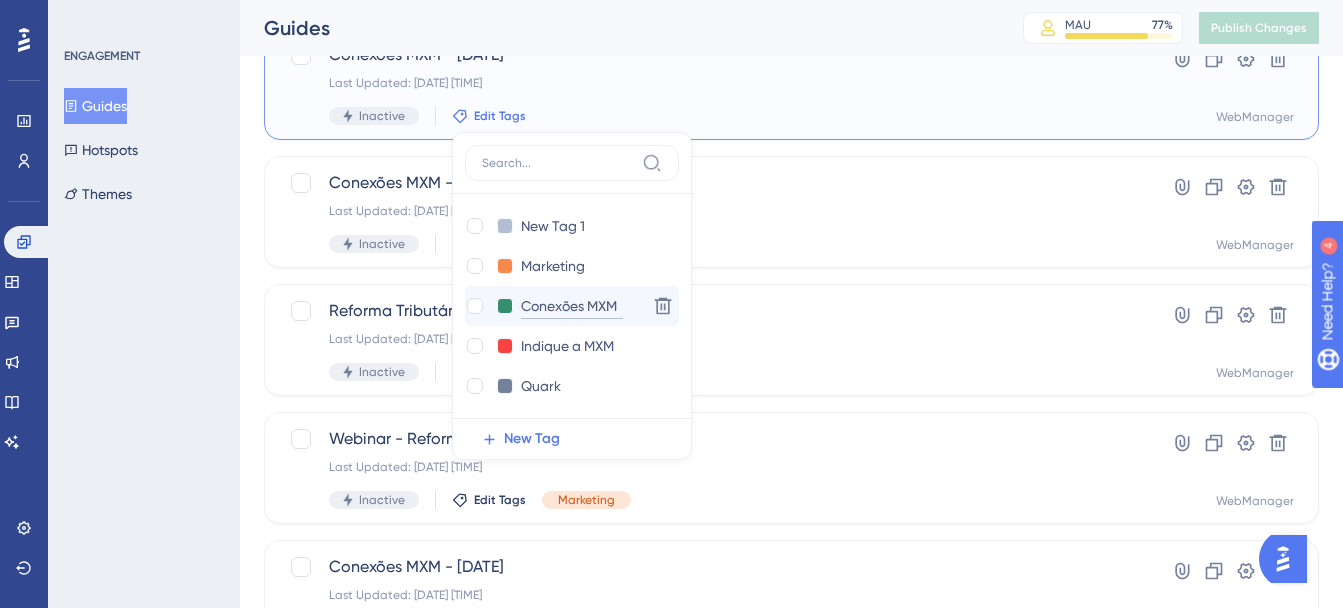 click on "Conexões MXM" at bounding box center [572, 306] 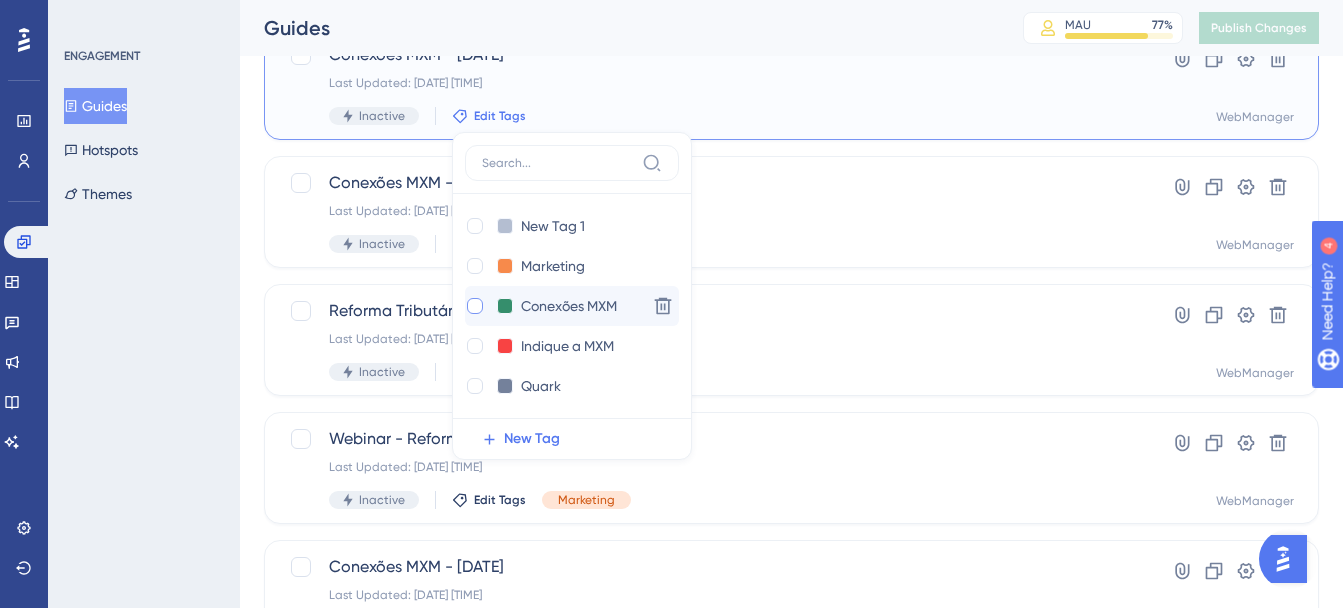 click at bounding box center [475, 306] 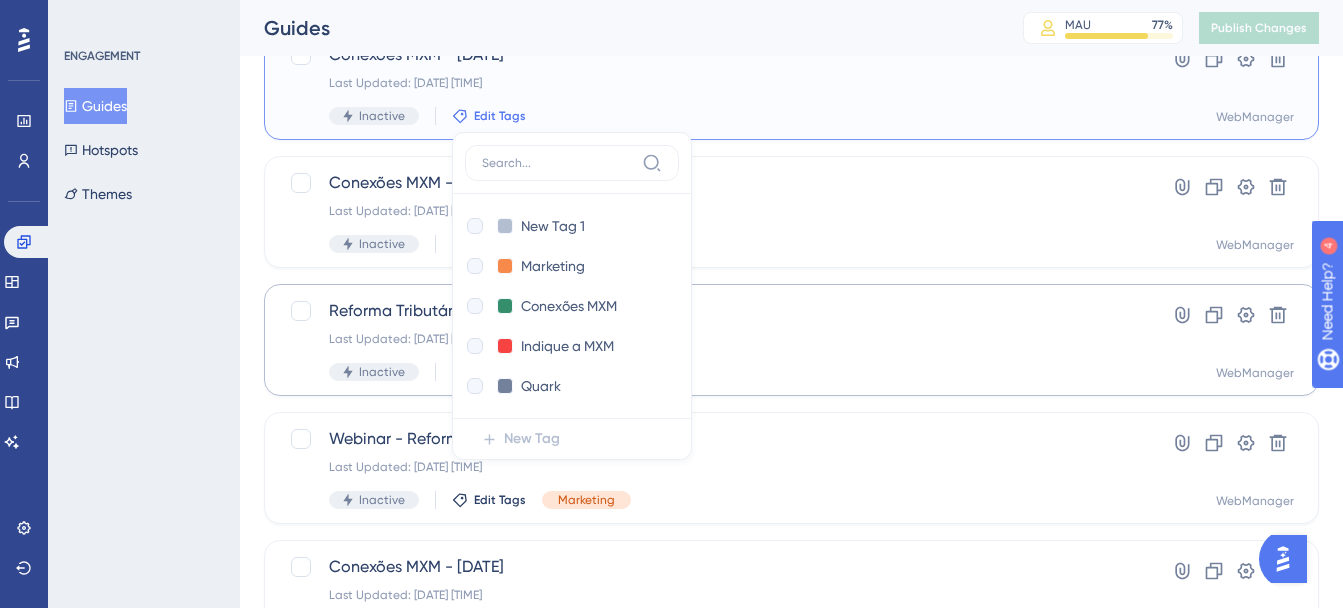 checkbox on "true" 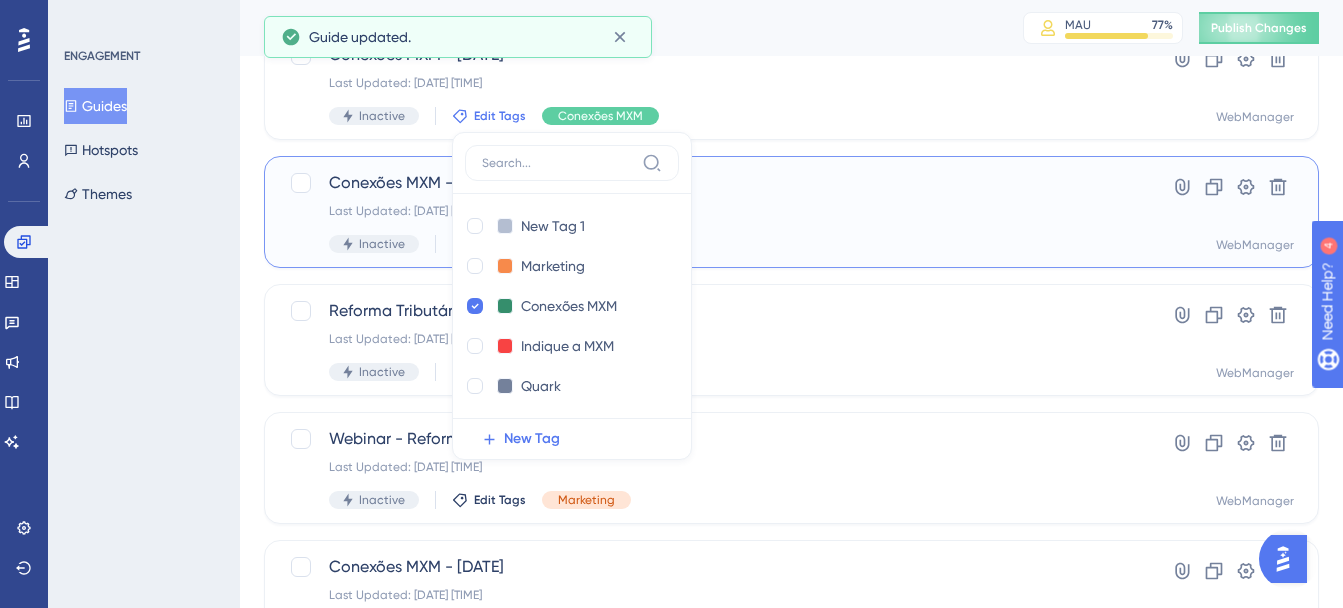 click on "Conexões MXM - 06/08/2025 Last Updated: 24 de jul. de 2025 10:47 AM Inactive Edit Tags" at bounding box center [711, 212] 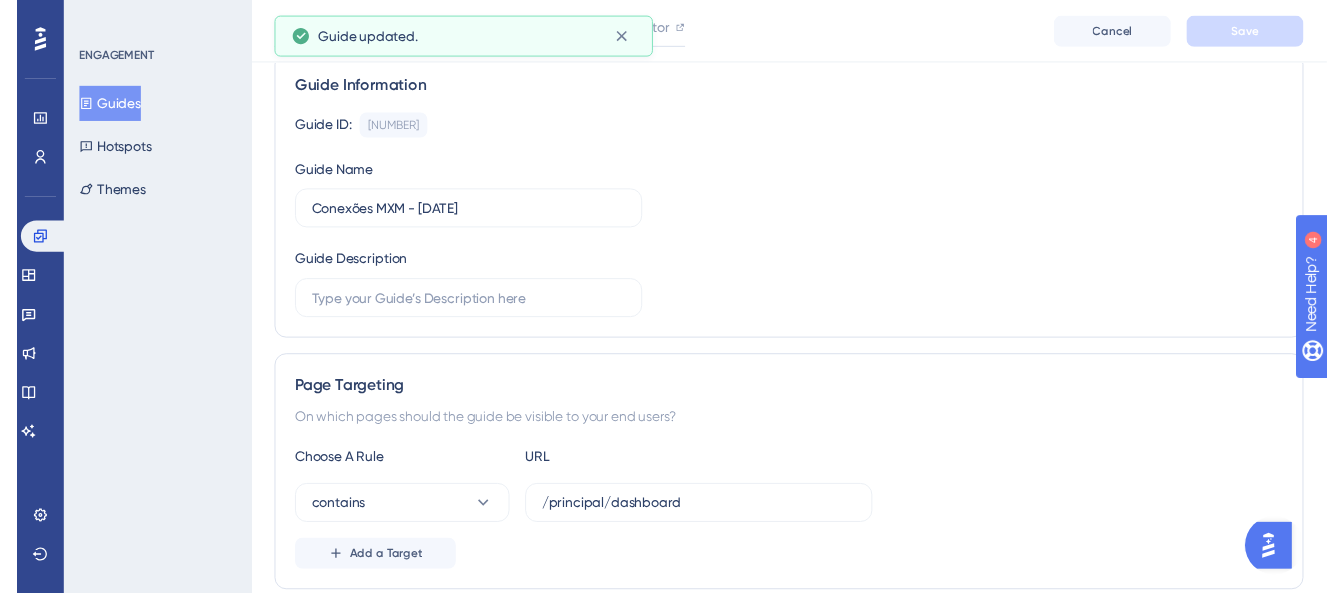 scroll, scrollTop: 0, scrollLeft: 0, axis: both 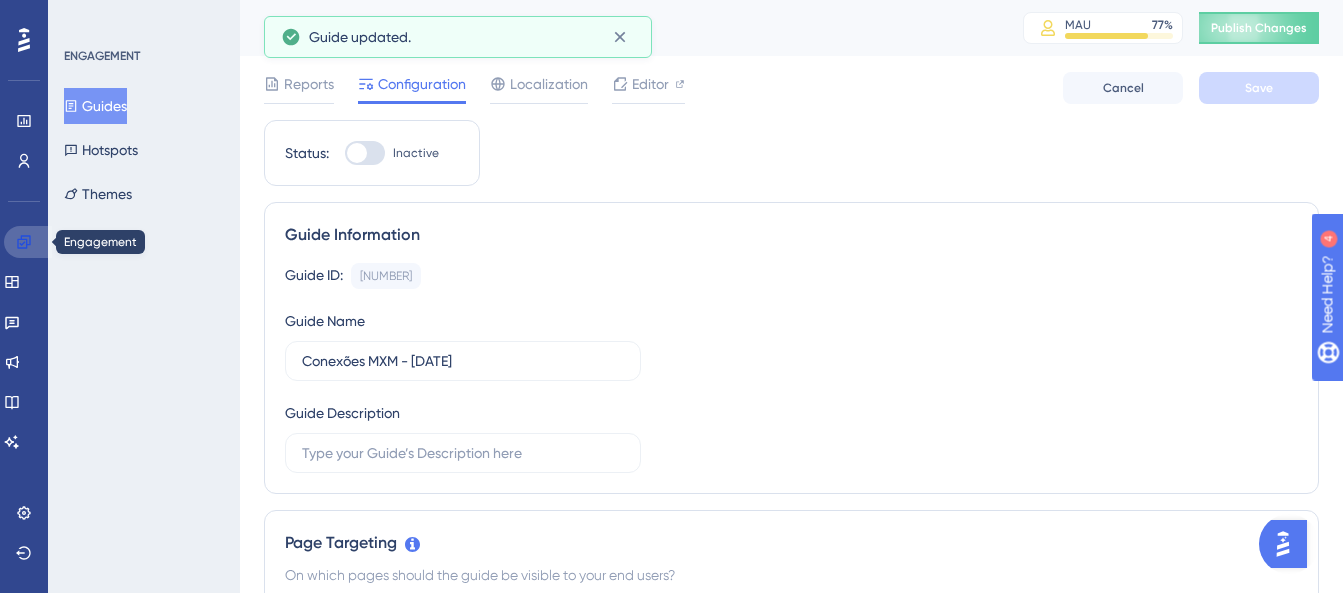click at bounding box center (28, 242) 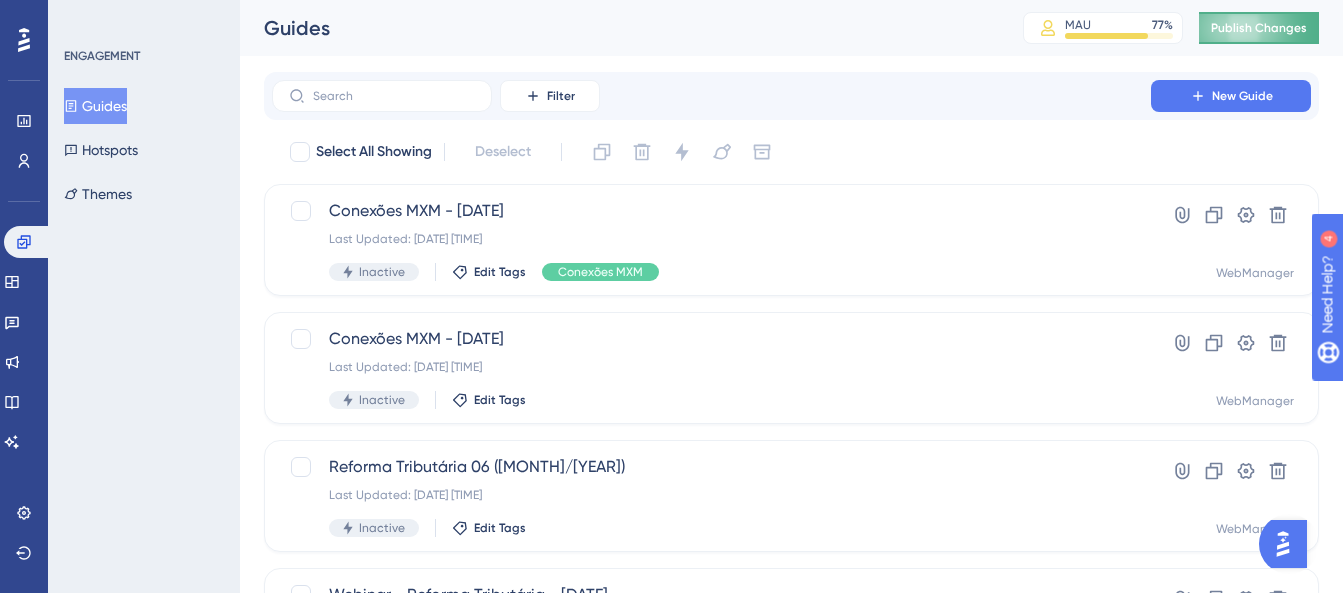 click on "Publish Changes" at bounding box center (1259, 28) 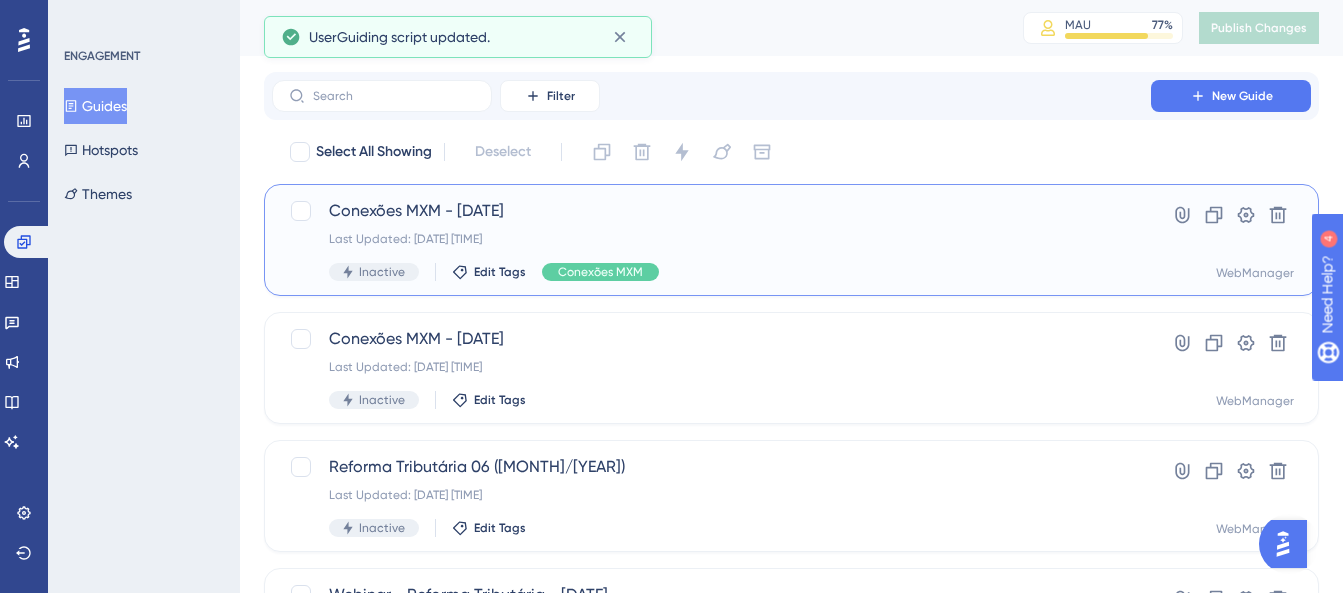 click on "Last Updated: 07 de ago. de 2025 04:00 PM" at bounding box center [711, 239] 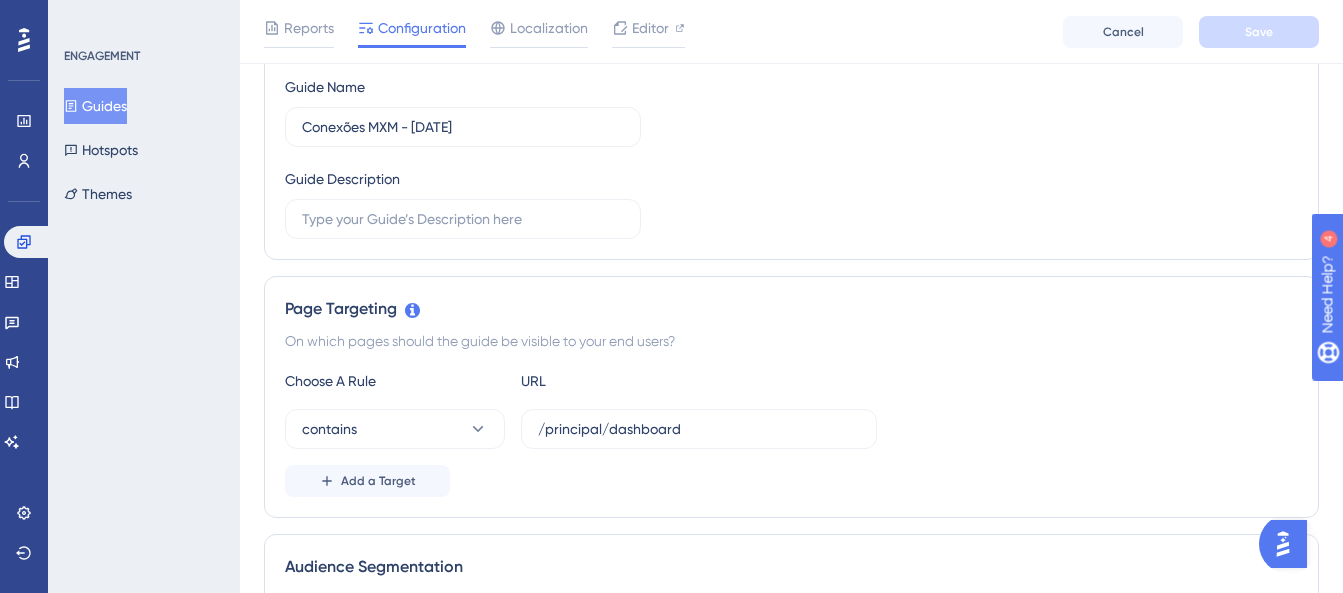 scroll, scrollTop: 0, scrollLeft: 0, axis: both 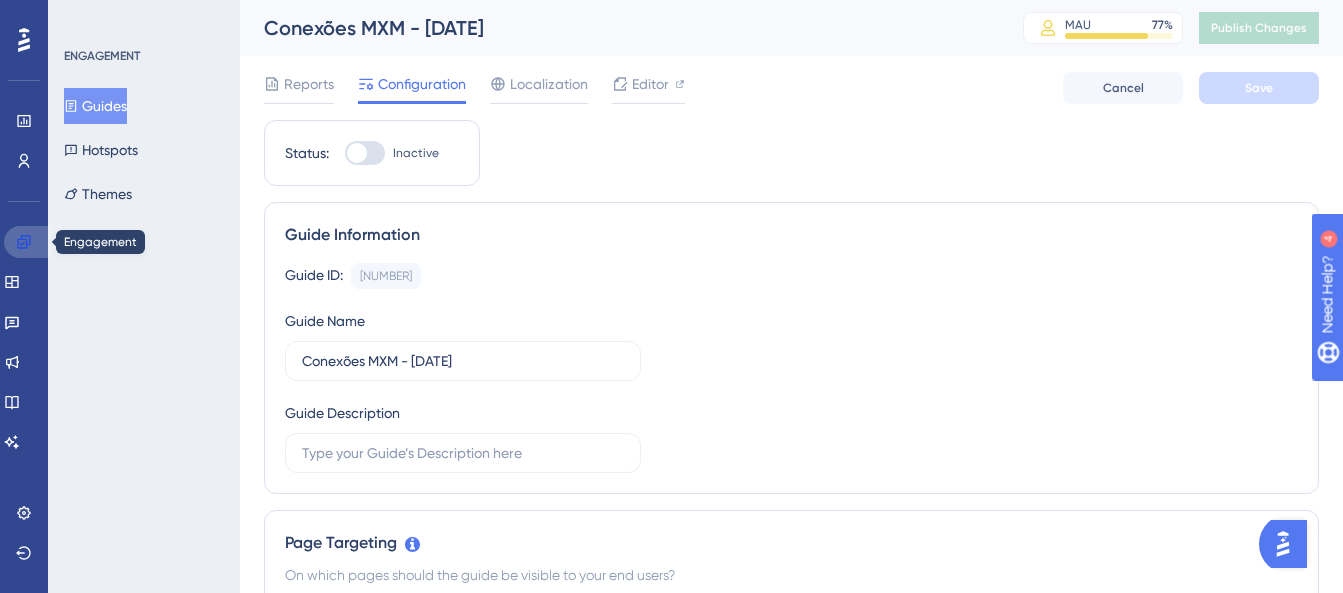 click 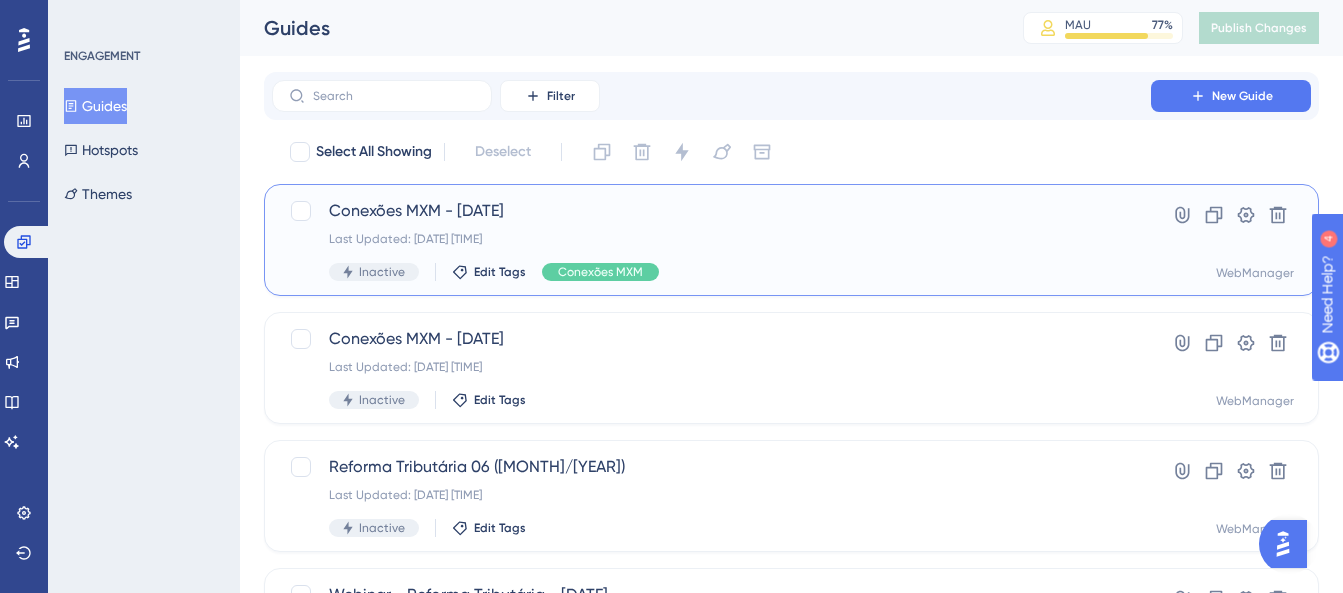 click on "Last Updated: 07 de ago. de 2025 04:00 PM" at bounding box center [711, 239] 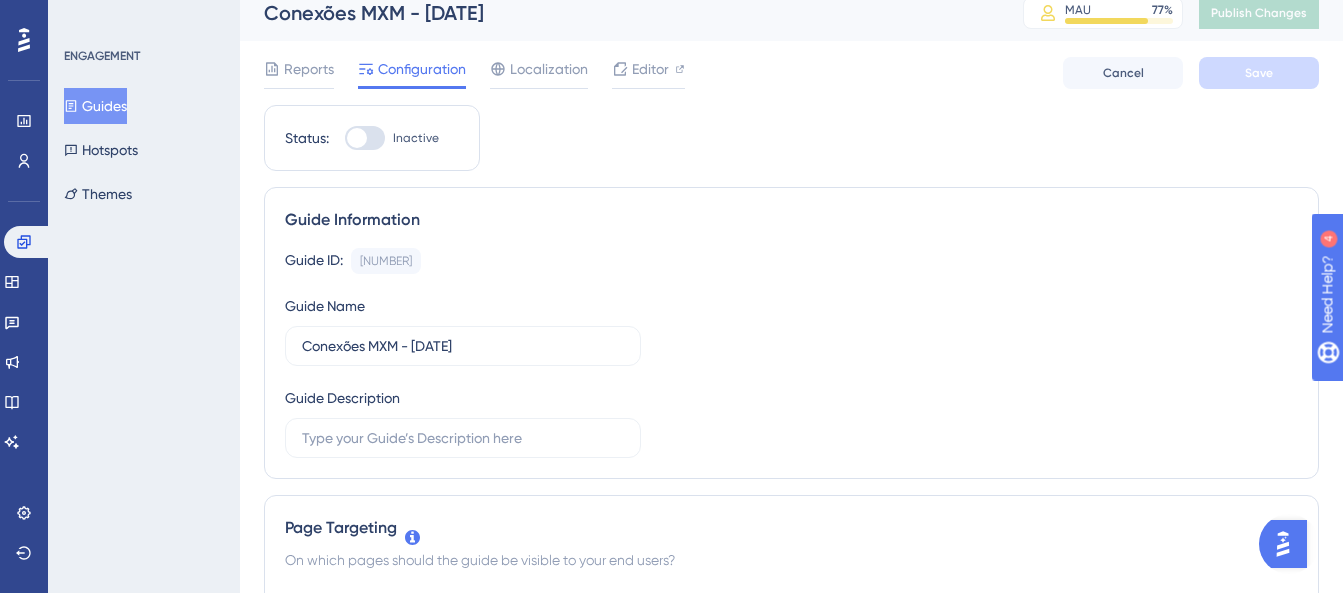 scroll, scrollTop: 0, scrollLeft: 0, axis: both 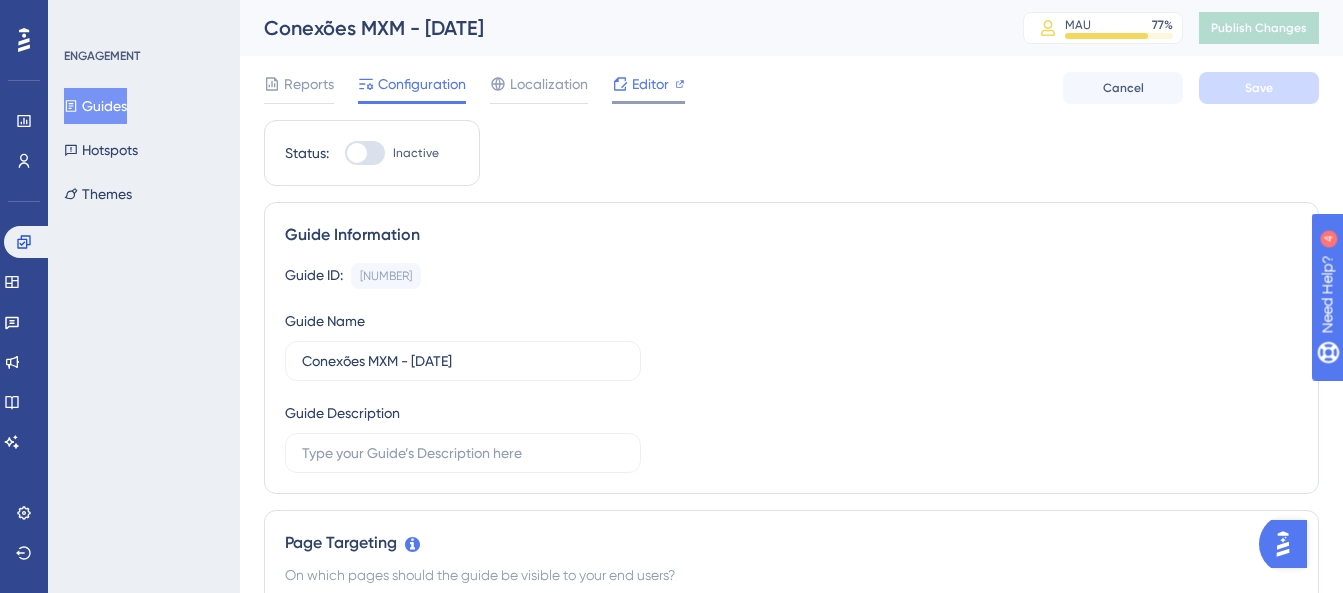 click on "Editor" at bounding box center (650, 84) 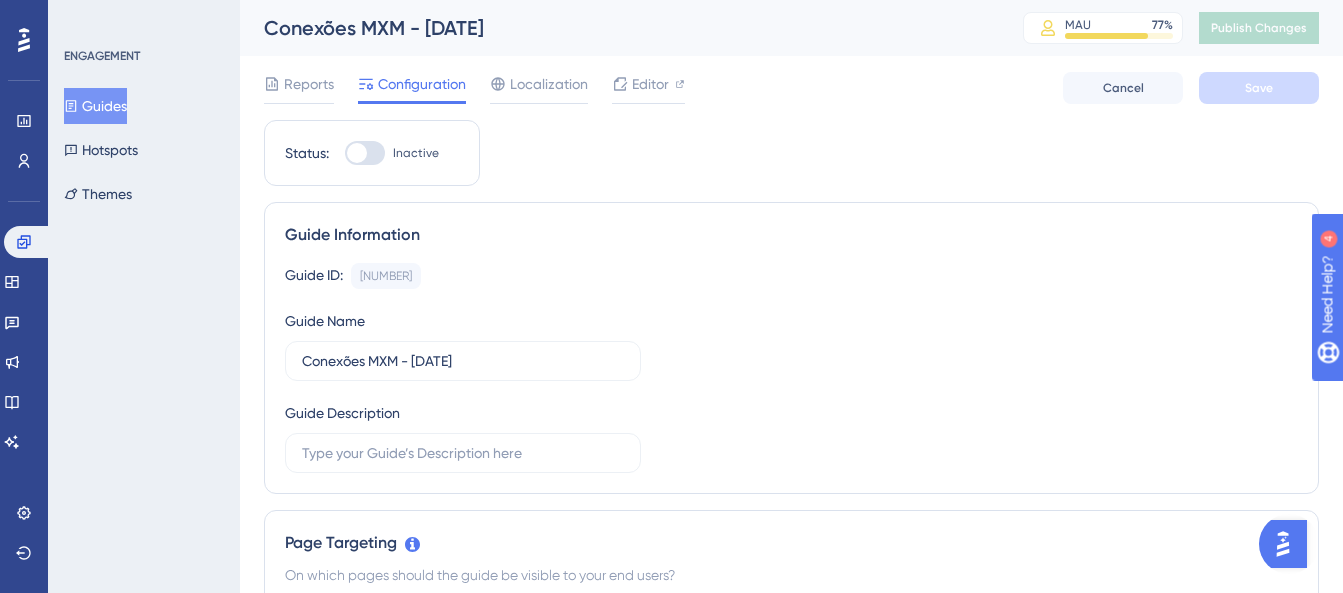click at bounding box center [357, 153] 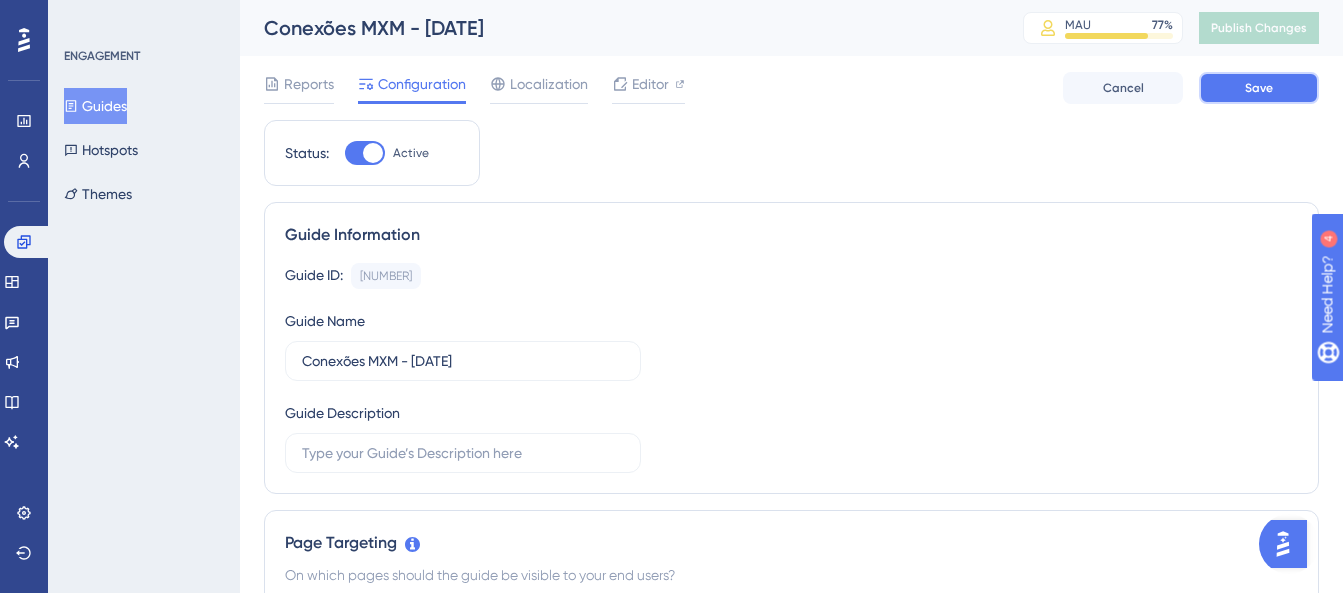 click on "Save" at bounding box center (1259, 88) 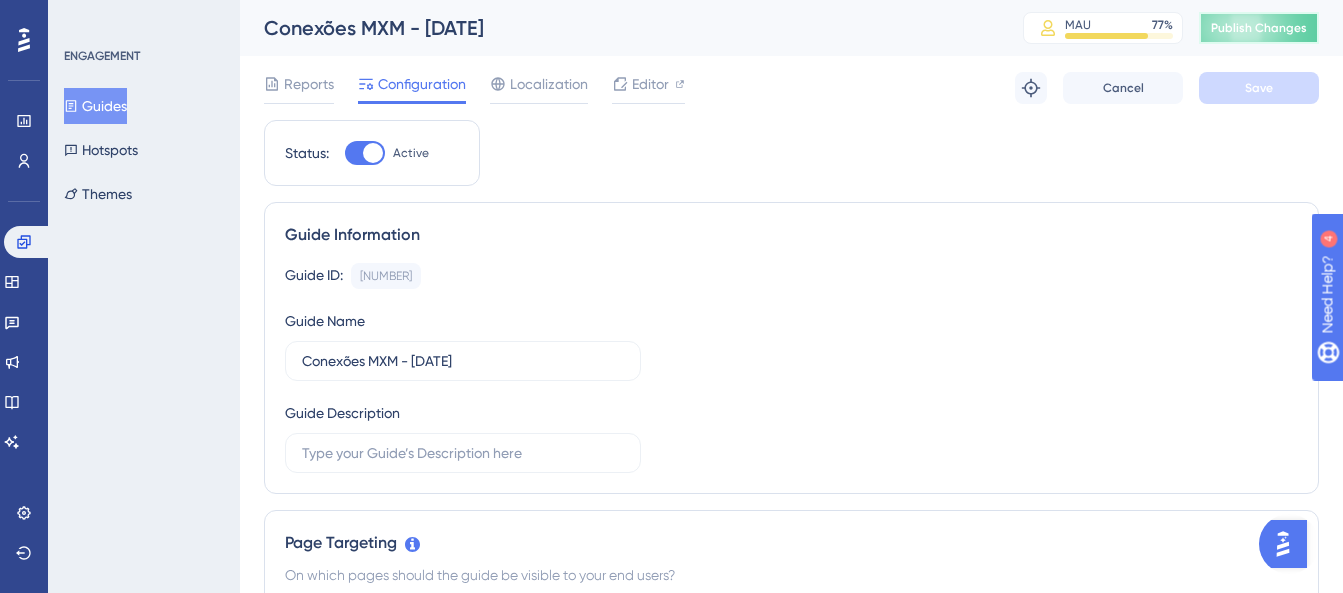 click on "Publish Changes" at bounding box center [1259, 28] 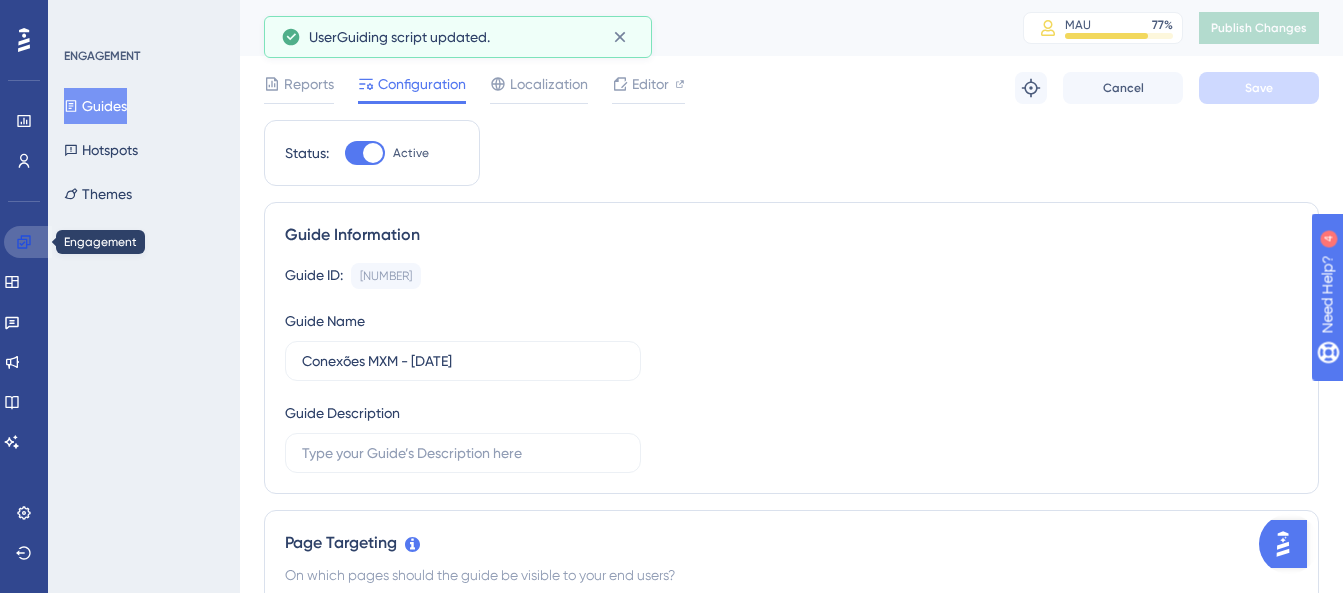 click at bounding box center (28, 242) 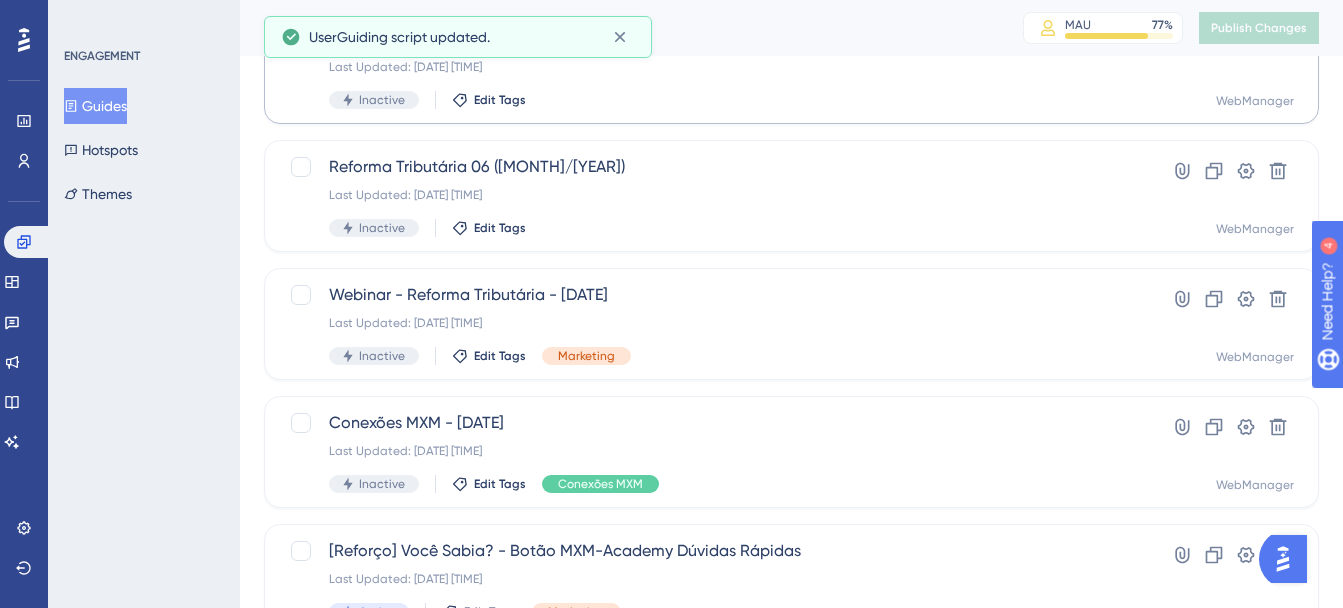 scroll, scrollTop: 400, scrollLeft: 0, axis: vertical 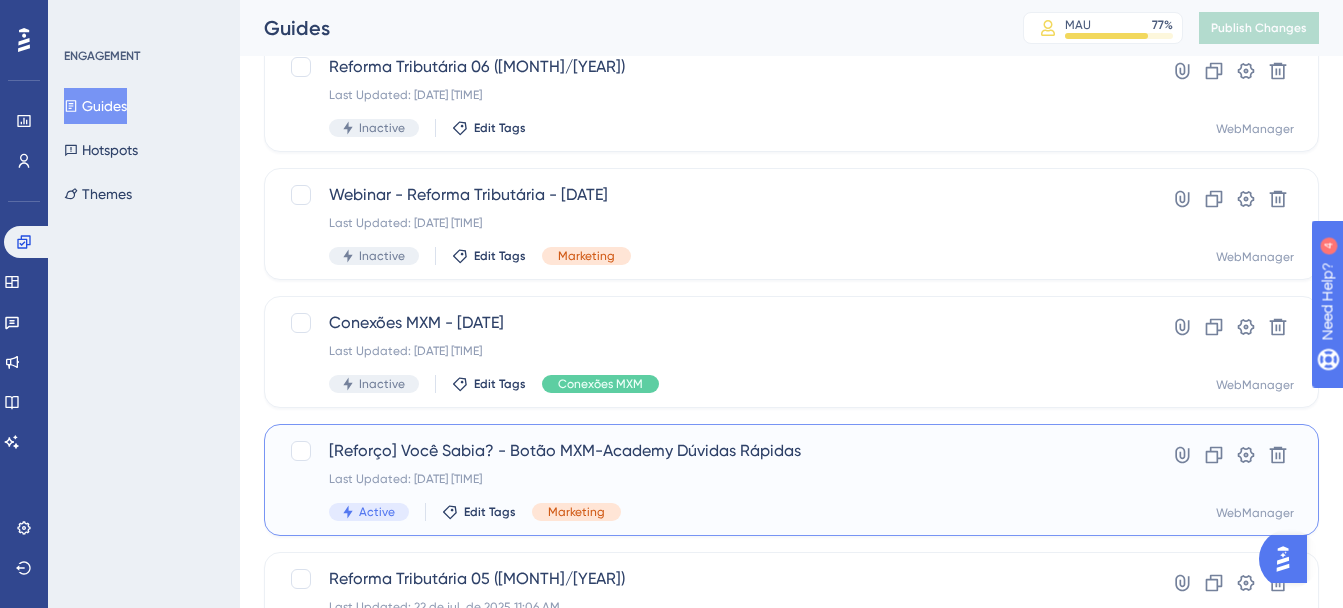 click on "Last Updated: 24 de jul. de 2025 11:05 AM" at bounding box center [711, 479] 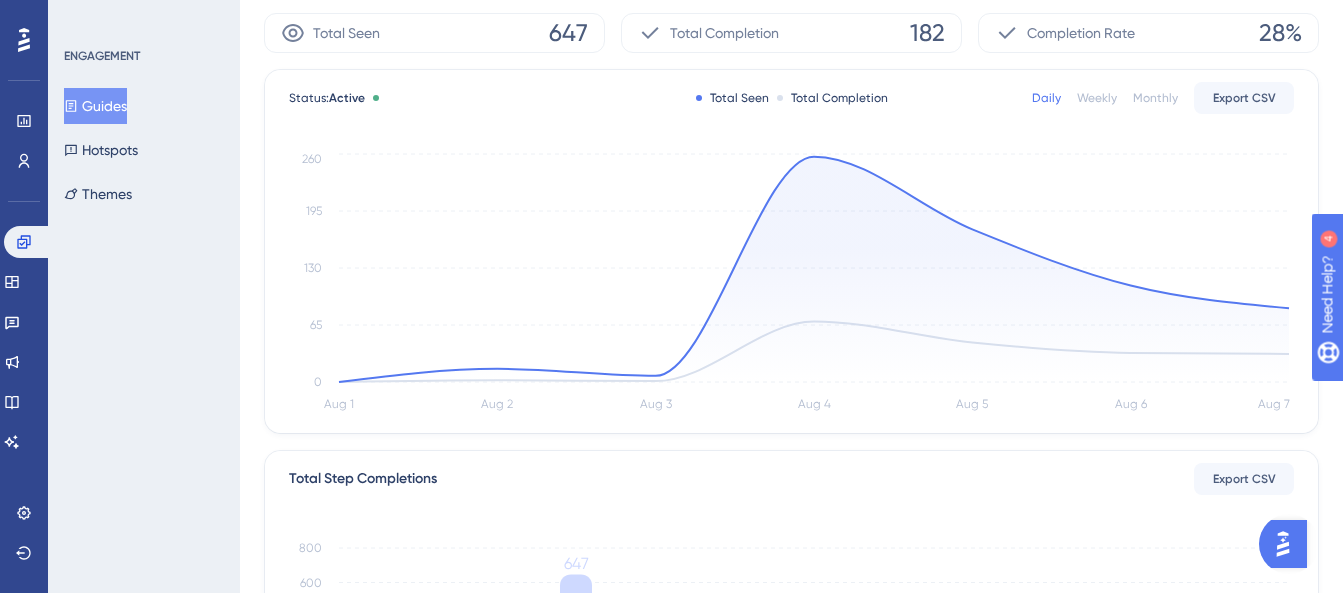 scroll, scrollTop: 400, scrollLeft: 0, axis: vertical 